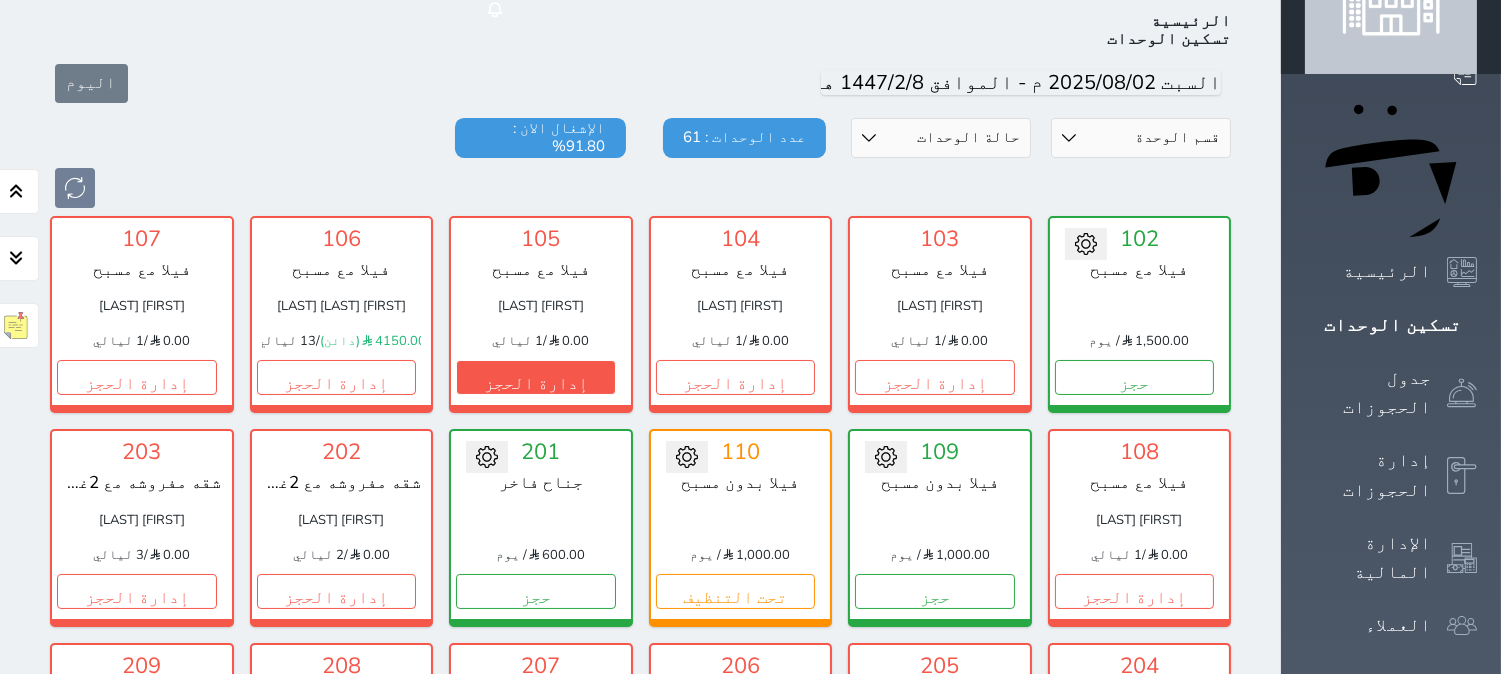 scroll, scrollTop: 223, scrollLeft: 0, axis: vertical 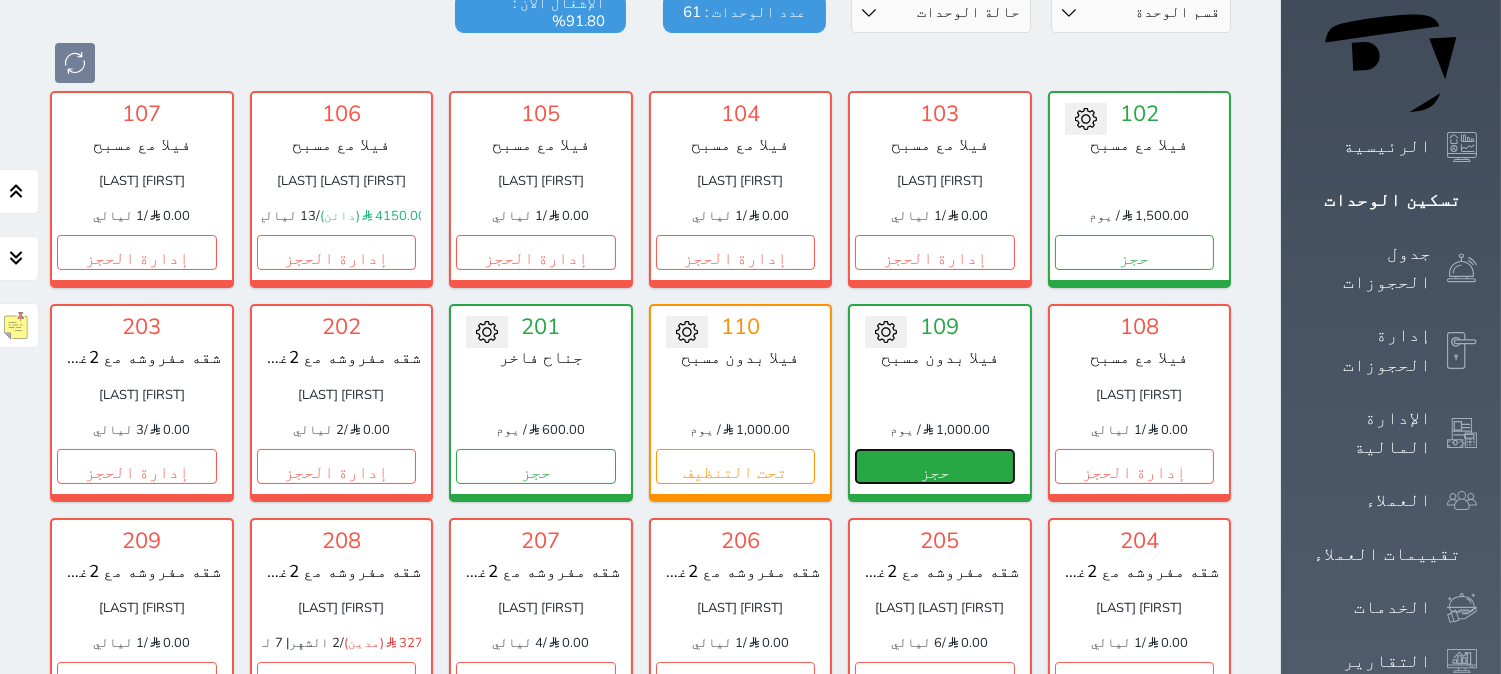 click on "حجز" at bounding box center [935, 466] 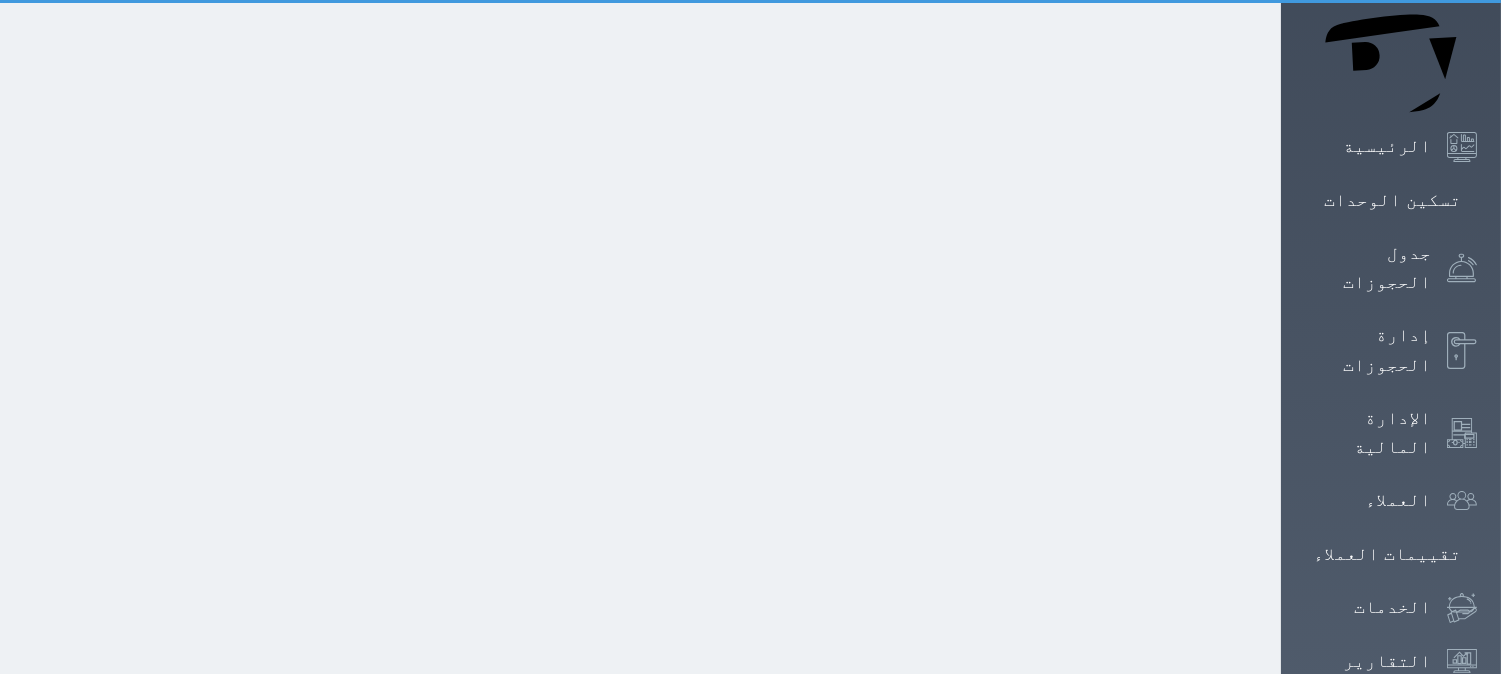 scroll, scrollTop: 37, scrollLeft: 0, axis: vertical 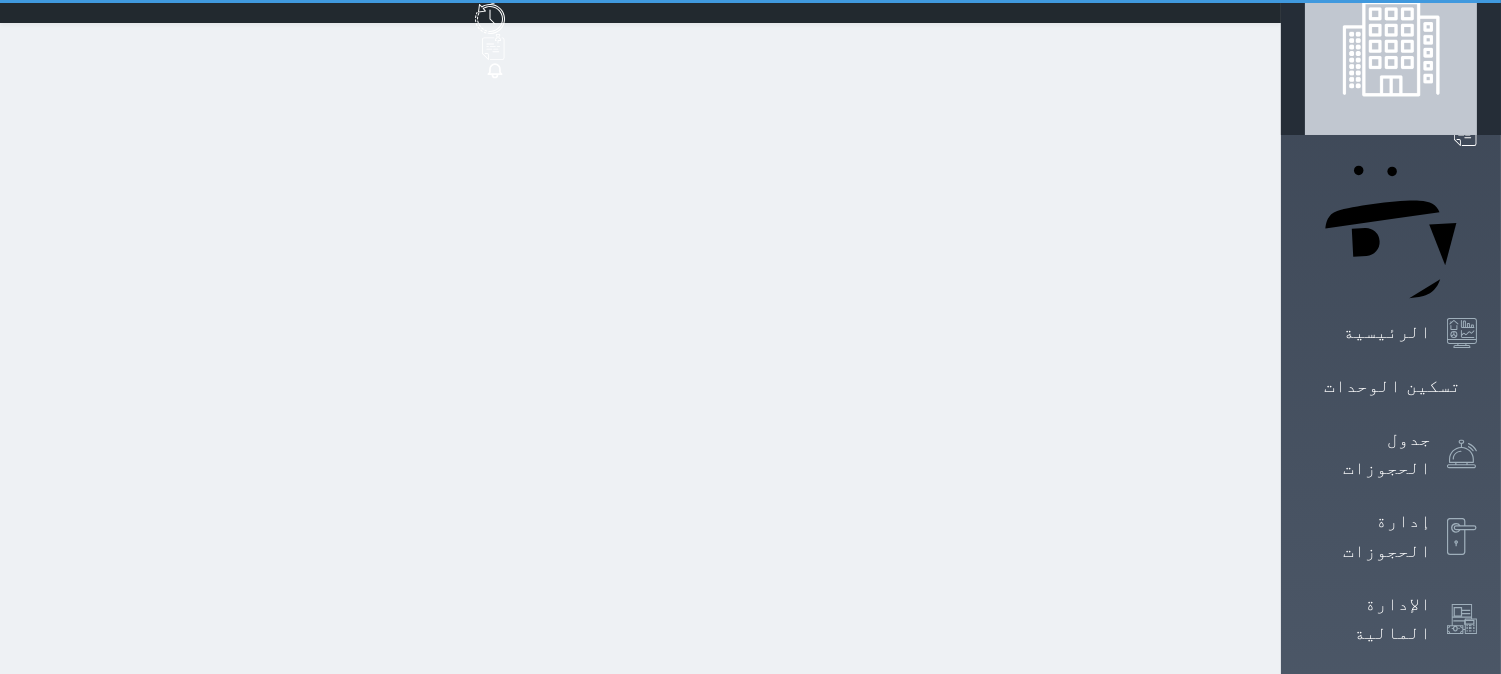 select on "1" 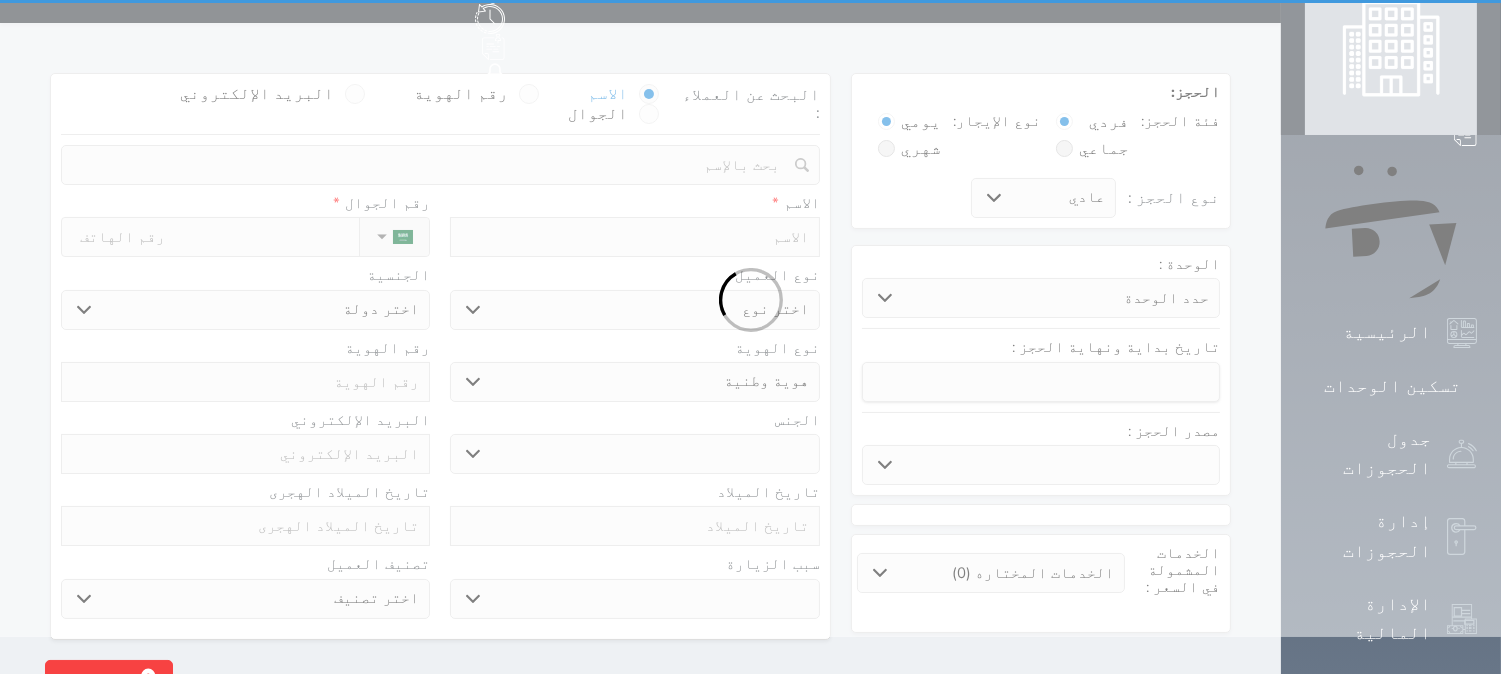 scroll, scrollTop: 0, scrollLeft: 0, axis: both 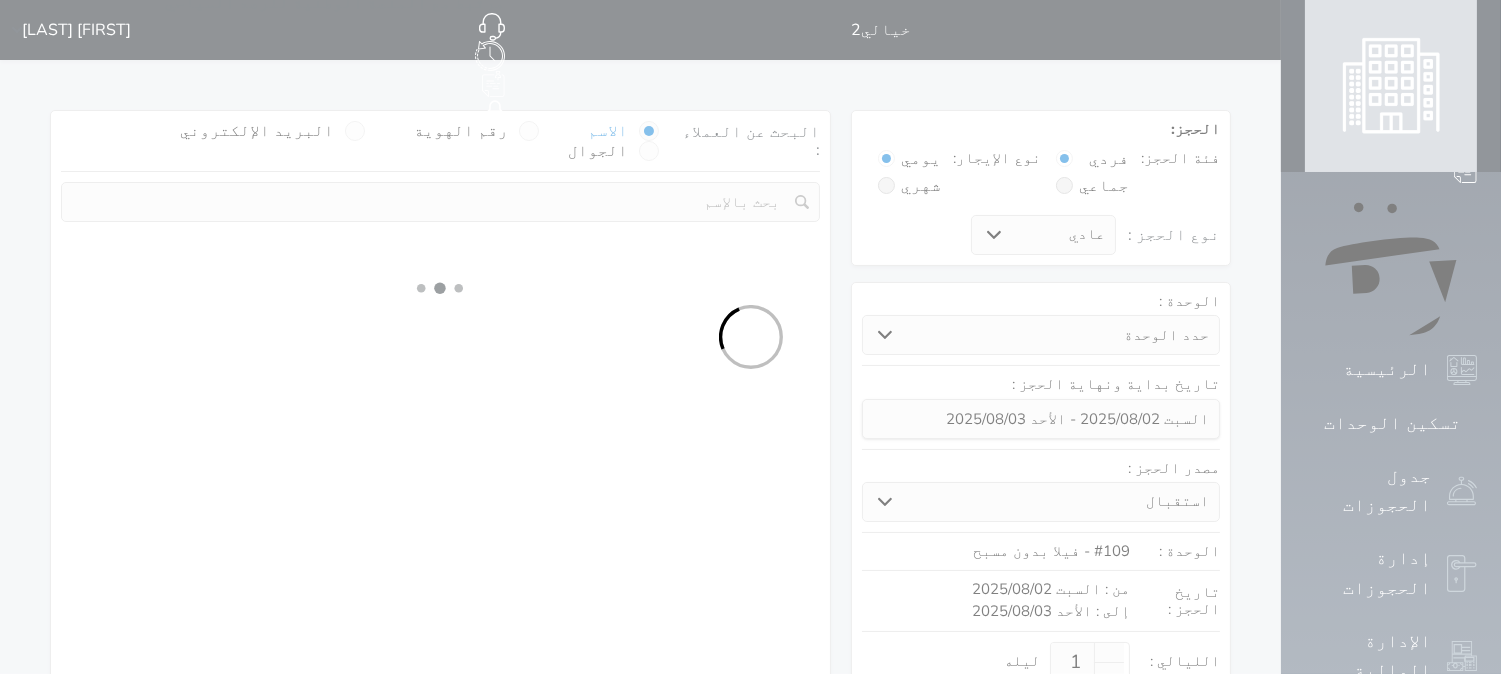 select 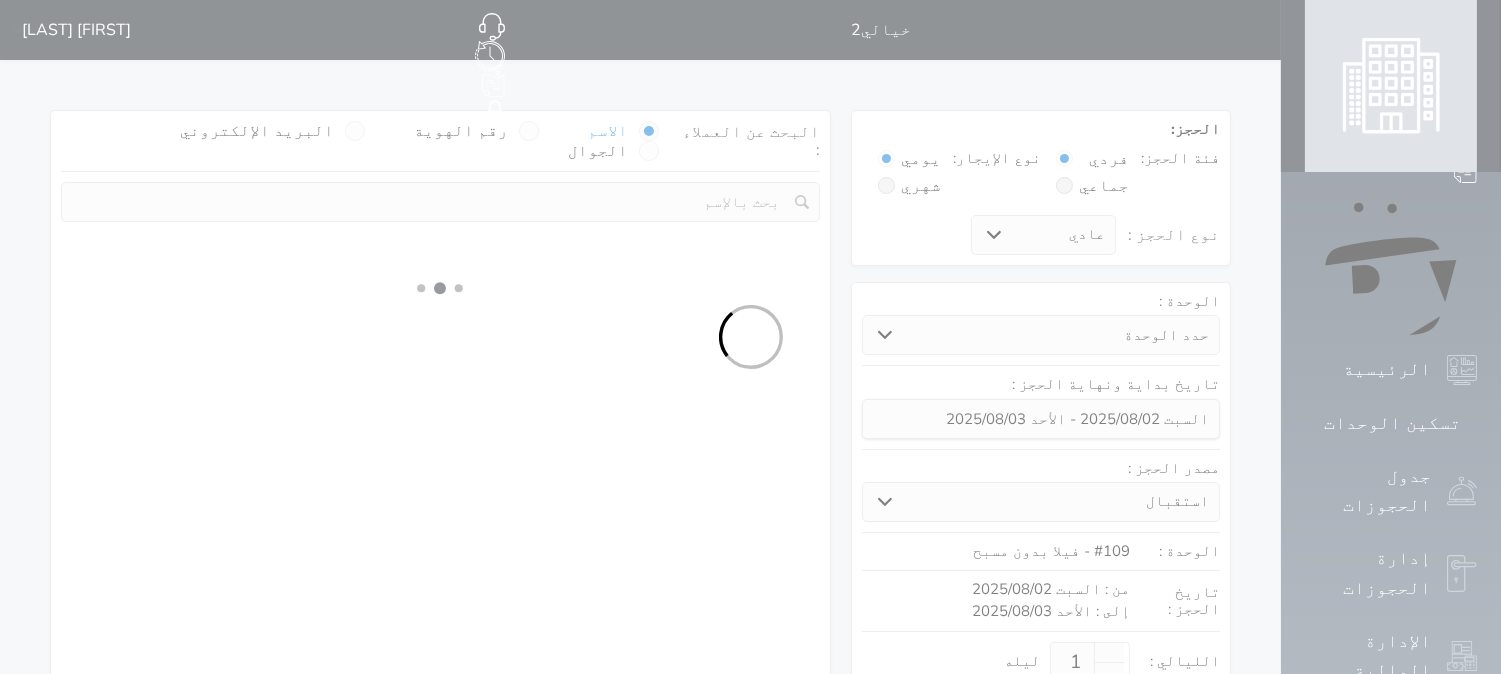 select on "113" 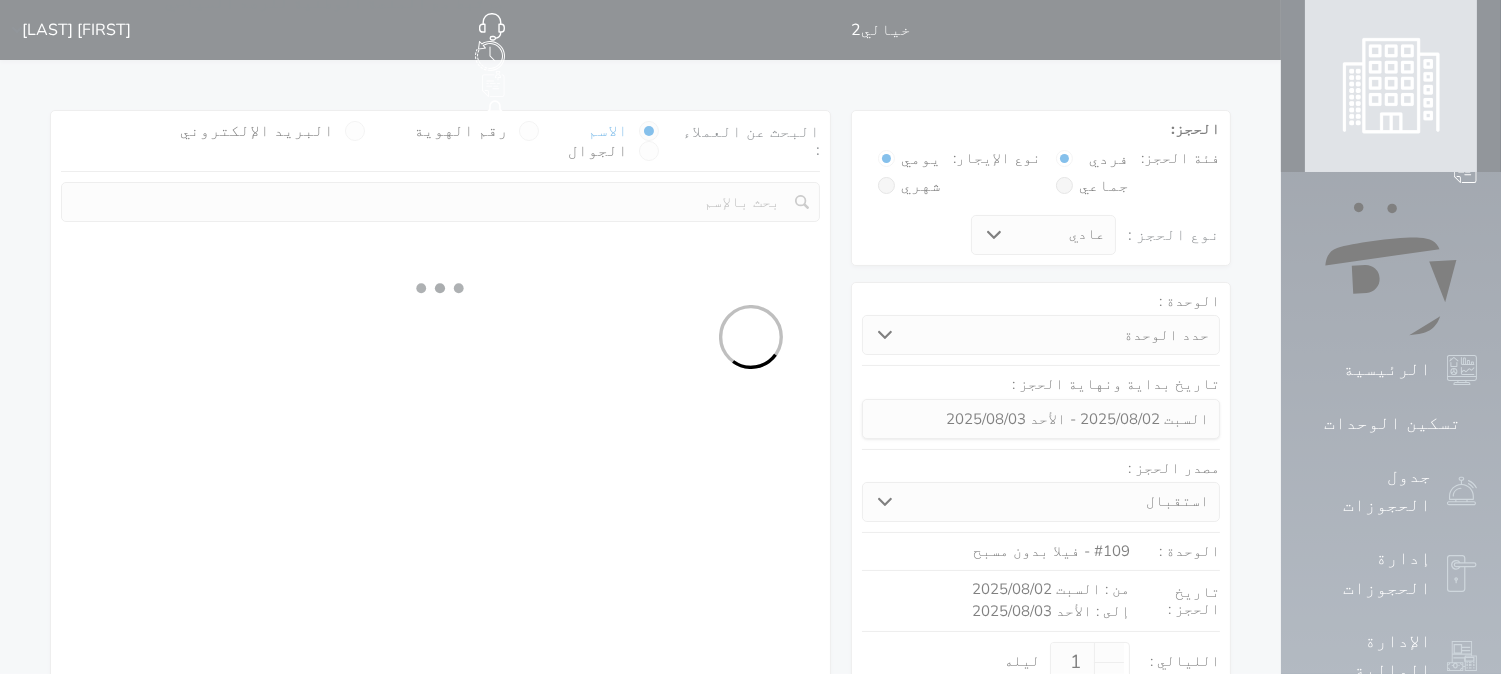 select on "1" 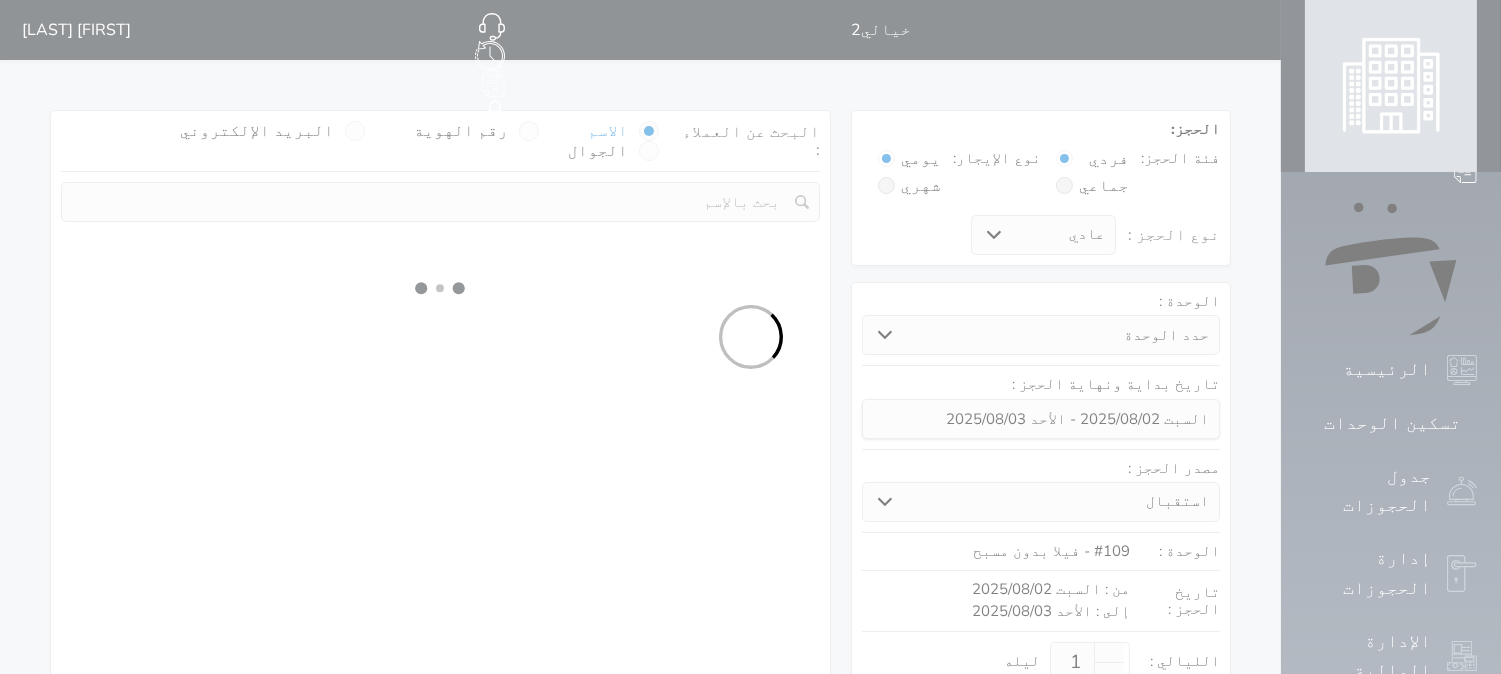 select 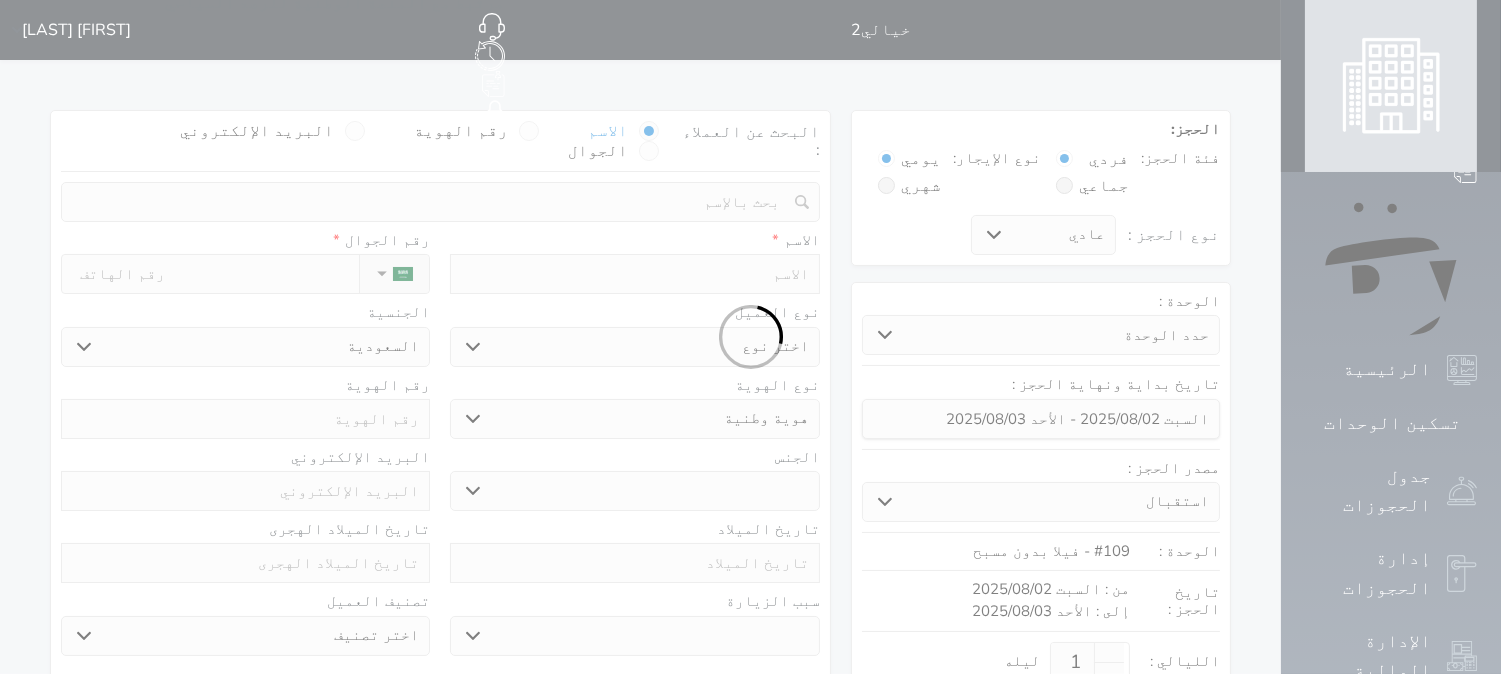 select 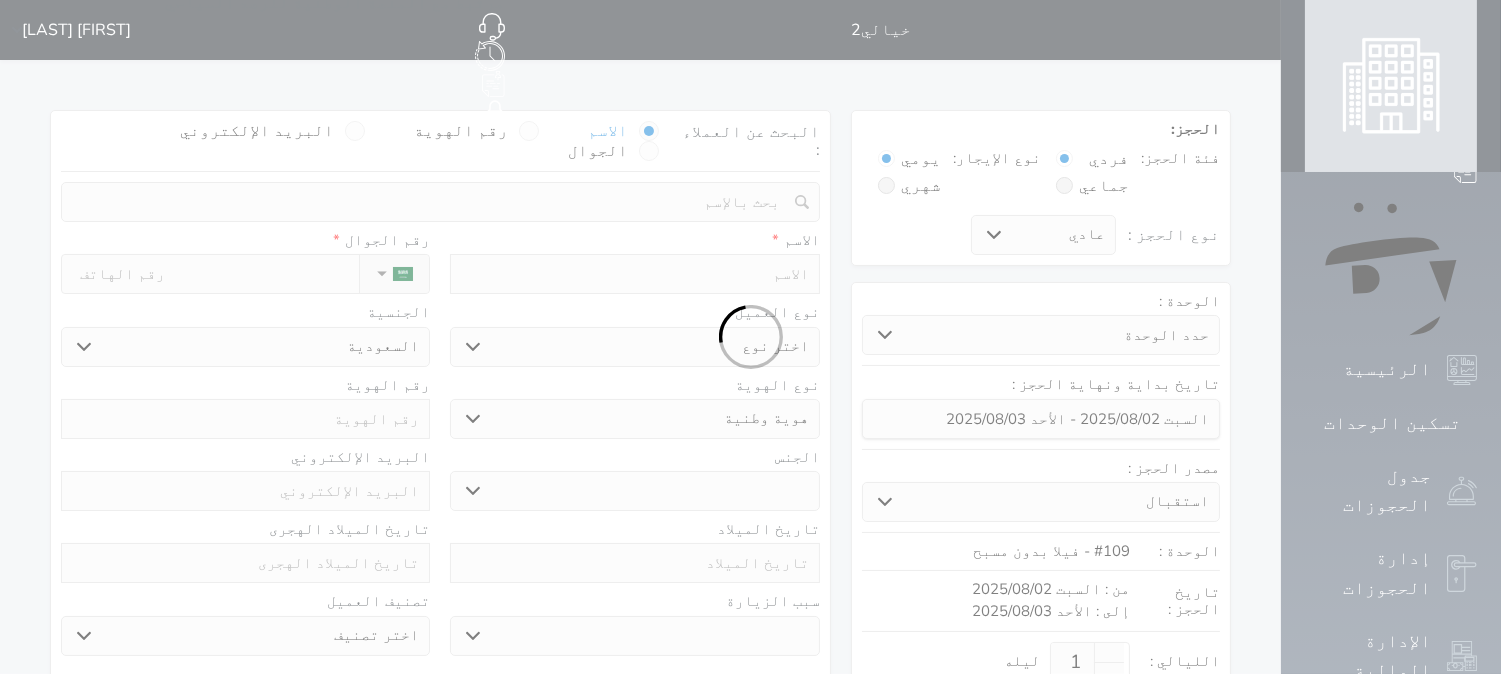 select 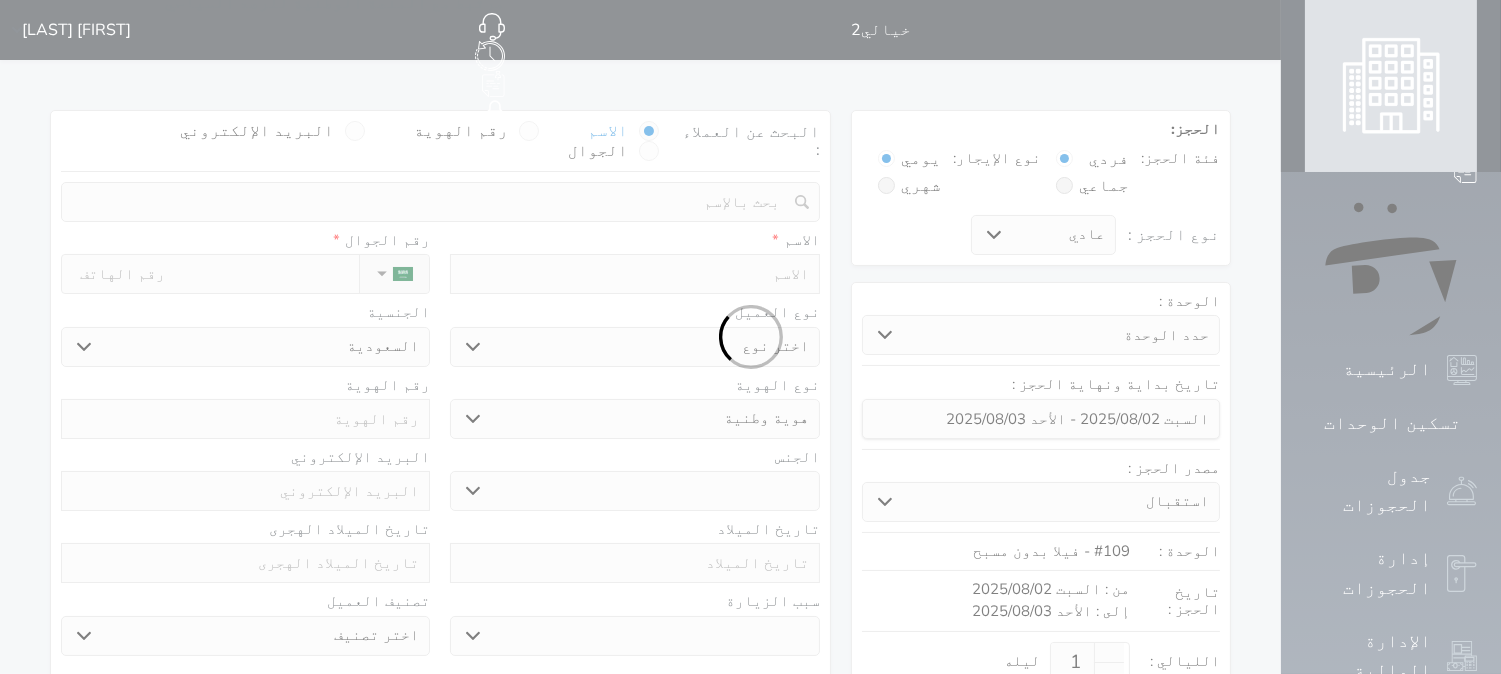 select 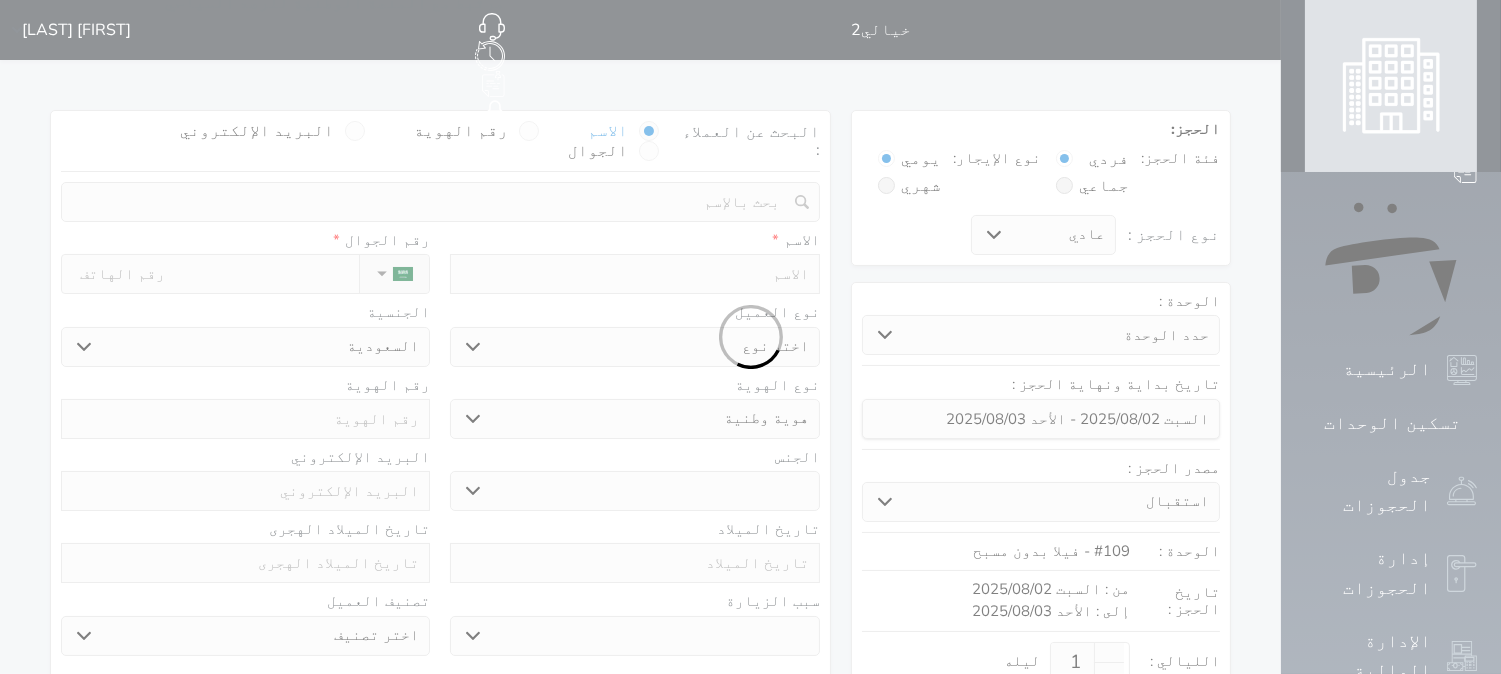 select 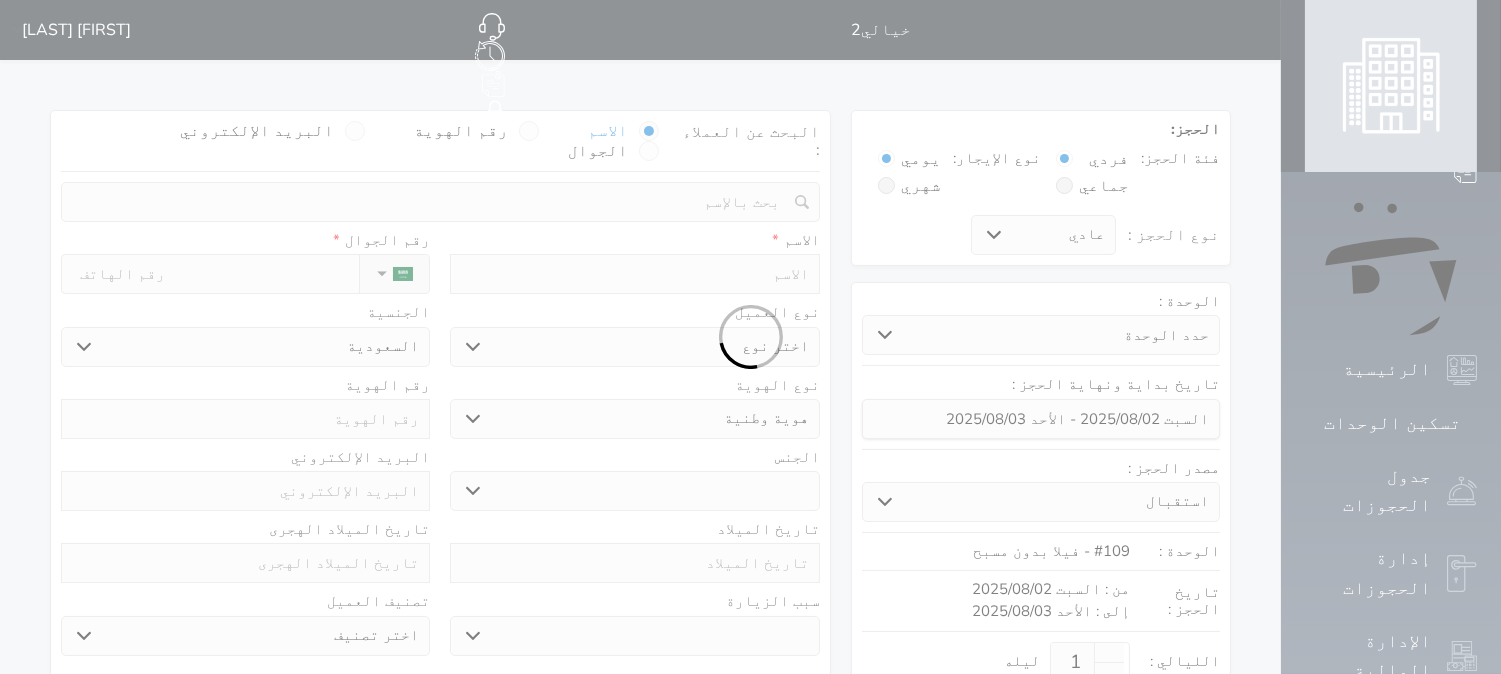 select on "1" 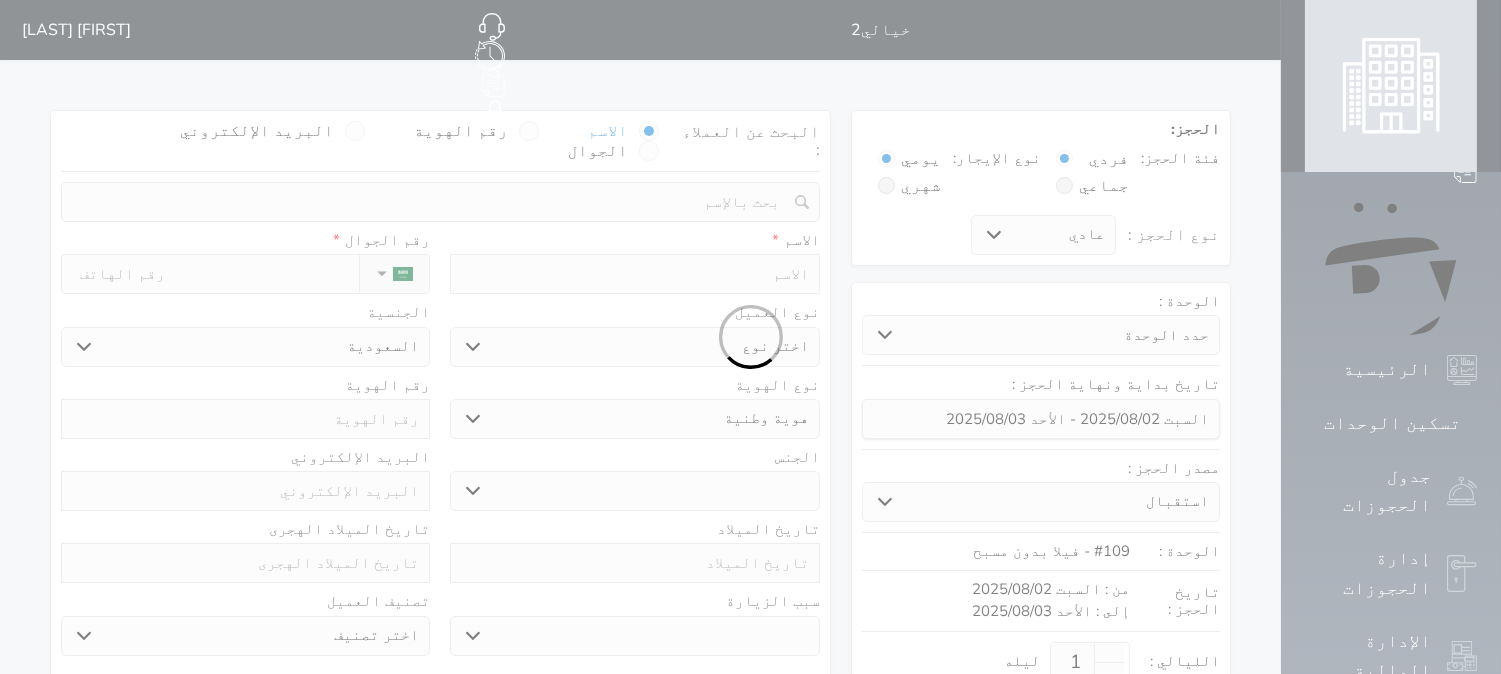 select on "7" 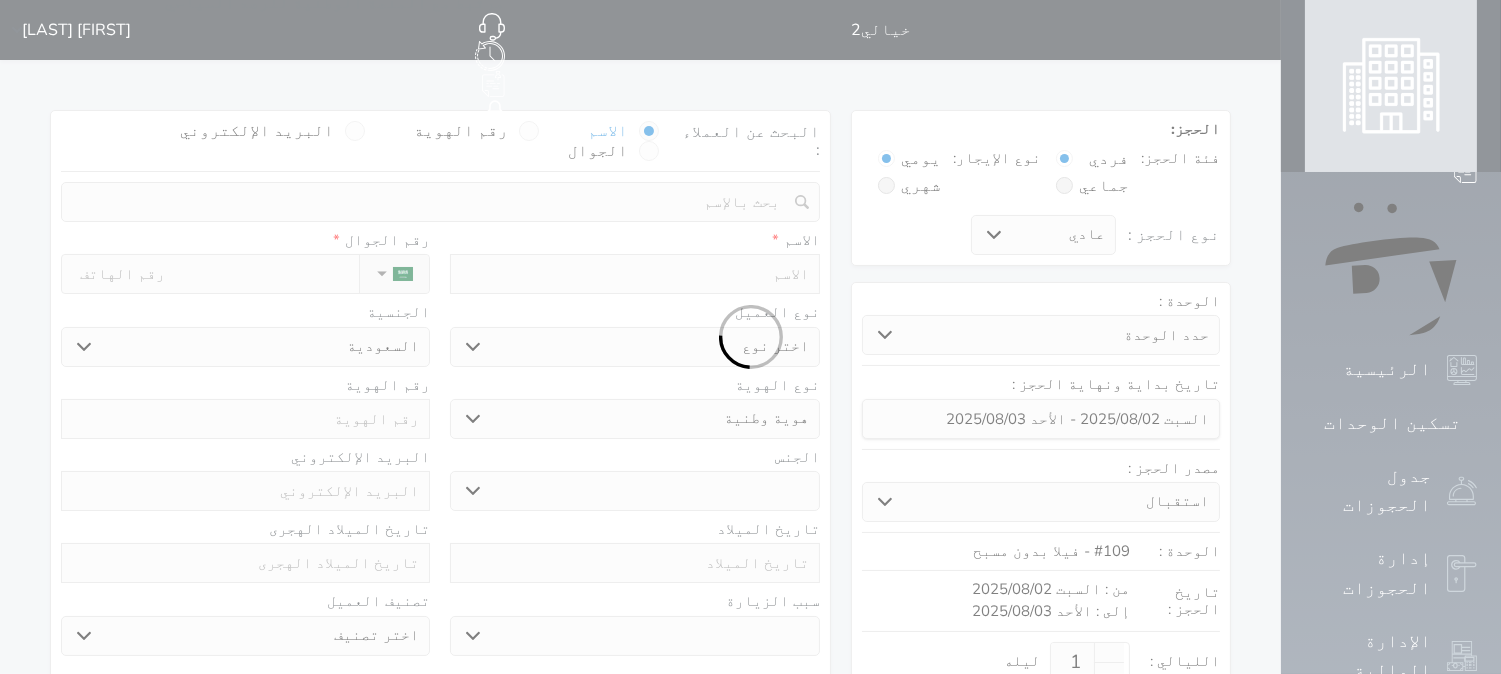 select 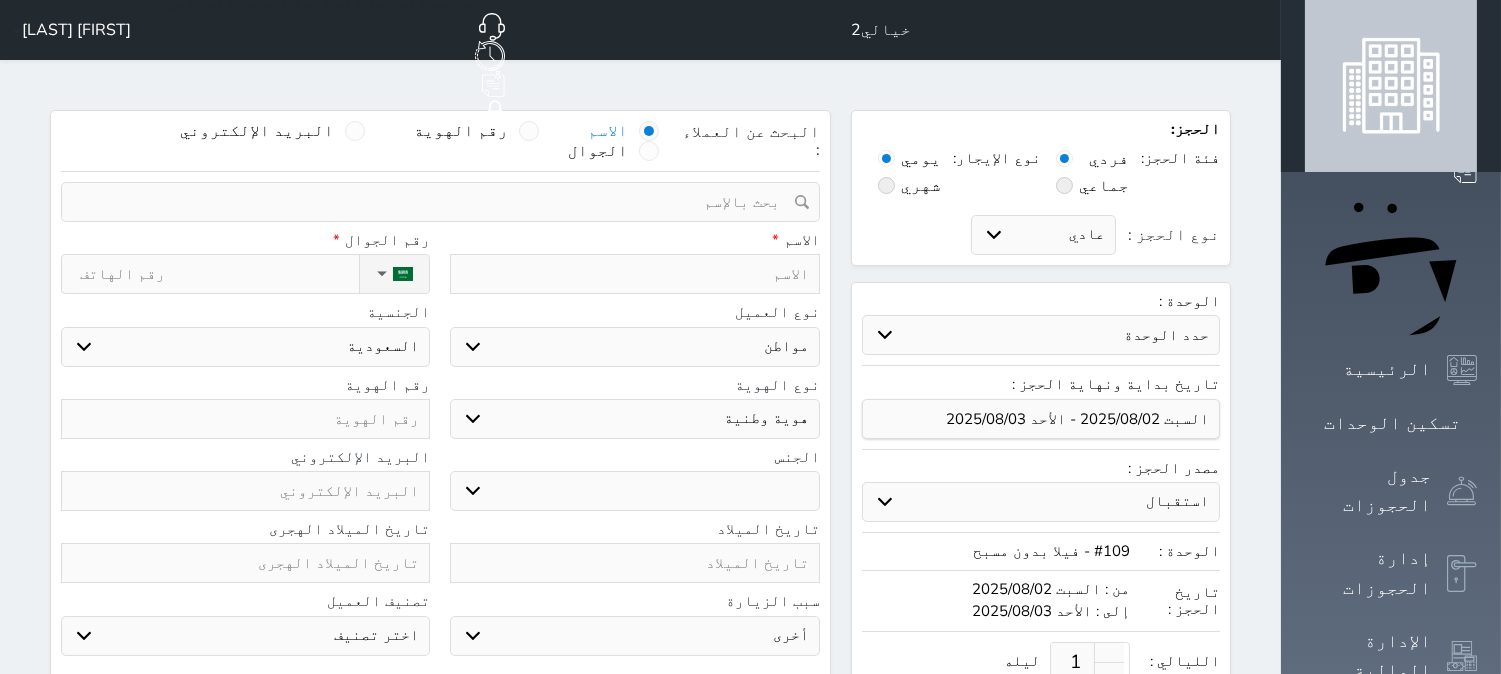 select 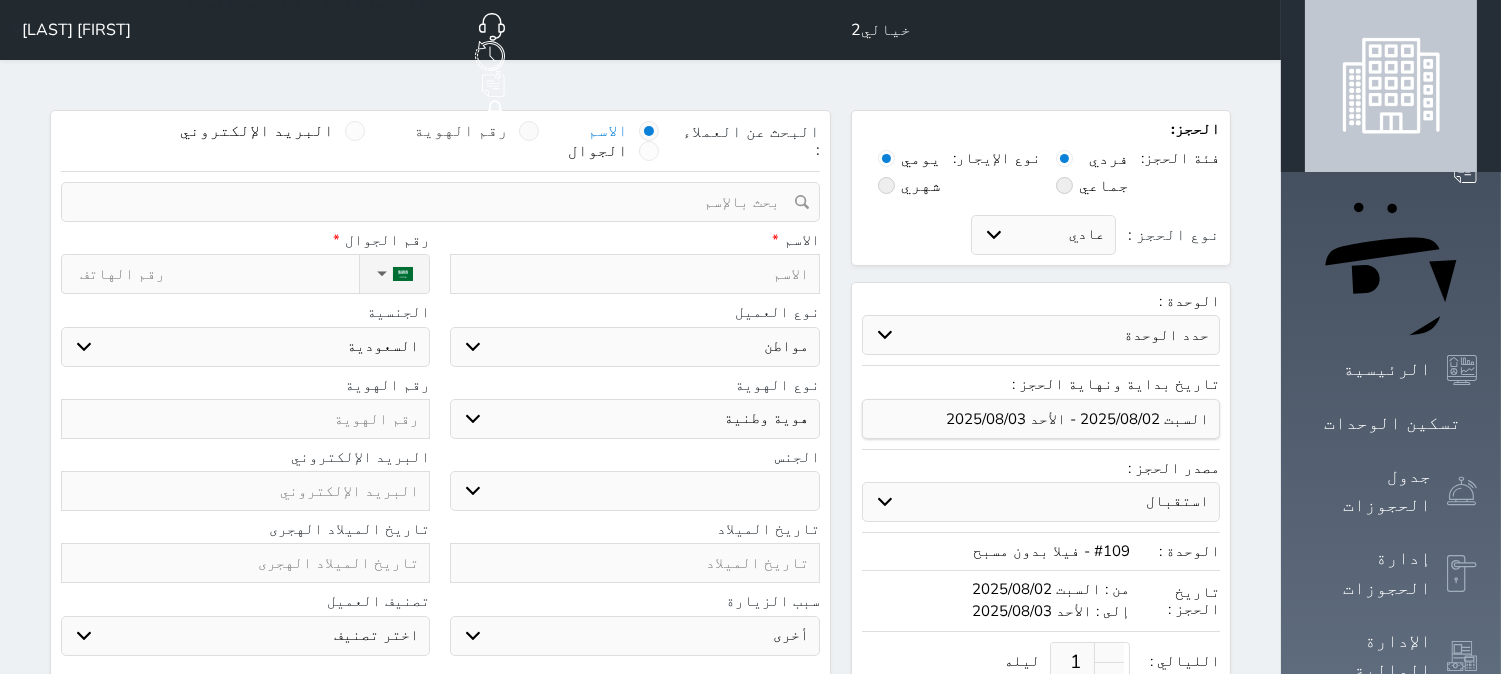 click at bounding box center [529, 131] 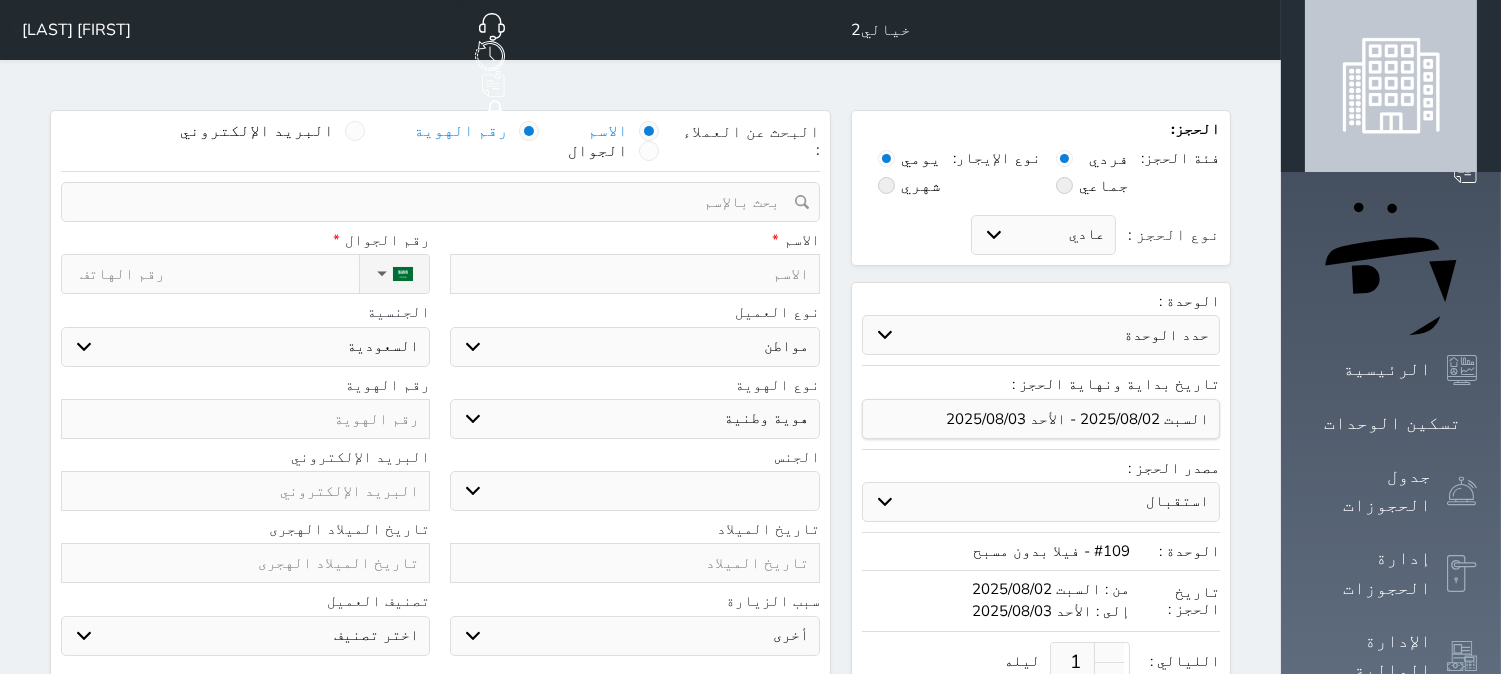 select 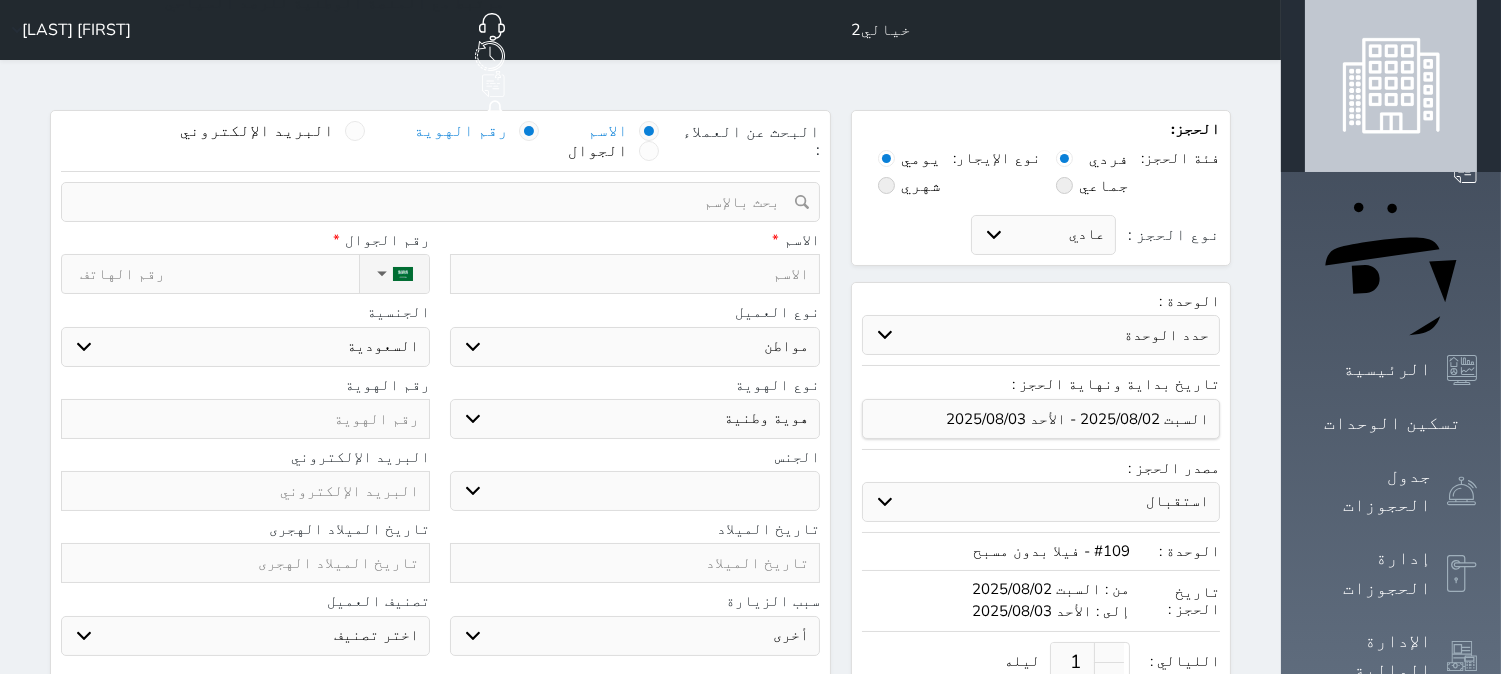 select 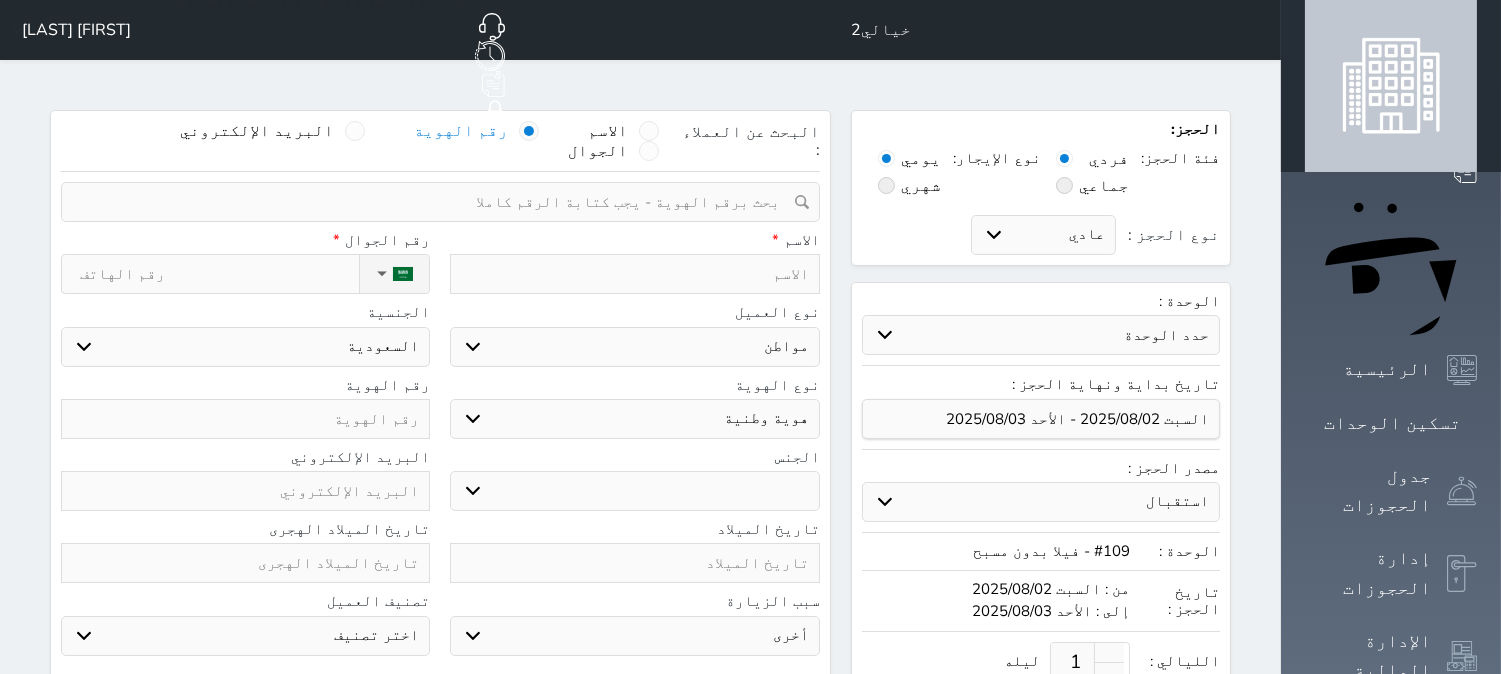 click at bounding box center [433, 202] 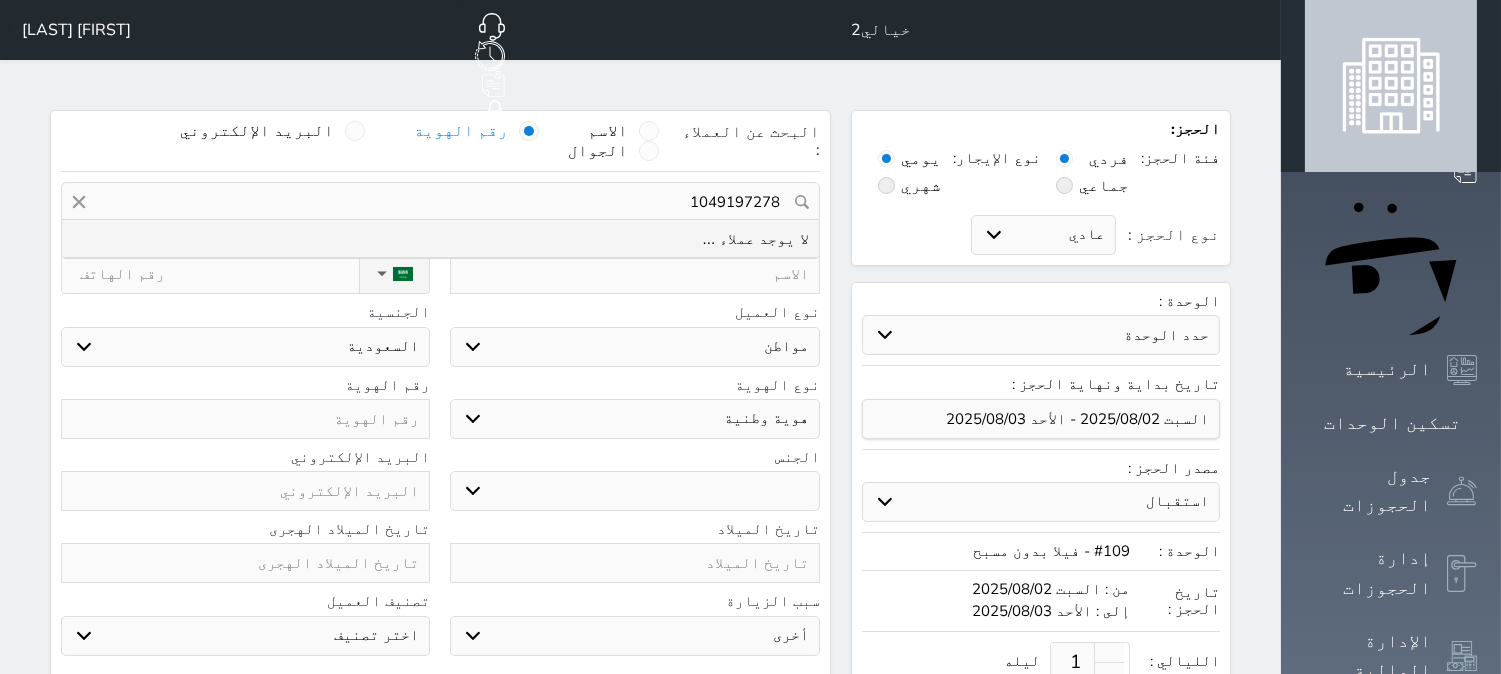 drag, startPoint x: 740, startPoint y: 150, endPoint x: 850, endPoint y: 136, distance: 110.88733 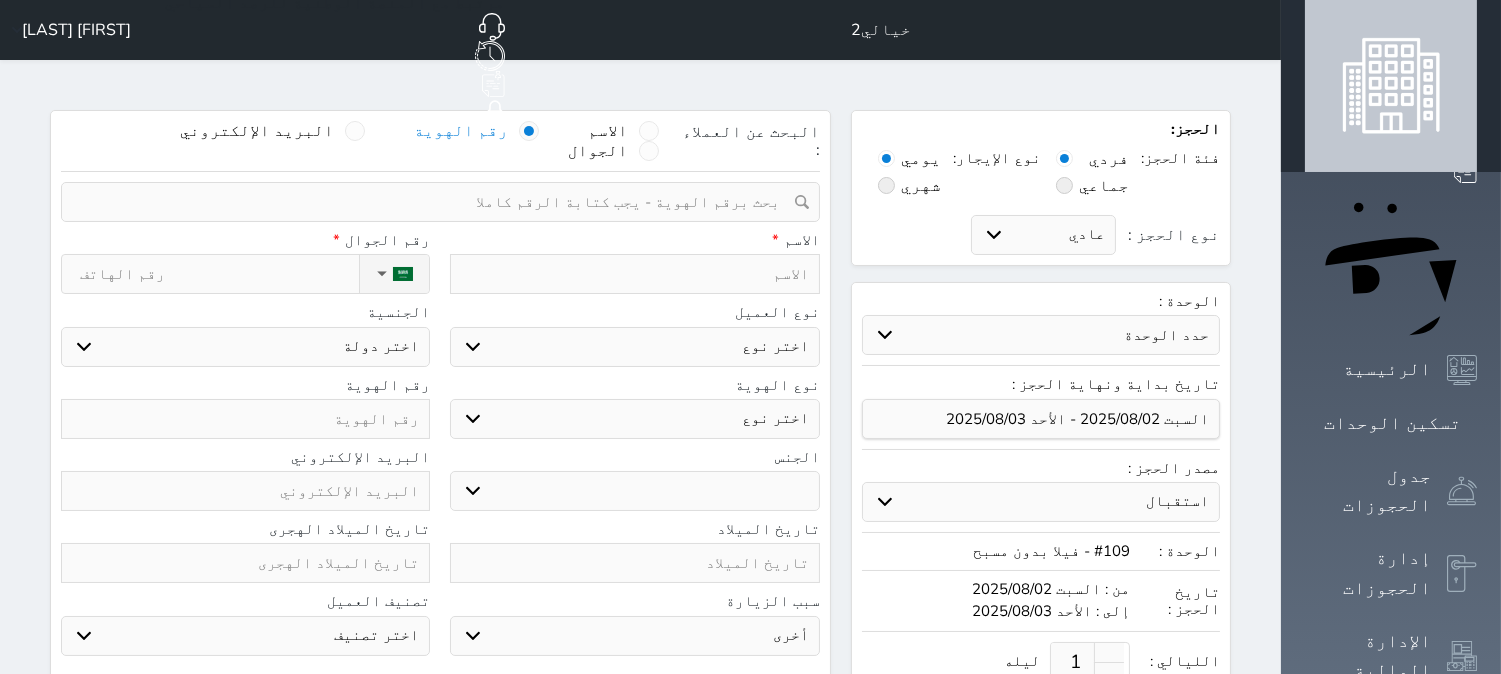 type on "ع" 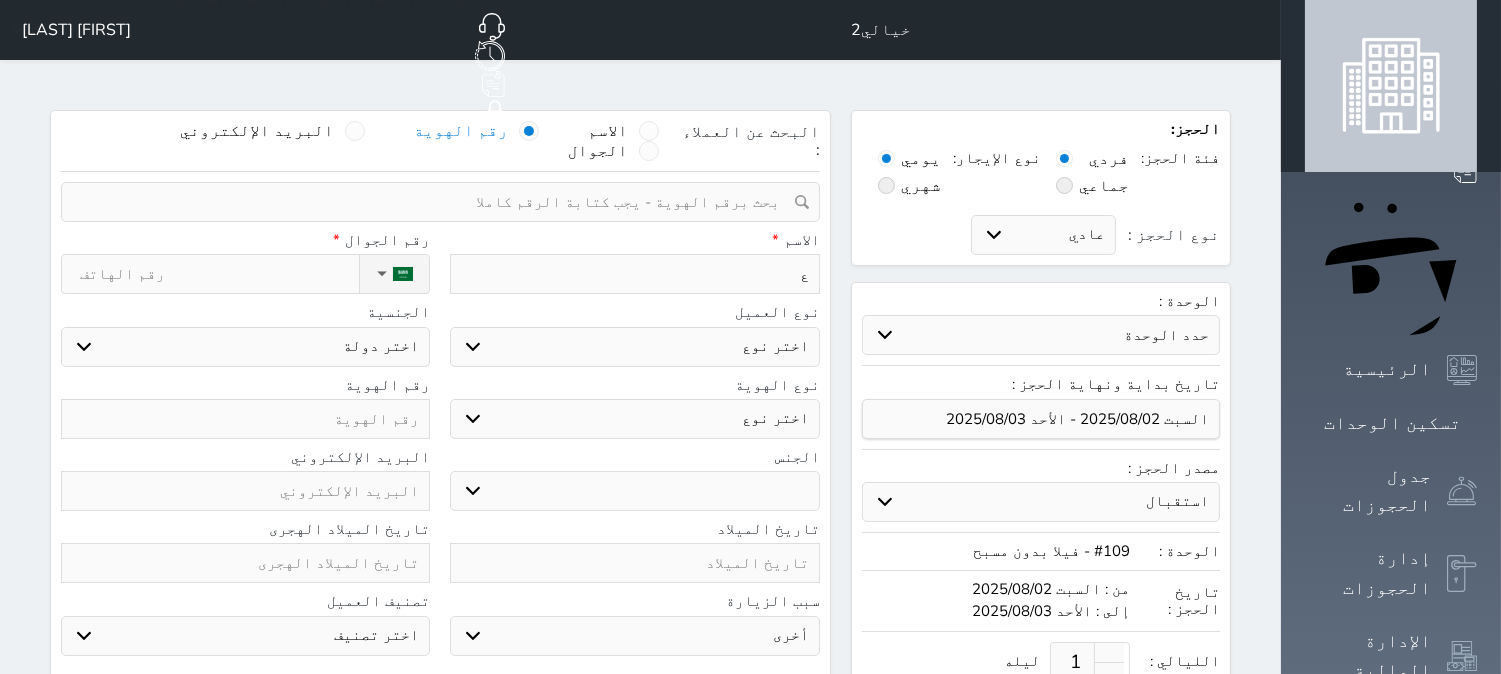 type on "عم" 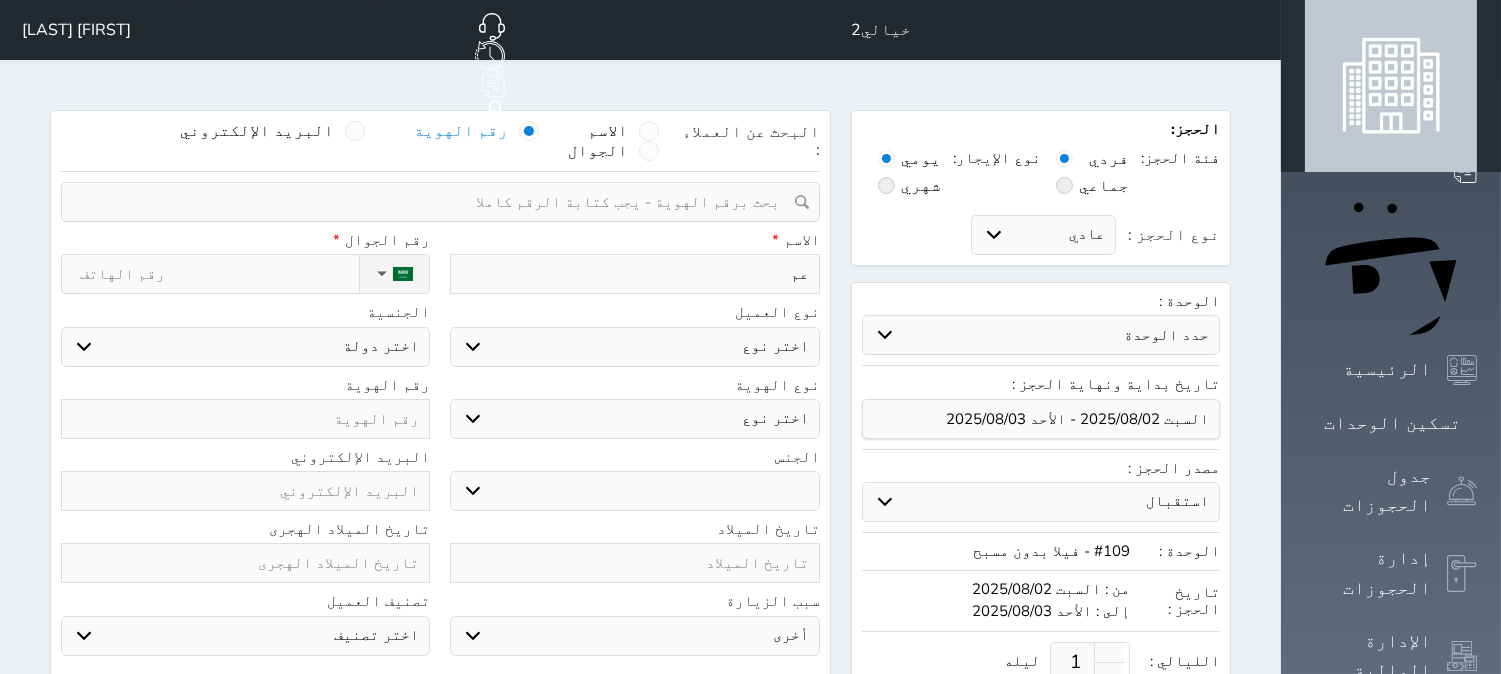 type on "عمر" 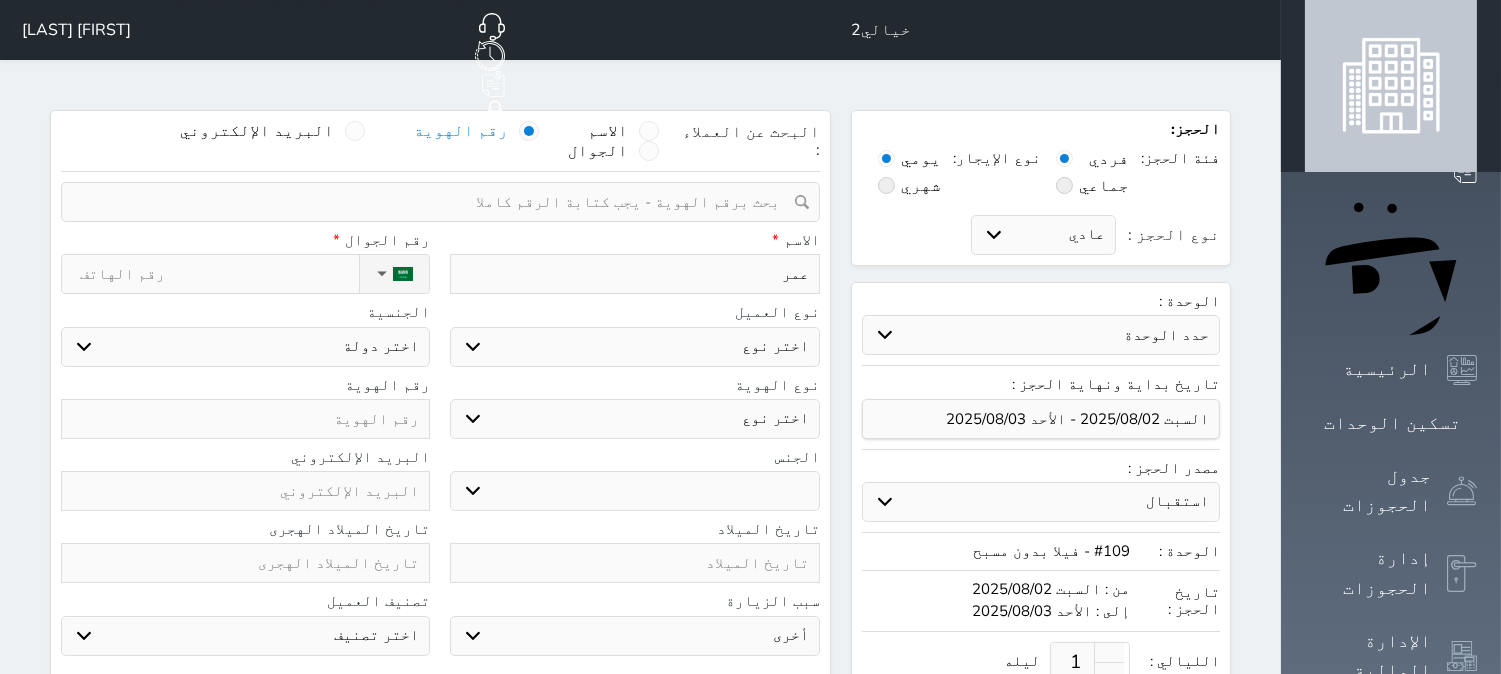type on "عمر" 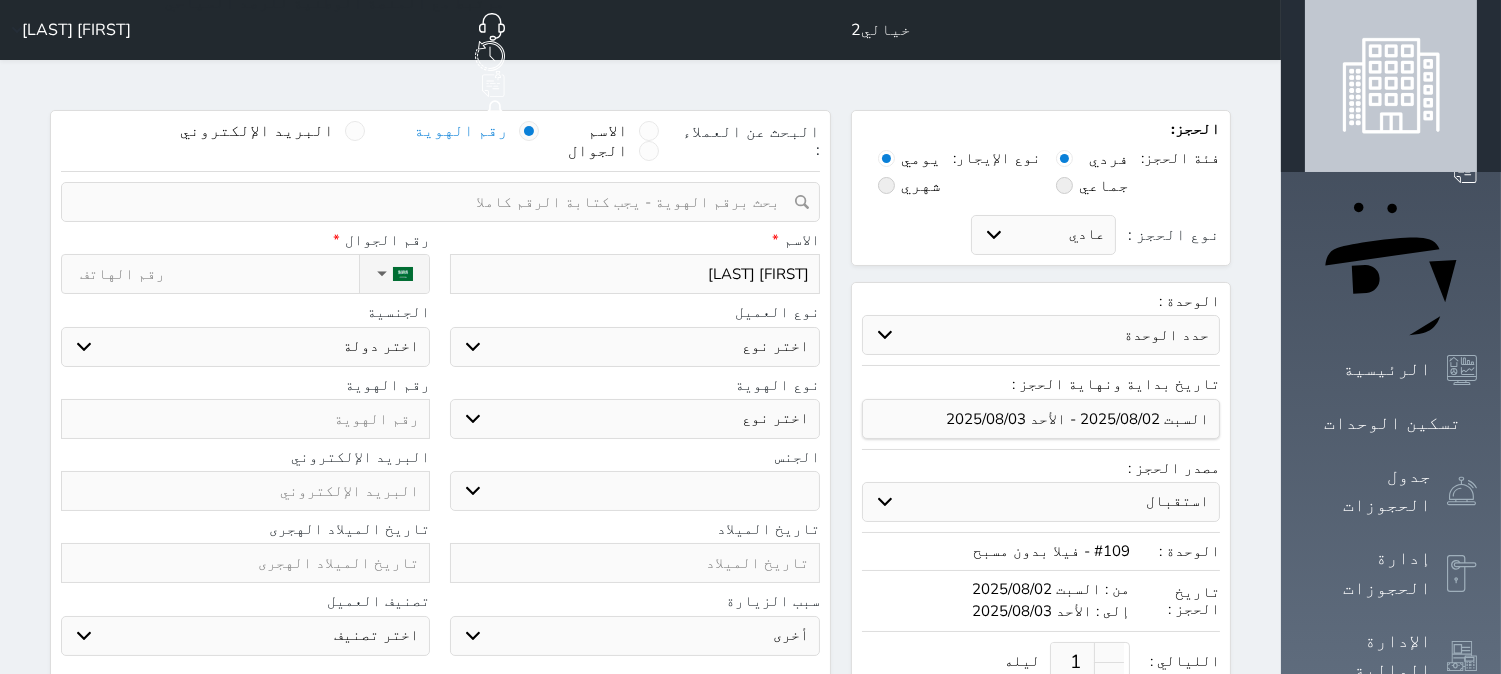 type on "[FIRST] [LAST]" 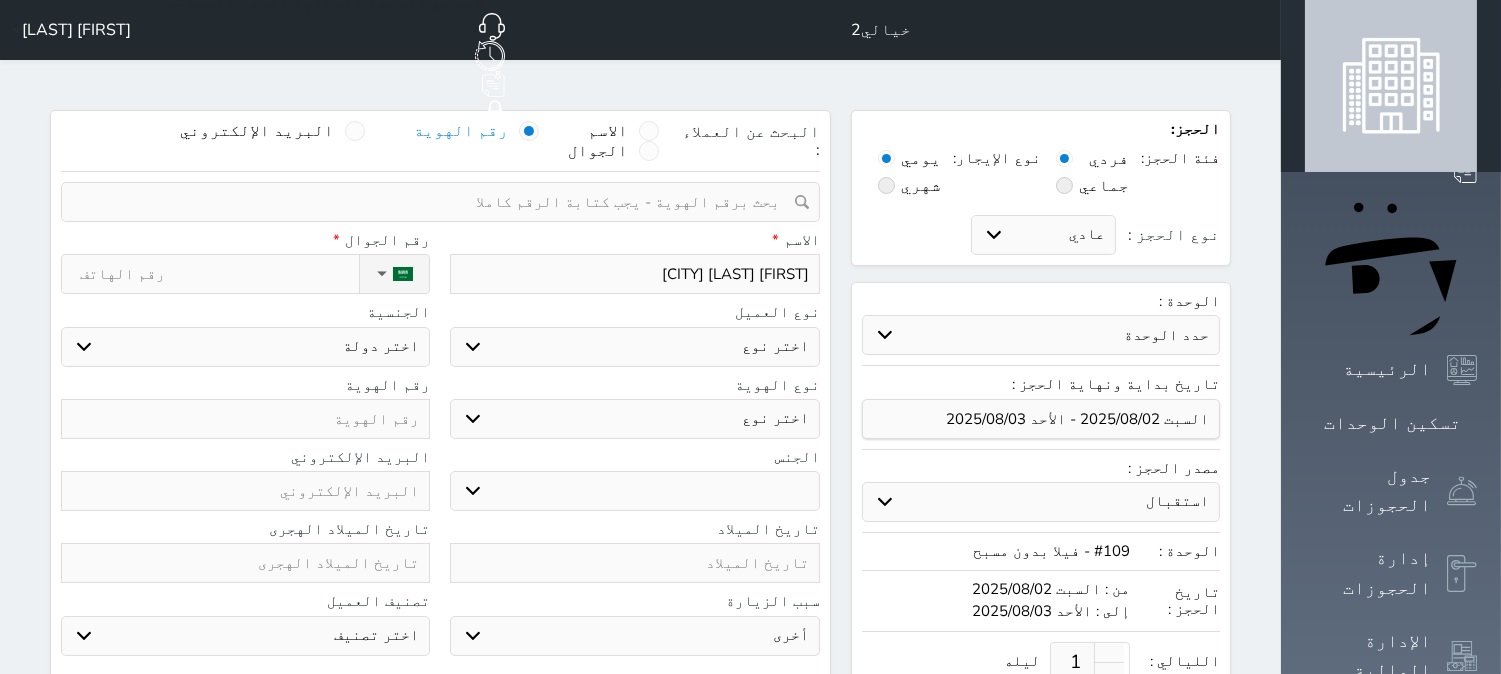 type on "[FIRST] [LAST]" 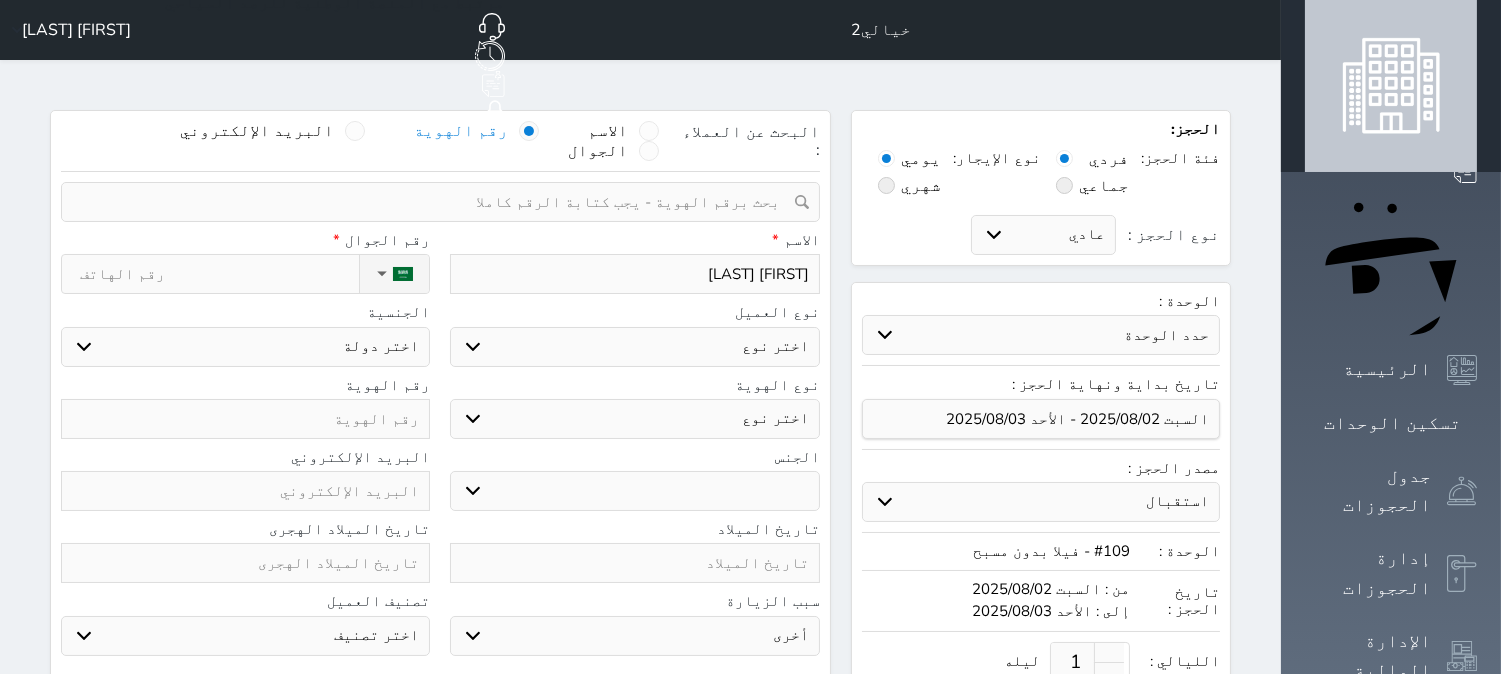 type on "[FIRST] [LAST] [CITY]" 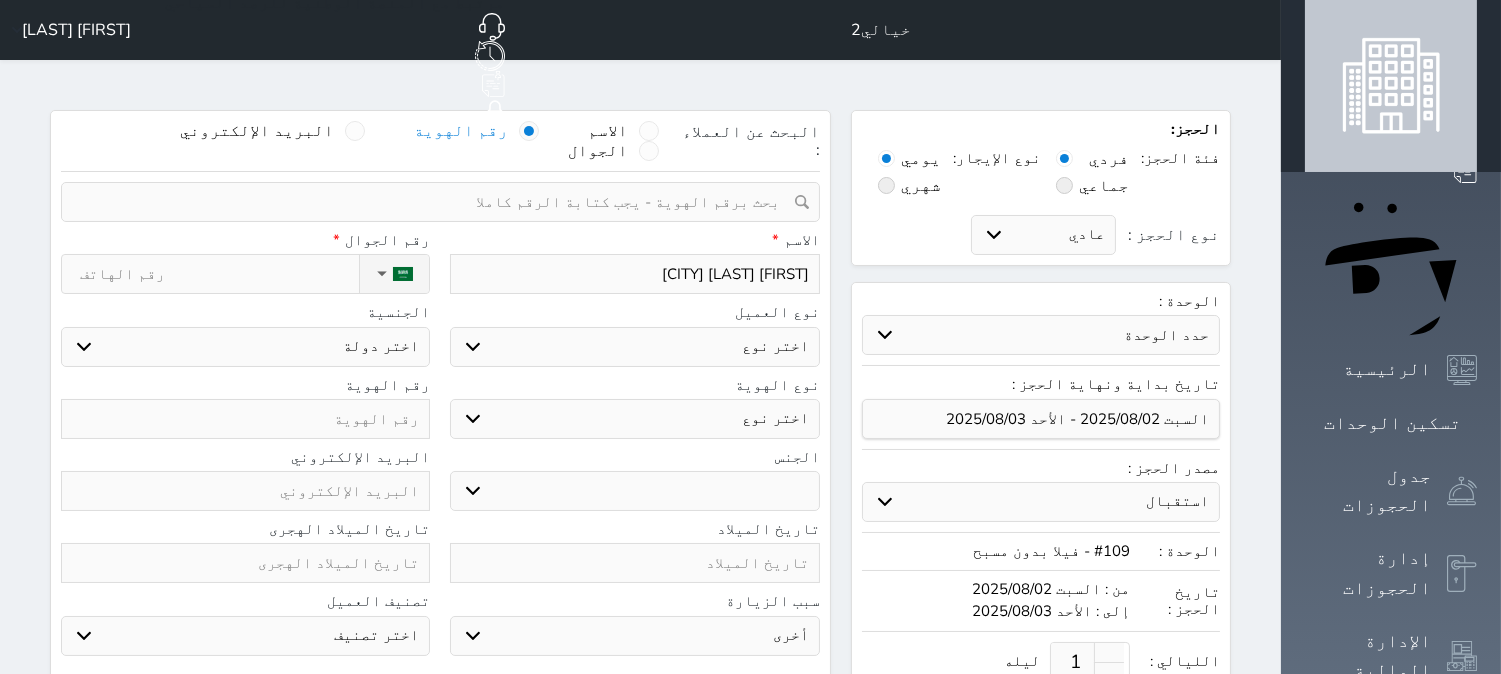 type on "[FIRST] [LAST] [CITY]" 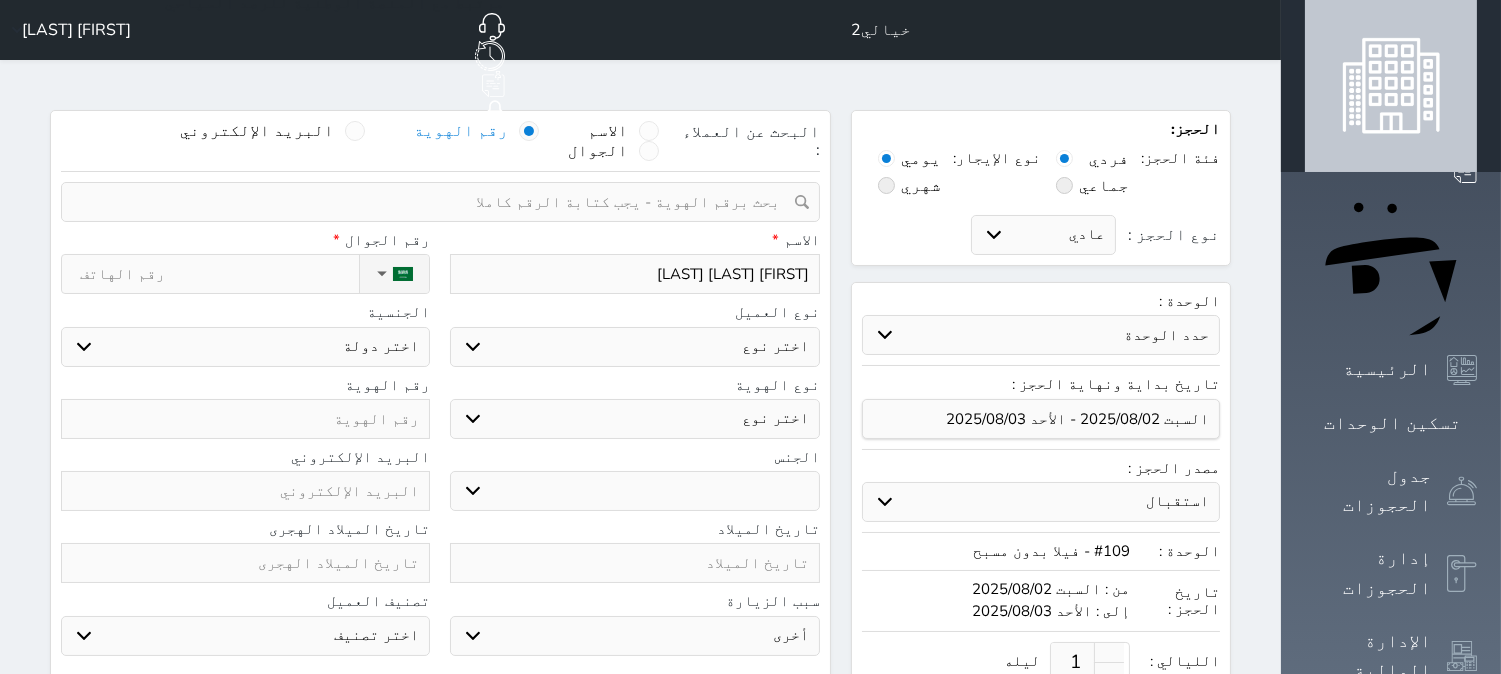 type on "[FIRST] [LAST] [LAST]" 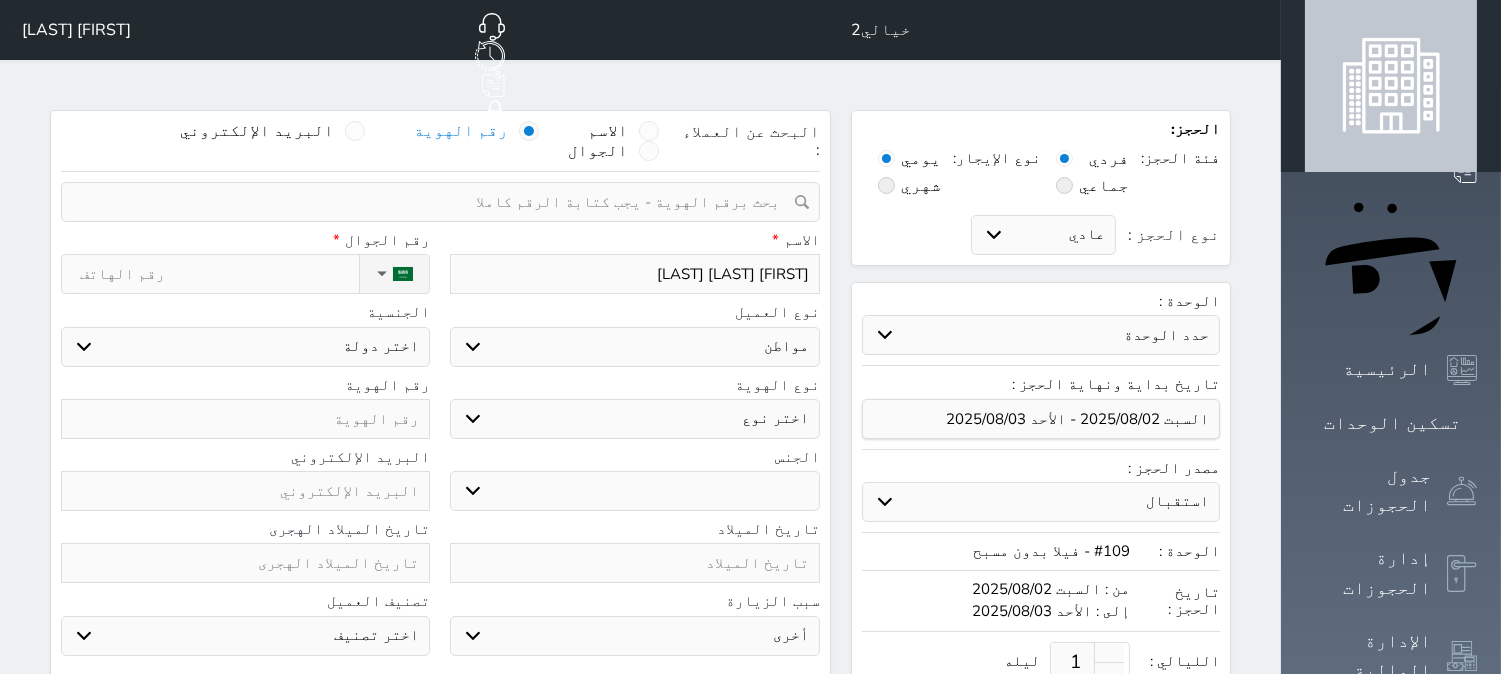 click on "اختر نوع   مواطن مواطن خليجي زائر مقيم" at bounding box center [634, 347] 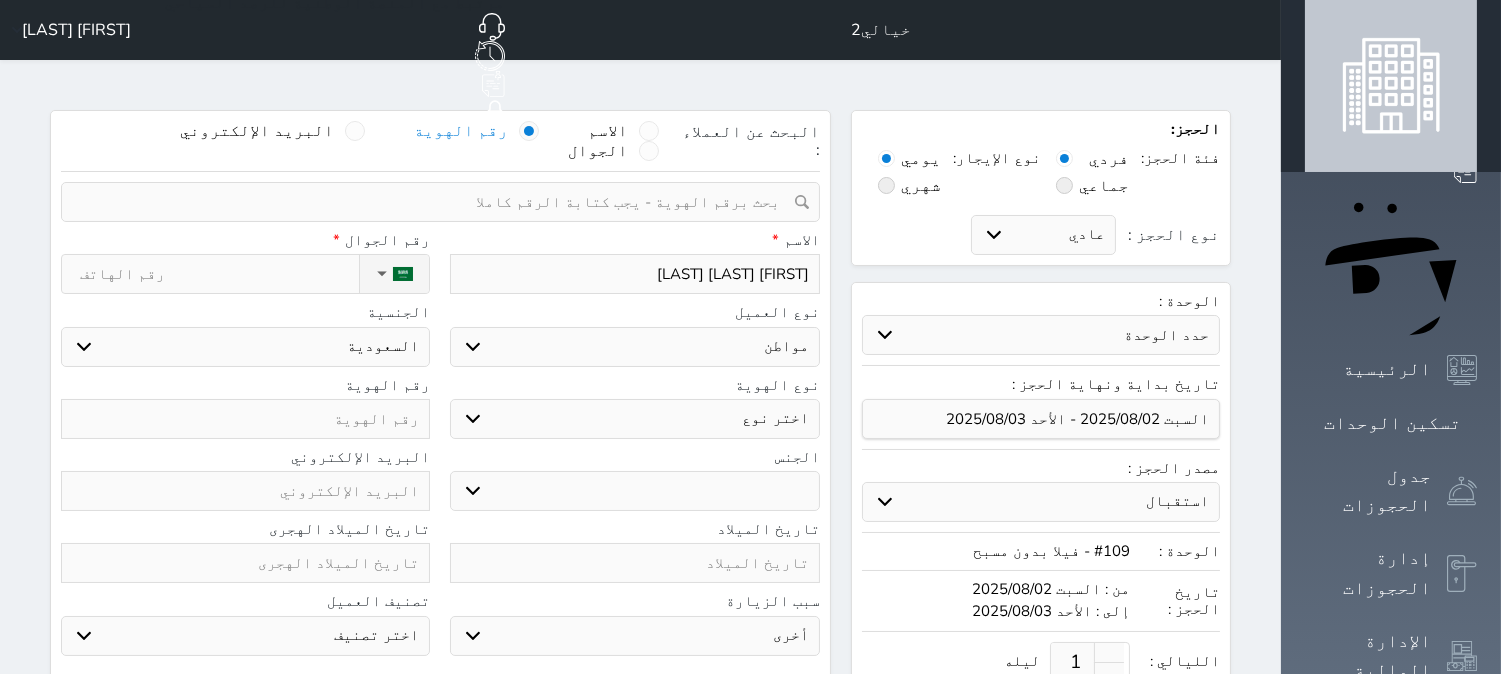 click on "اختر نوع   هوية وطنية هوية عائلية جواز السفر" at bounding box center [634, 419] 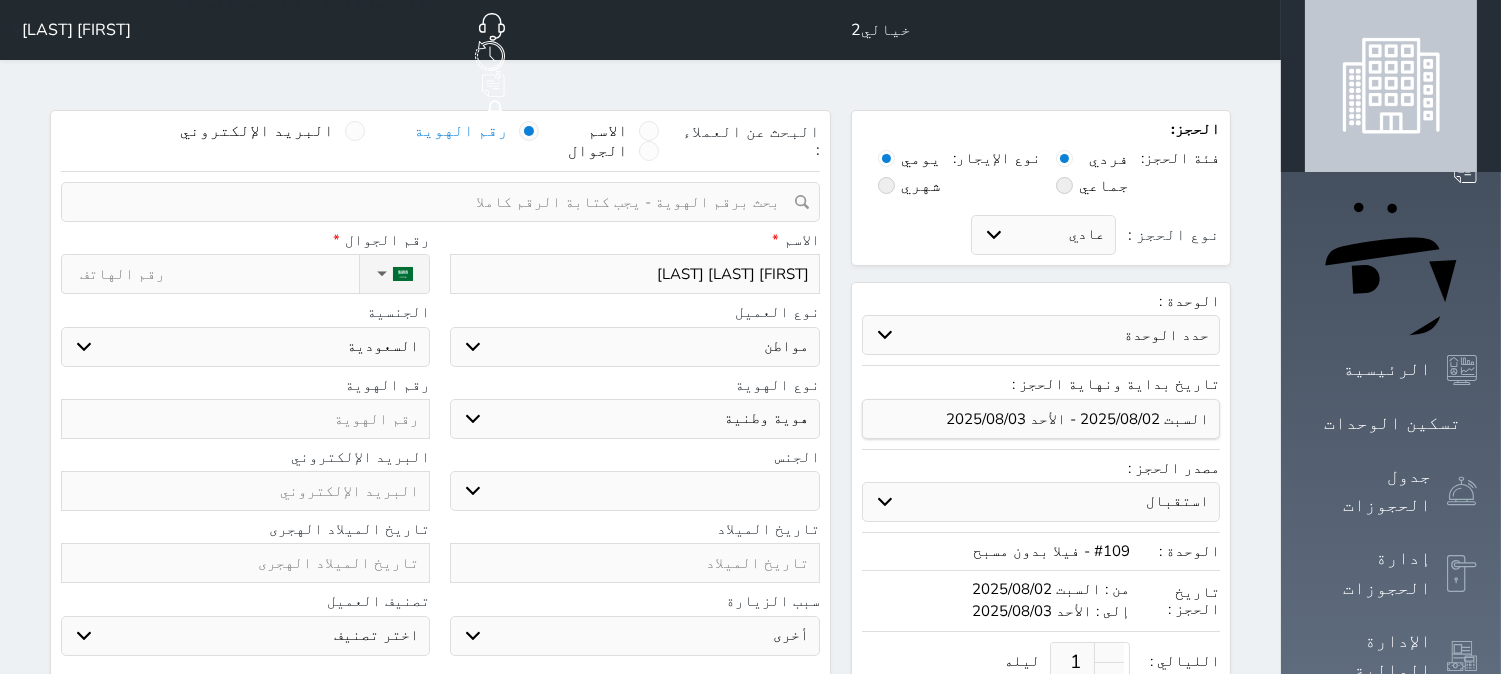 click on "اختر نوع   هوية وطنية هوية عائلية جواز السفر" at bounding box center [634, 419] 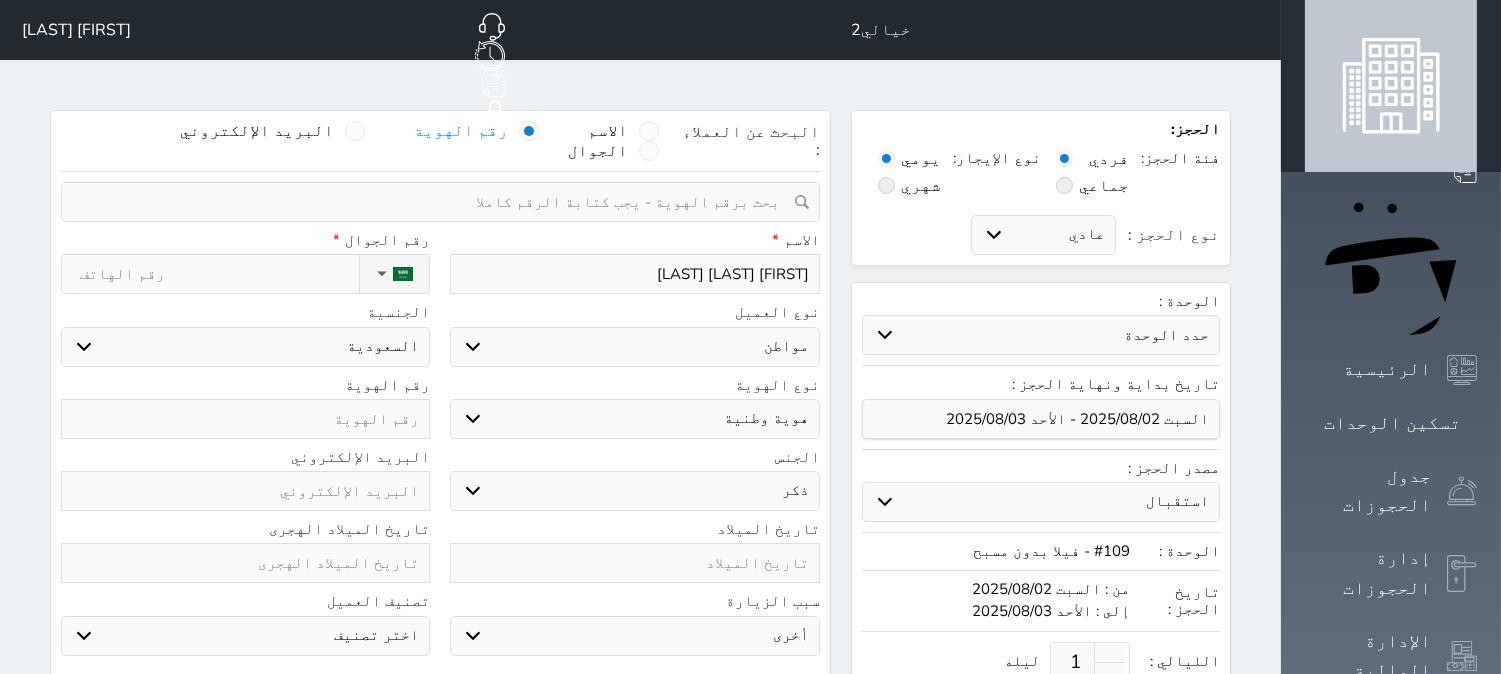 click on "ذكر   انثى" at bounding box center (634, 491) 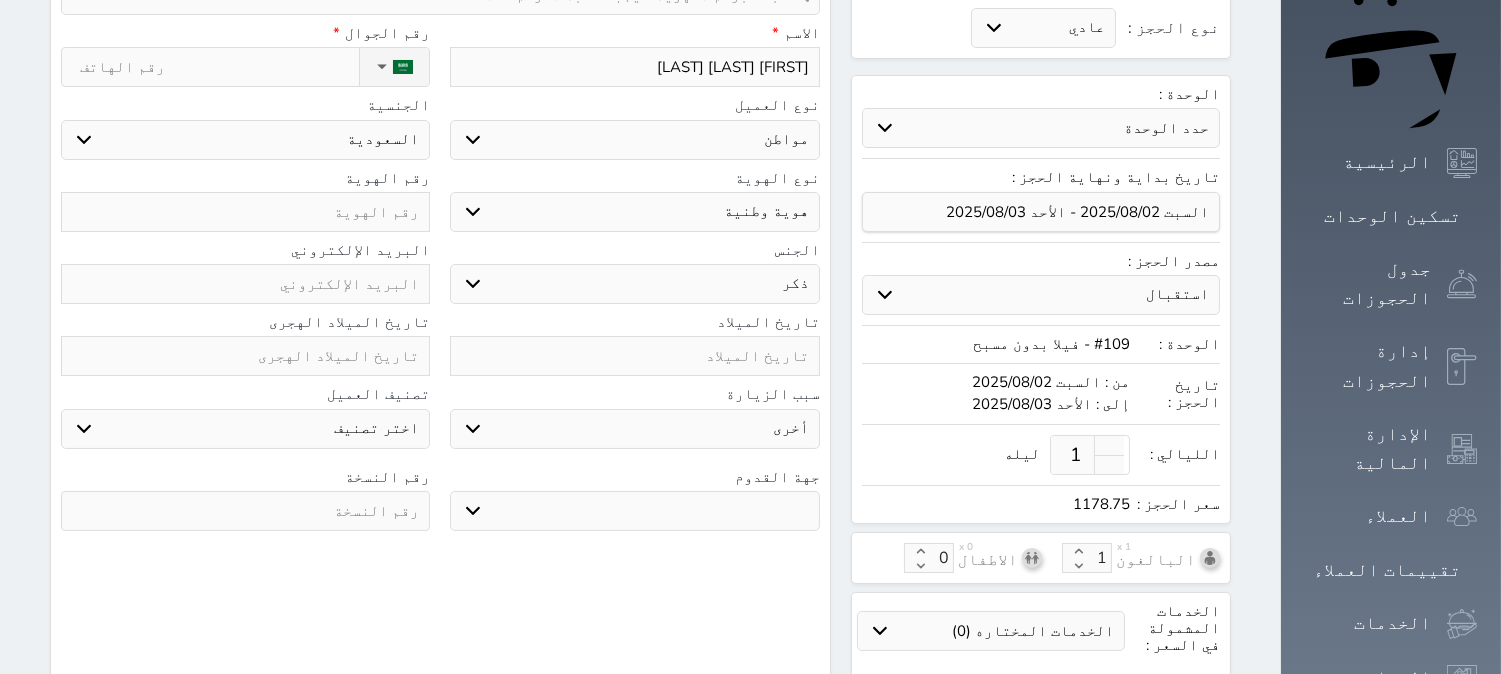 scroll, scrollTop: 222, scrollLeft: 0, axis: vertical 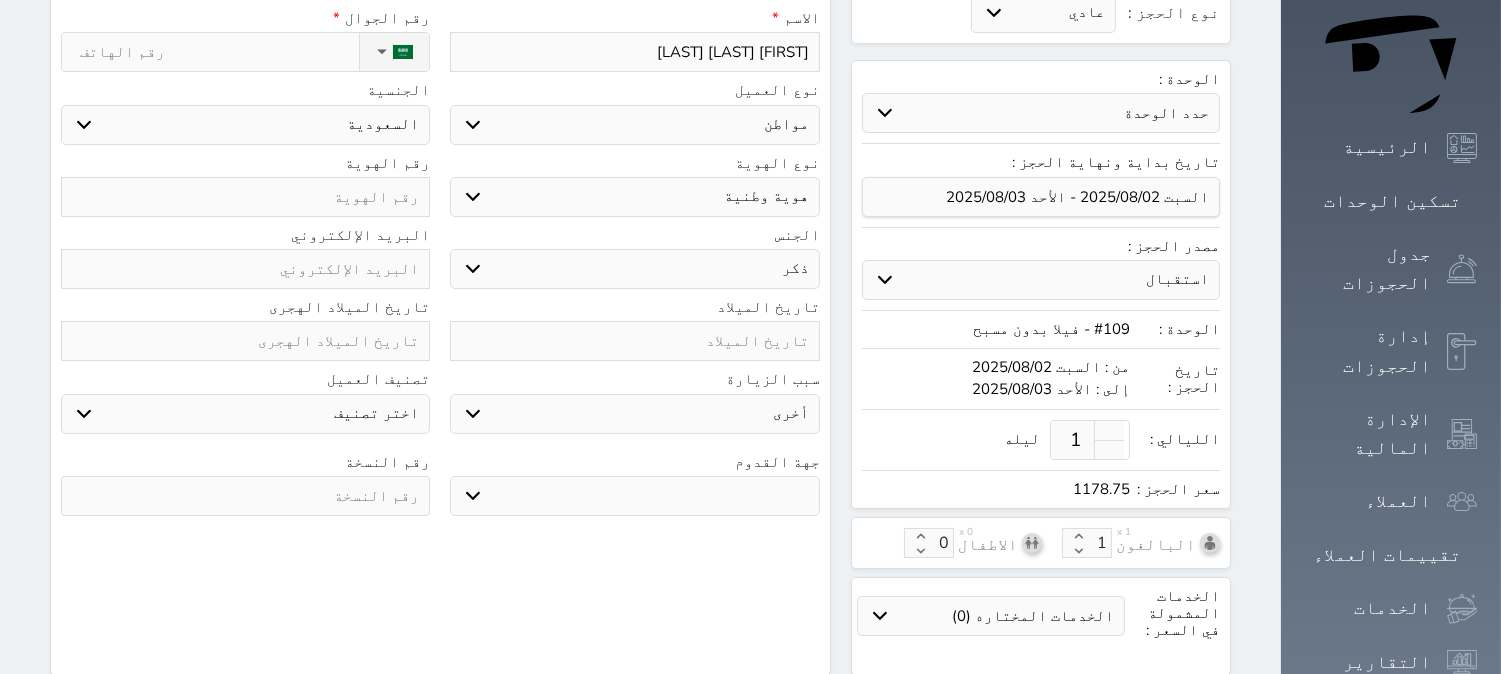 click at bounding box center [245, 341] 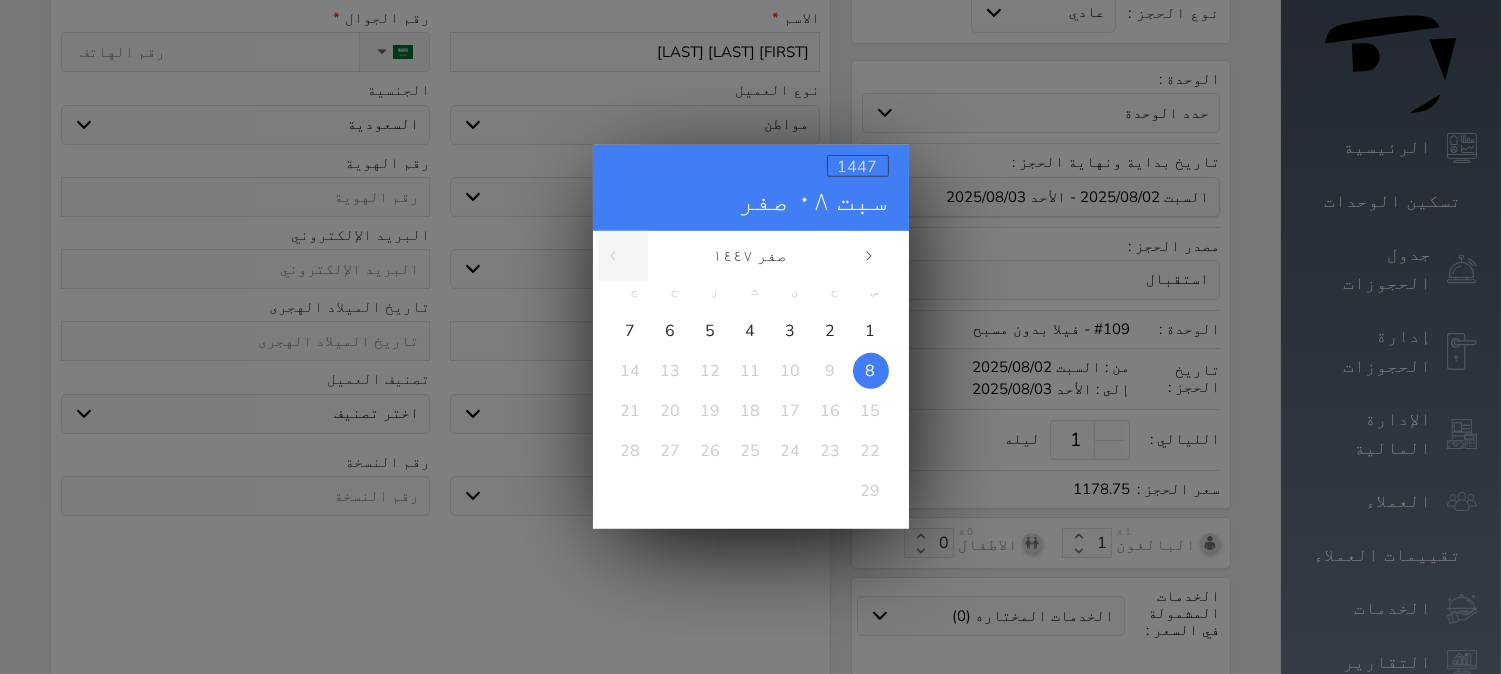 click on "1447" at bounding box center (858, 167) 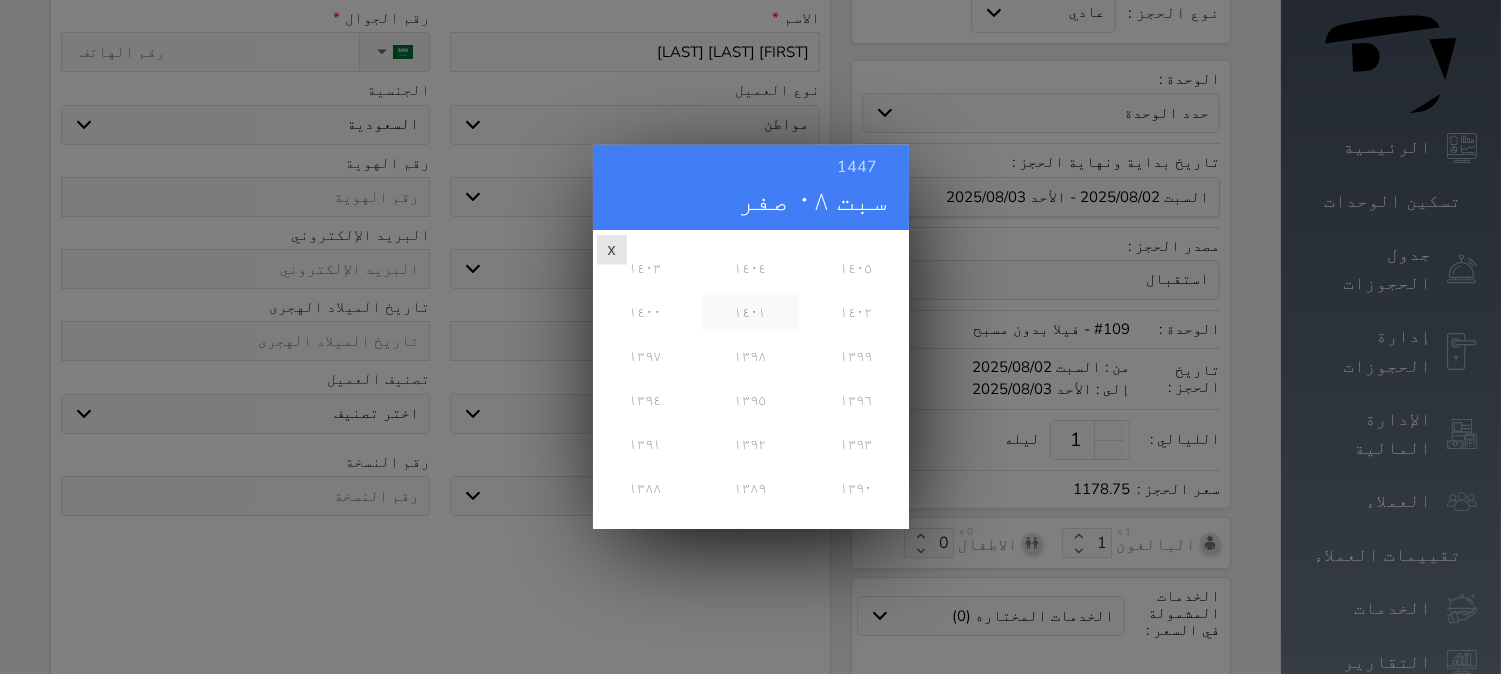 scroll, scrollTop: 666, scrollLeft: 0, axis: vertical 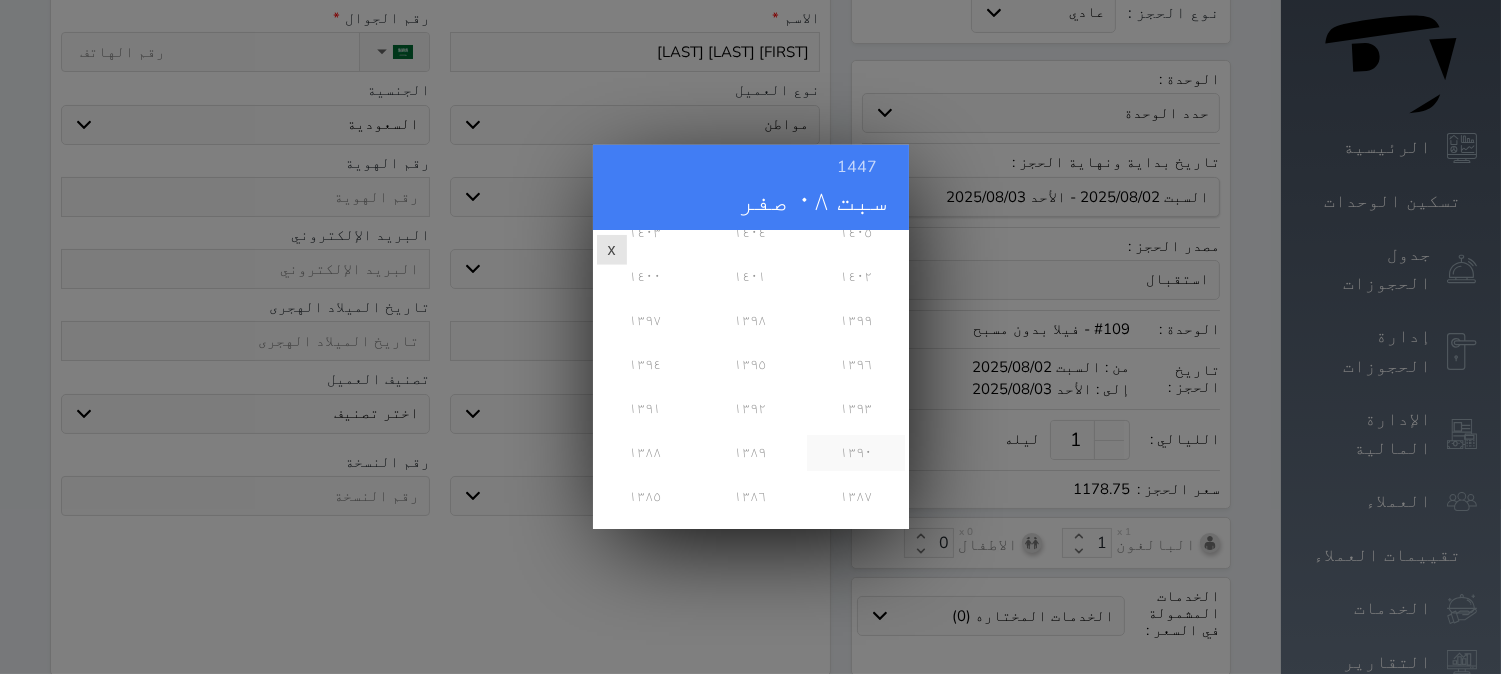 click on "١٣٩٠" at bounding box center [855, 453] 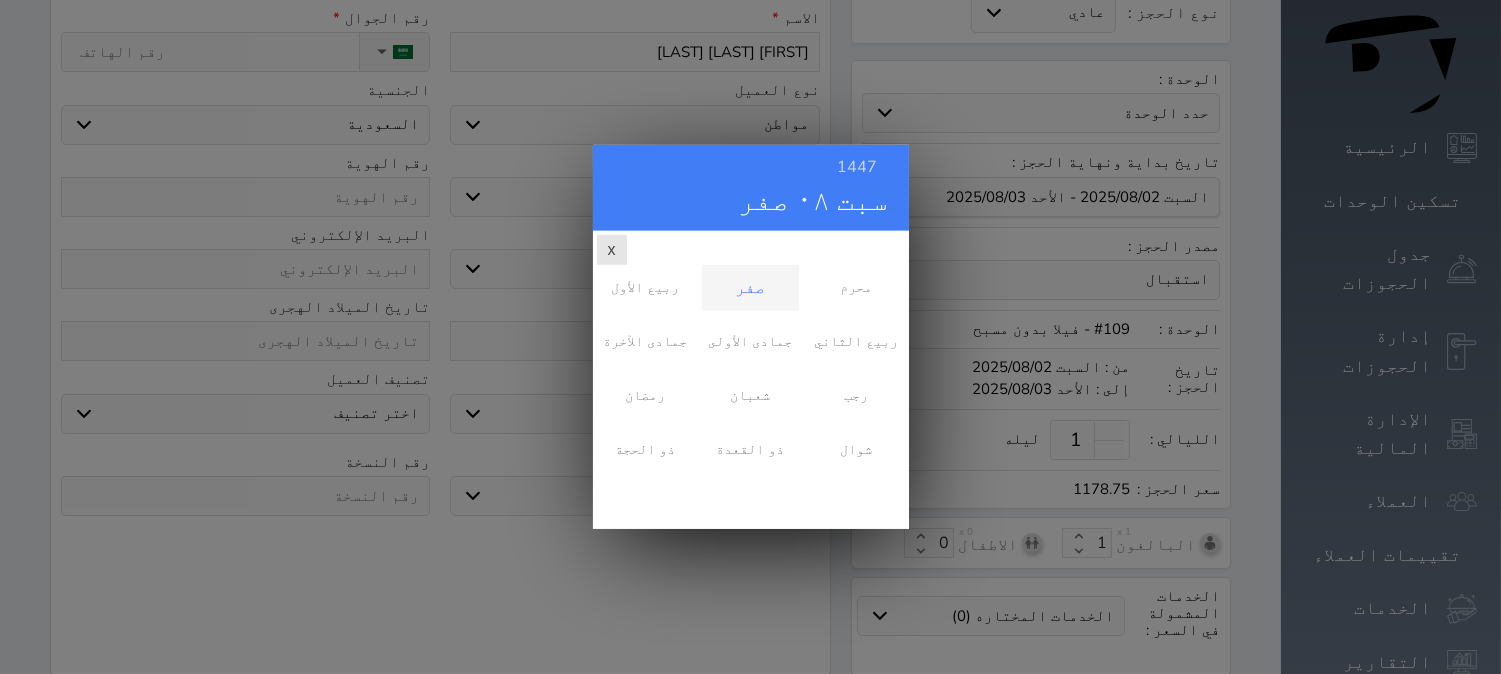 scroll, scrollTop: 0, scrollLeft: 0, axis: both 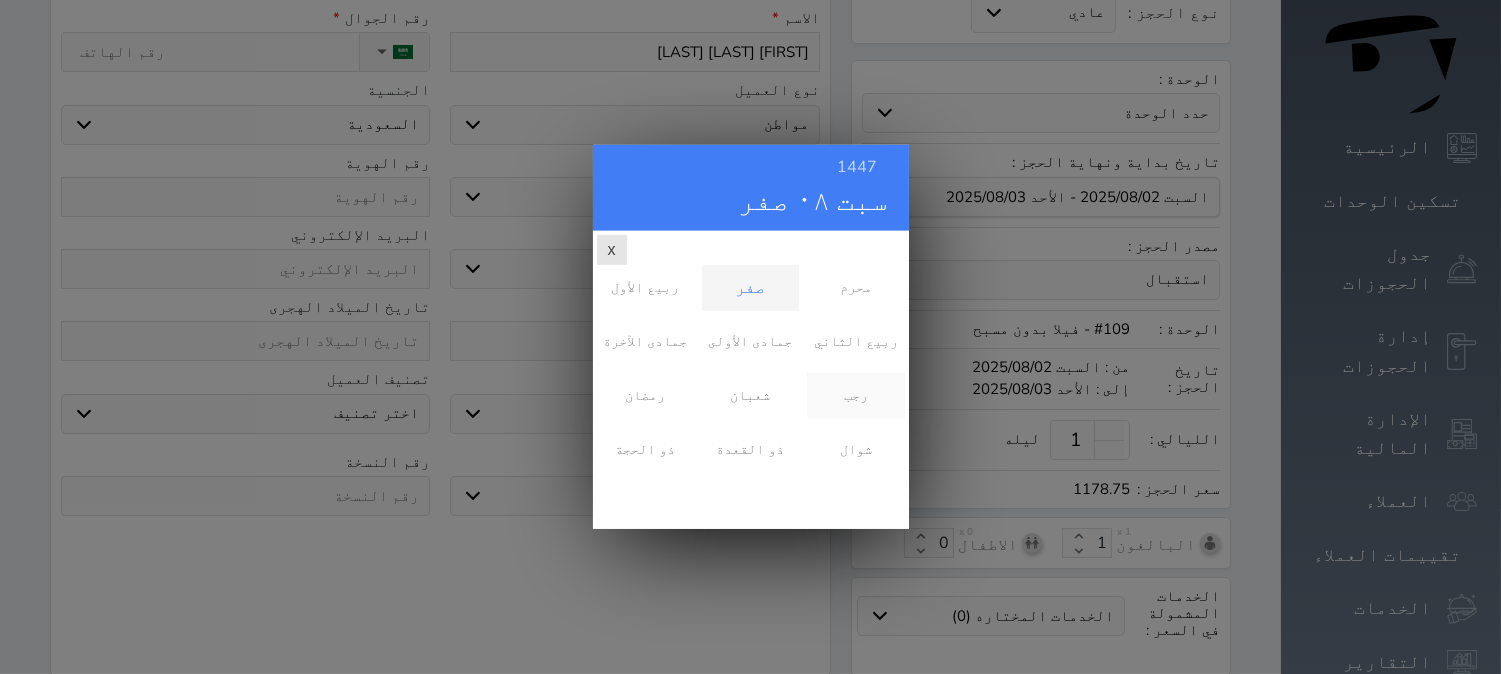 click on "رجب" at bounding box center [855, 396] 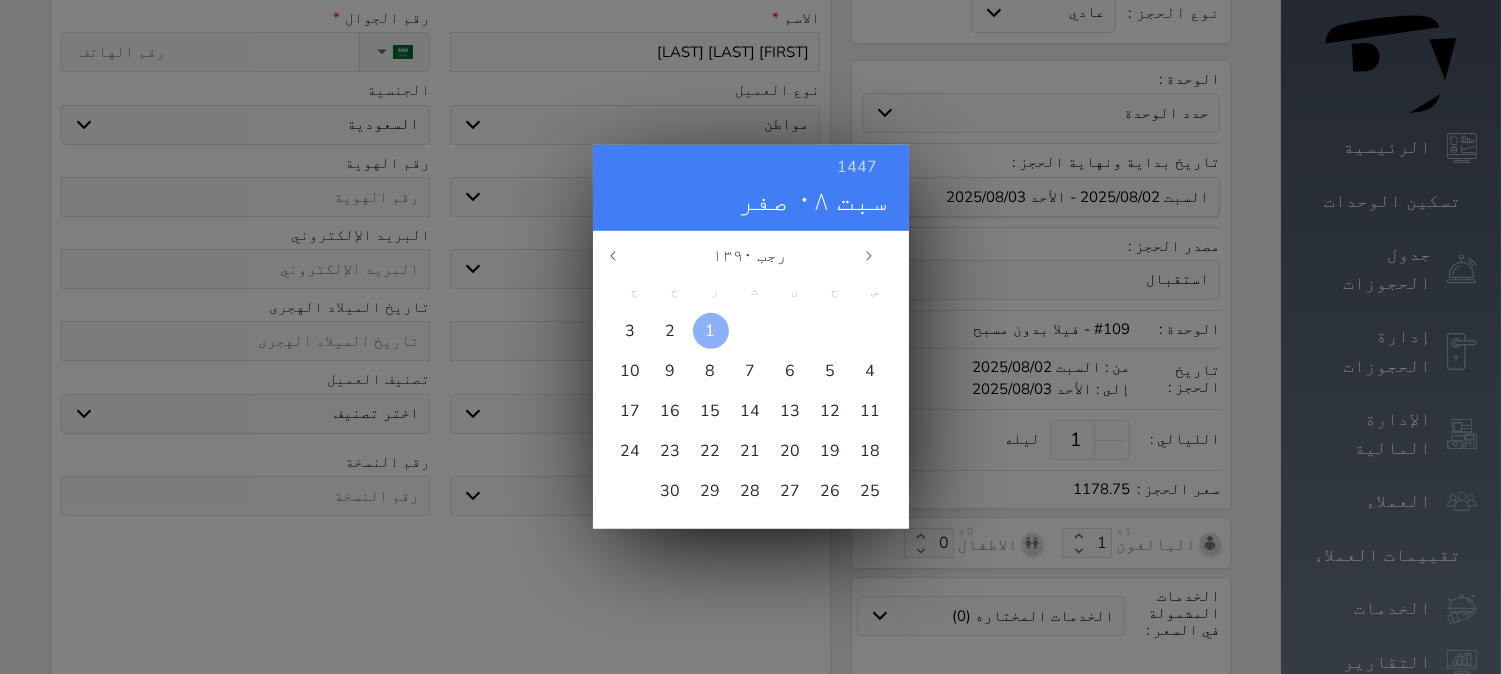 click on "1" at bounding box center [711, 331] 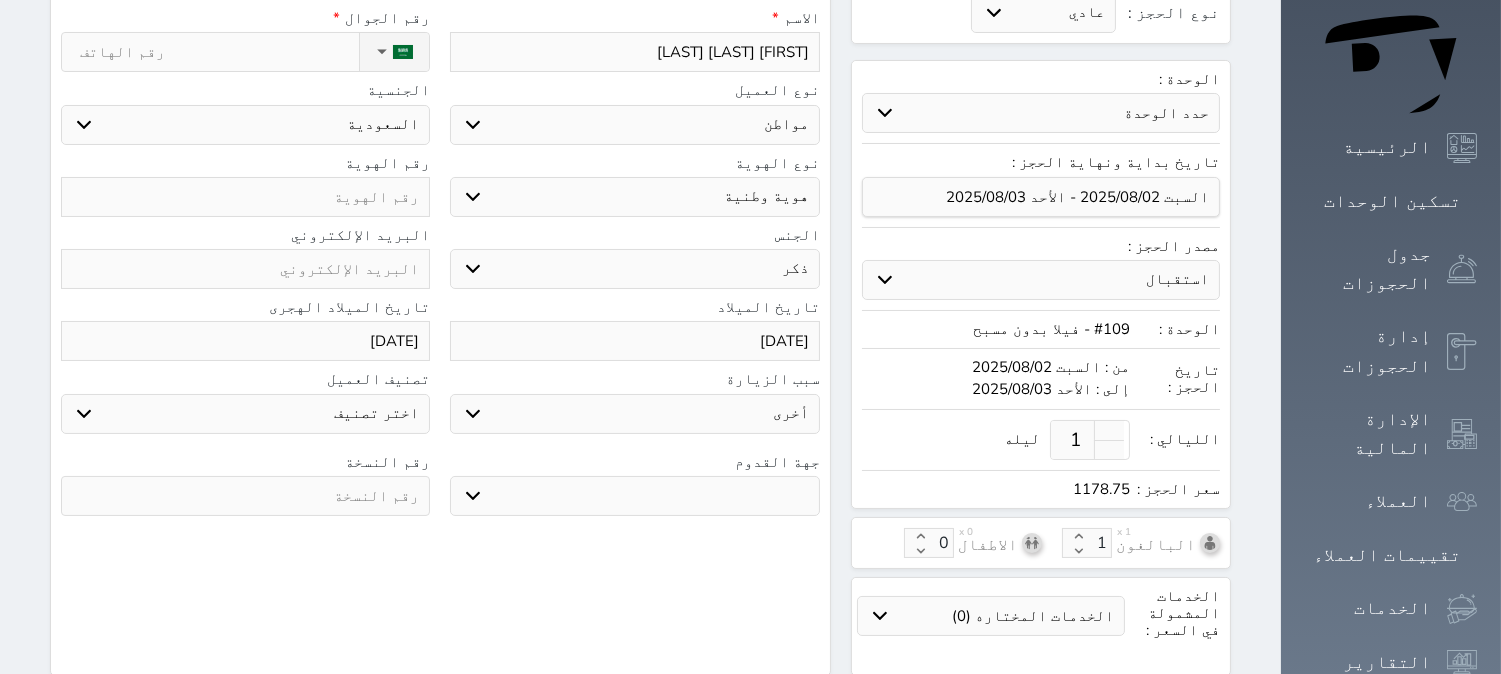 click at bounding box center [245, 496] 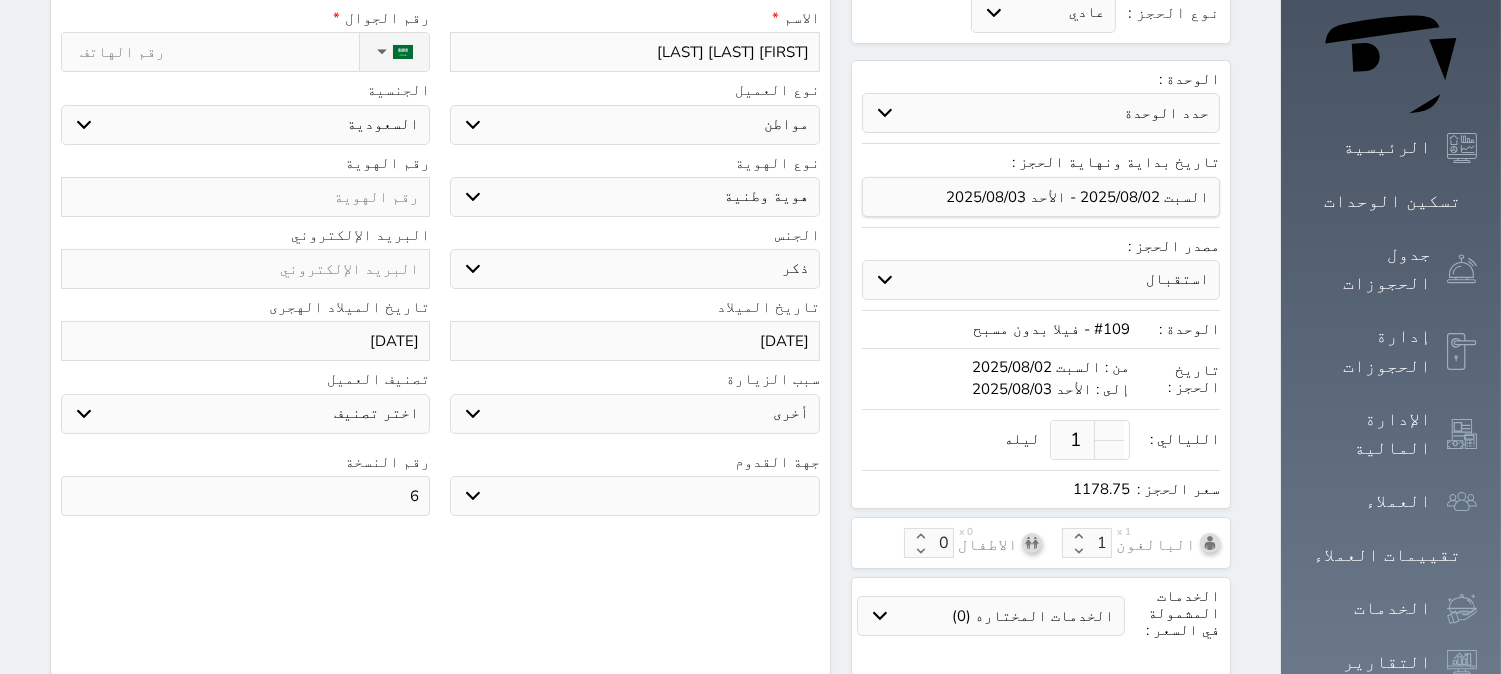 type on "6" 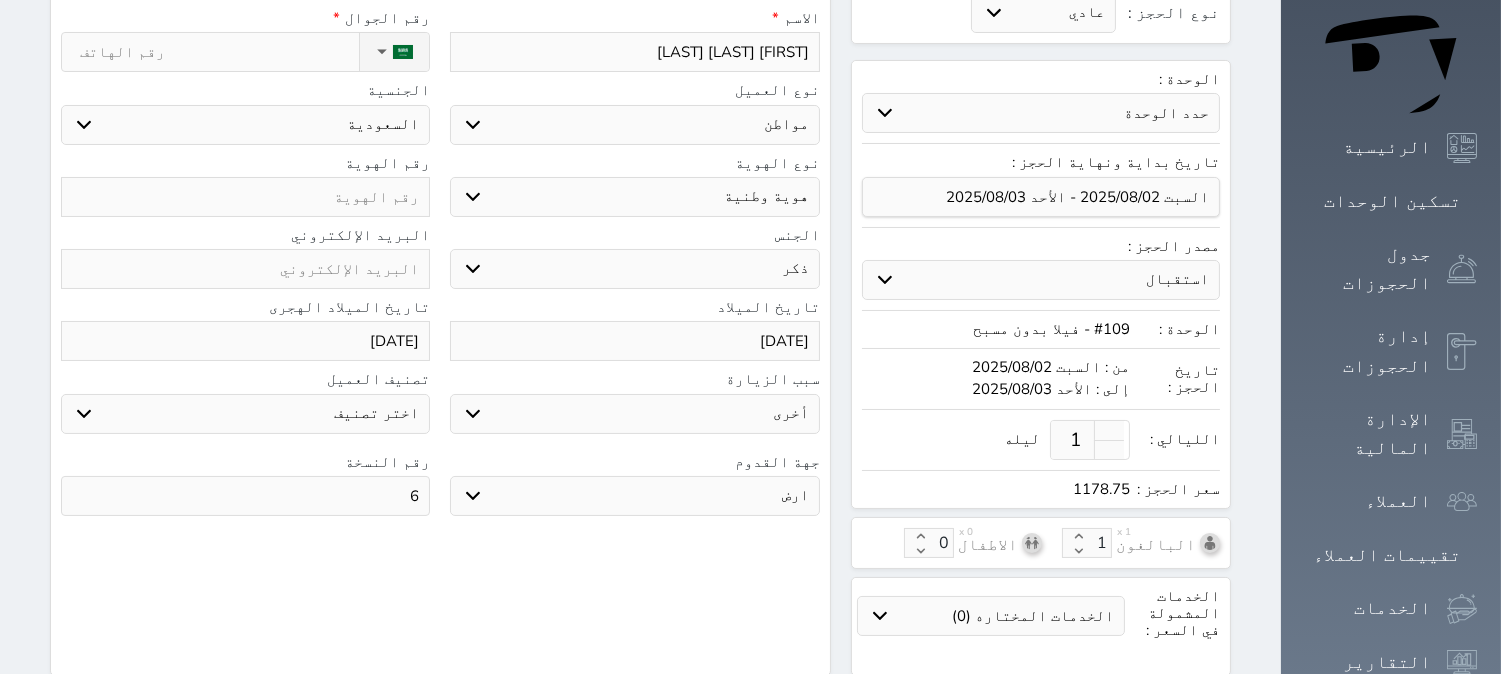 click on "جو بحر ارض" at bounding box center [634, 496] 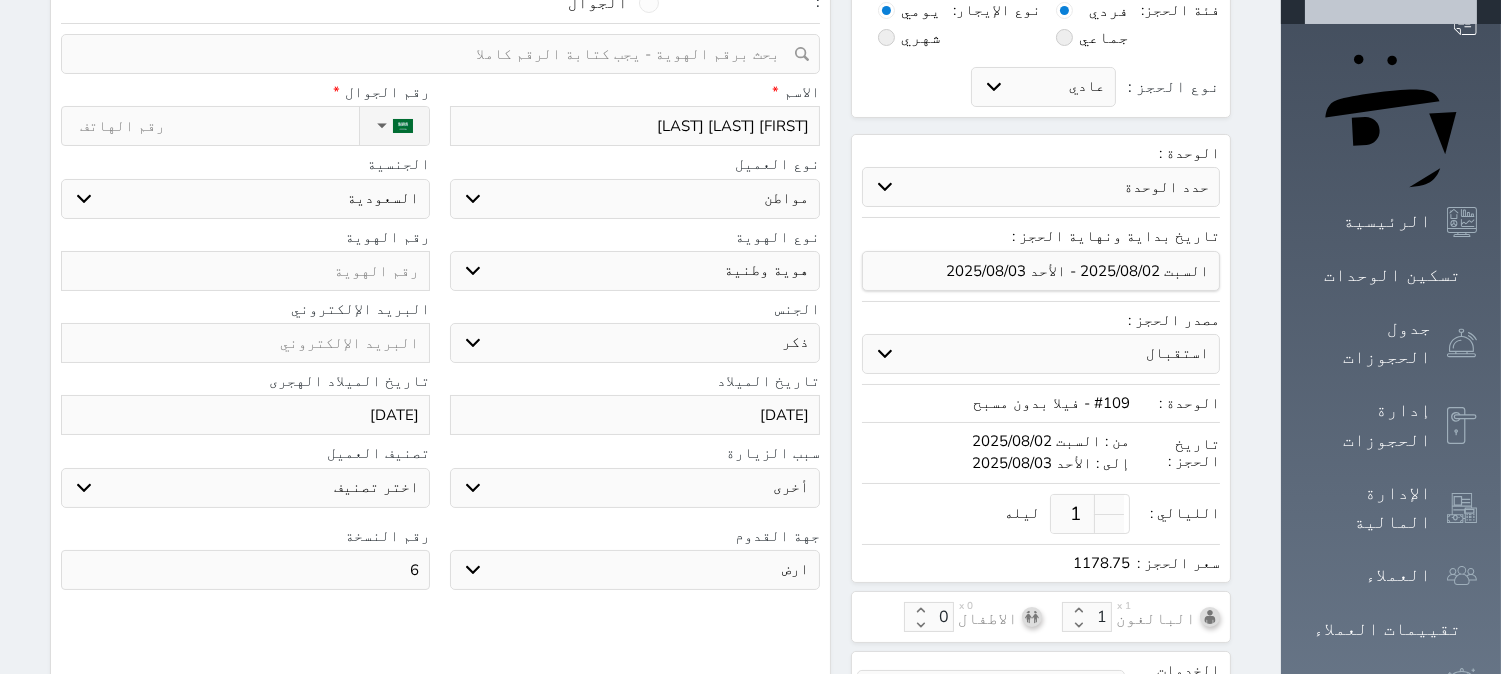 scroll, scrollTop: 0, scrollLeft: 0, axis: both 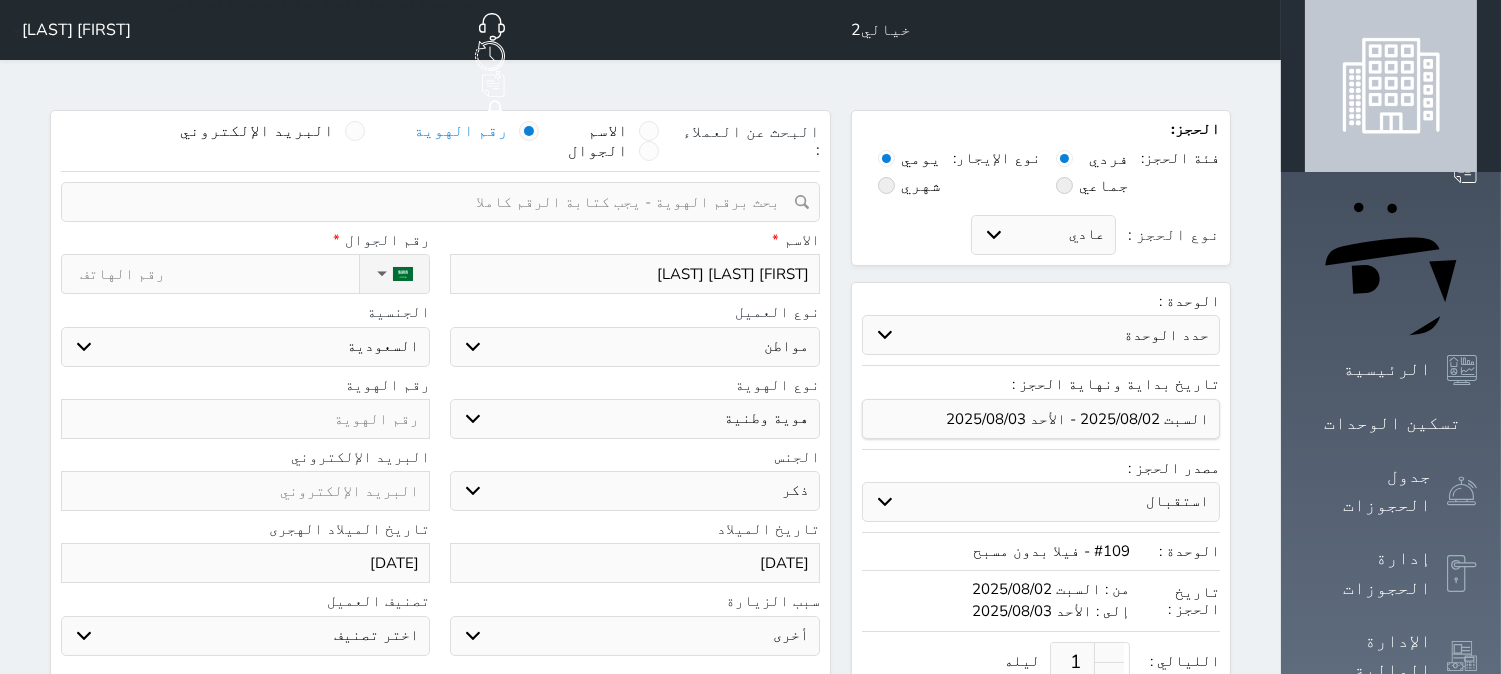 paste on "1049197278" 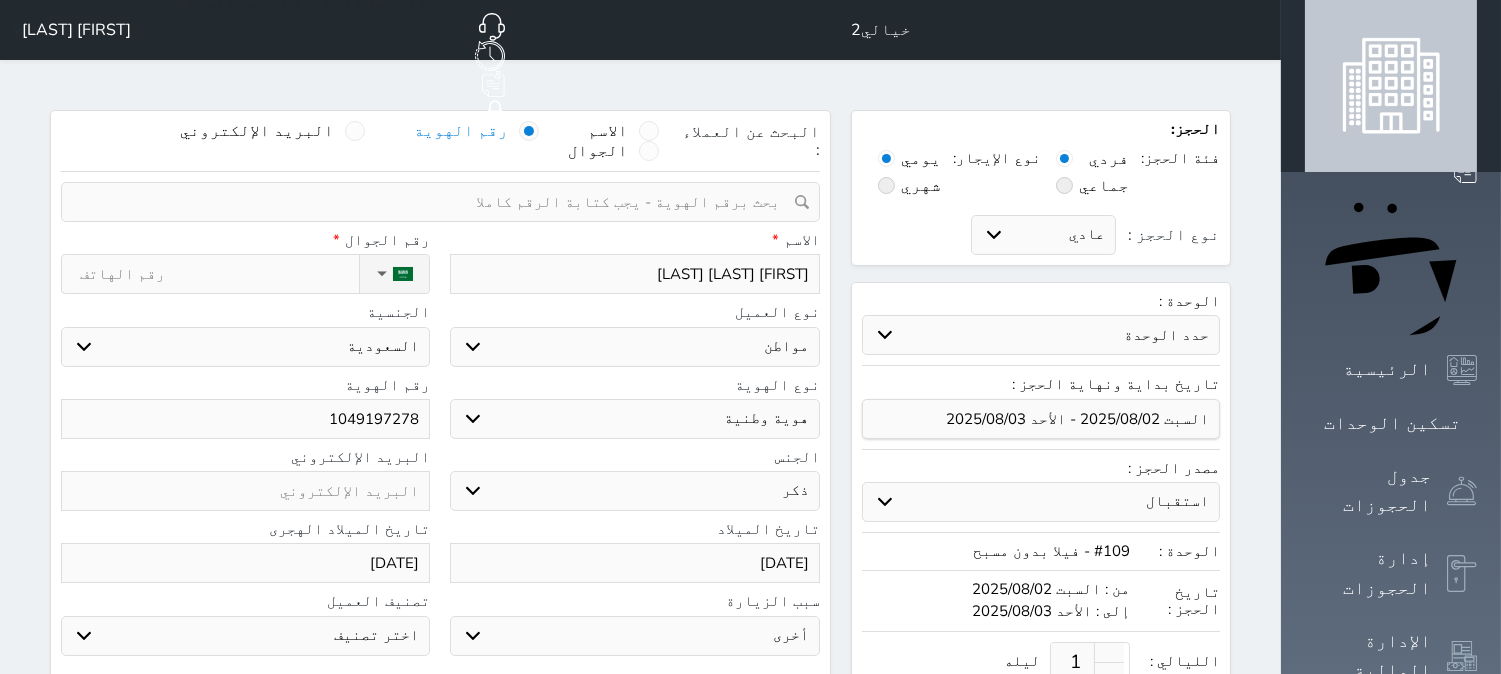 type on "1049197278" 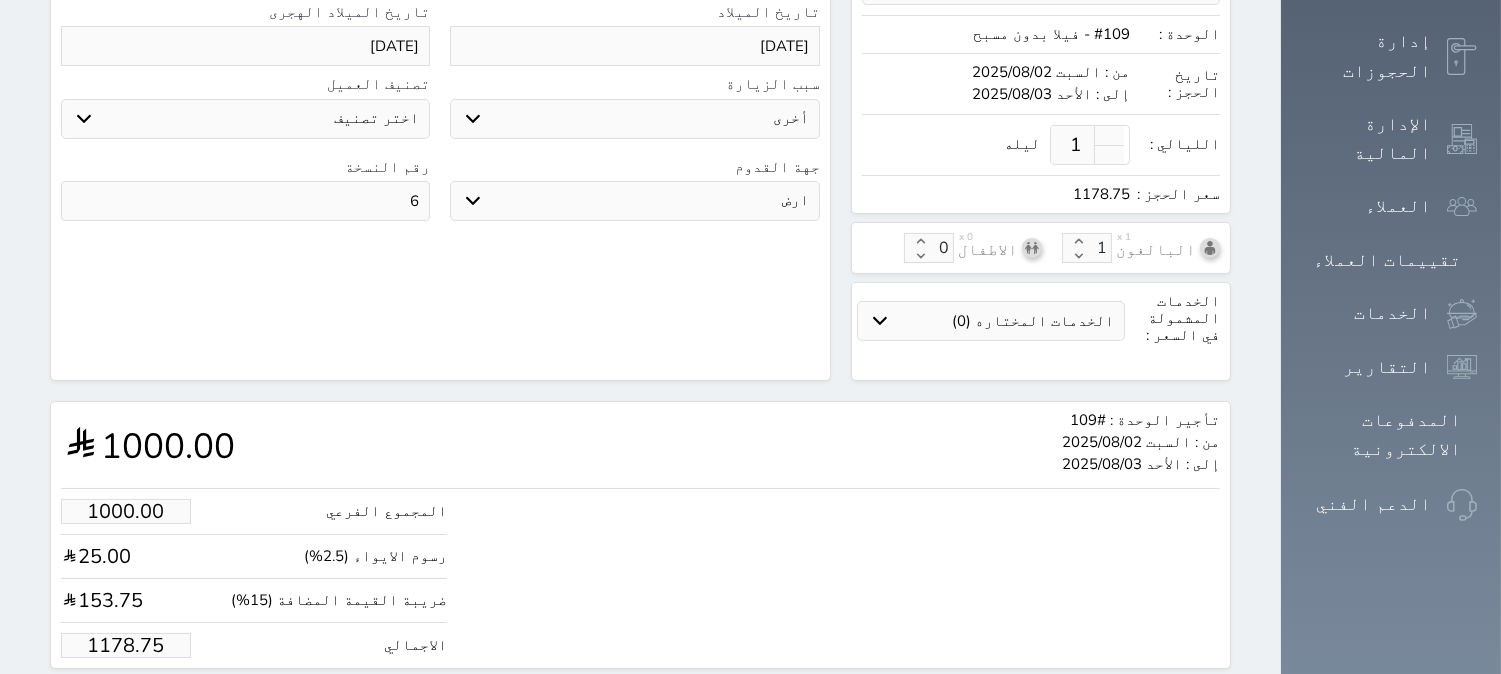 scroll, scrollTop: 555, scrollLeft: 0, axis: vertical 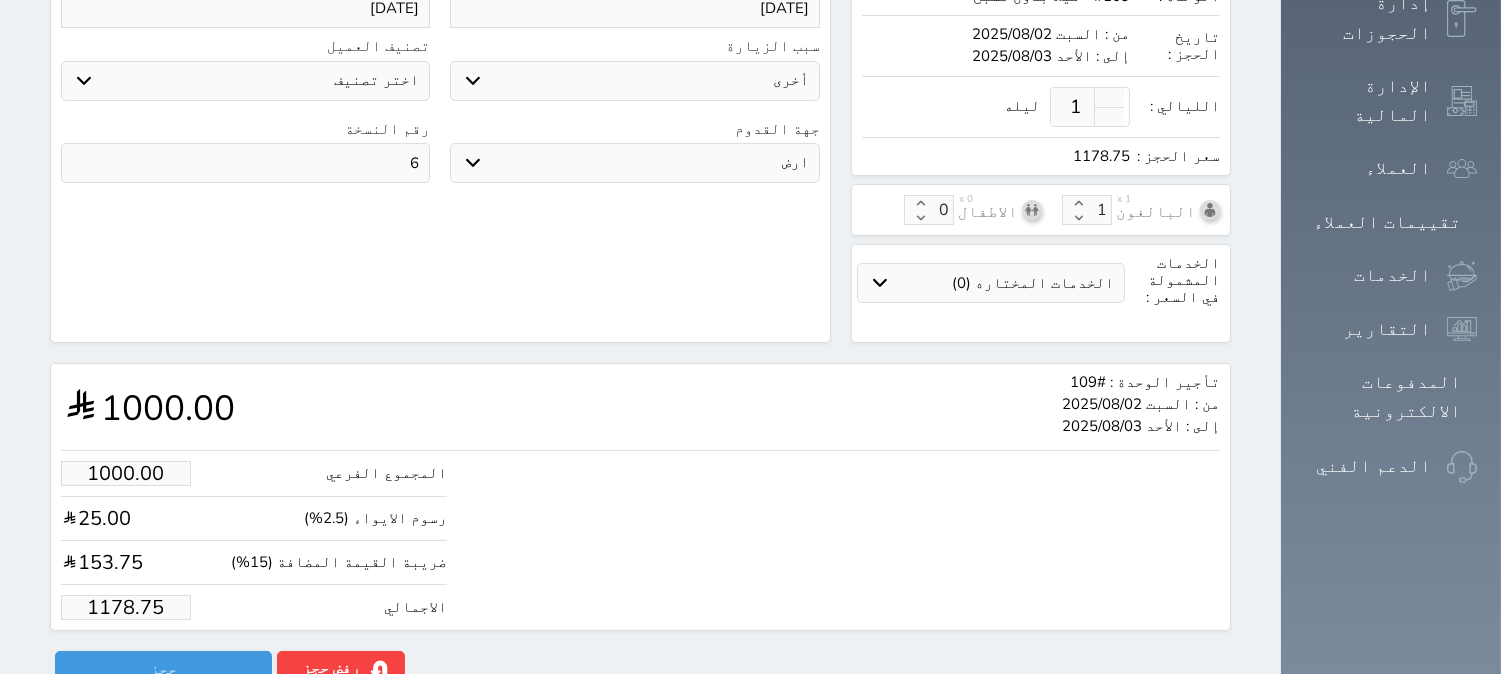 type on "+[COUNTRYCODE] [PHONE]" 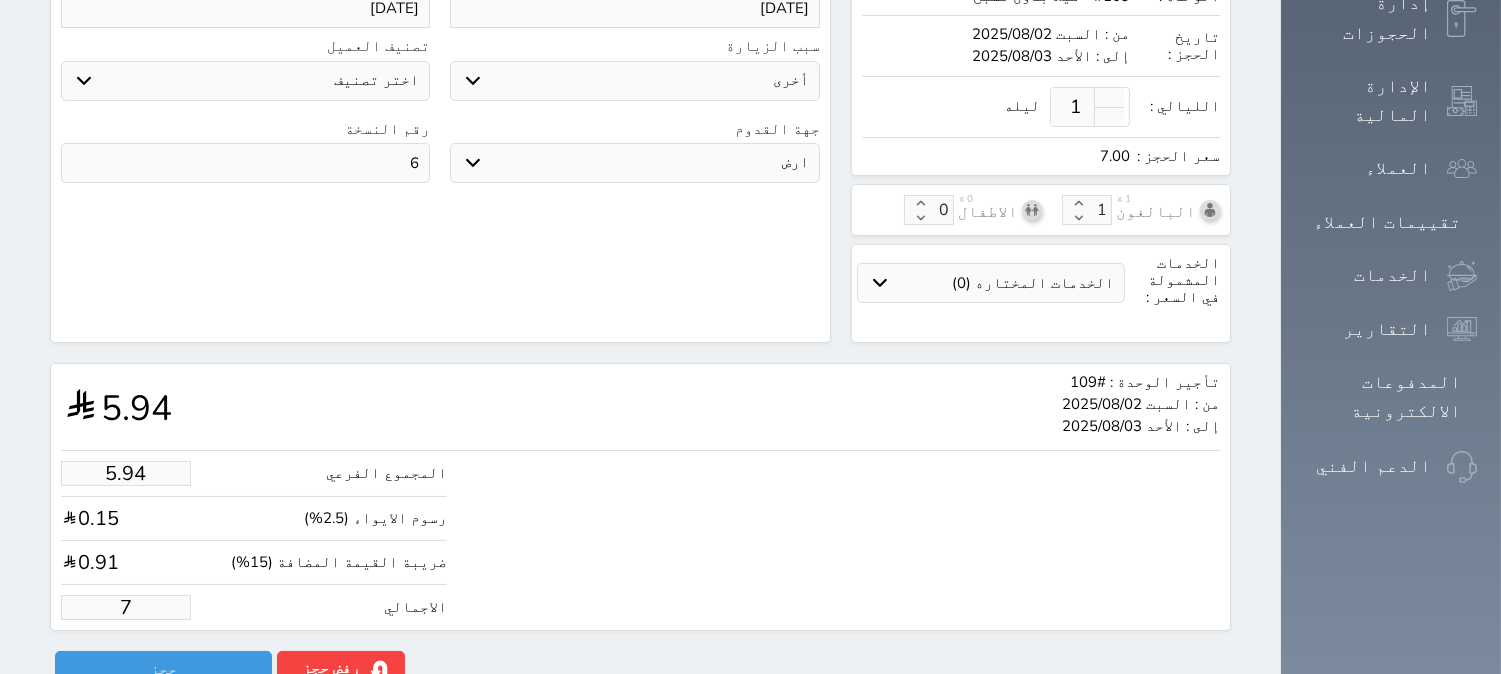 type on "59.38" 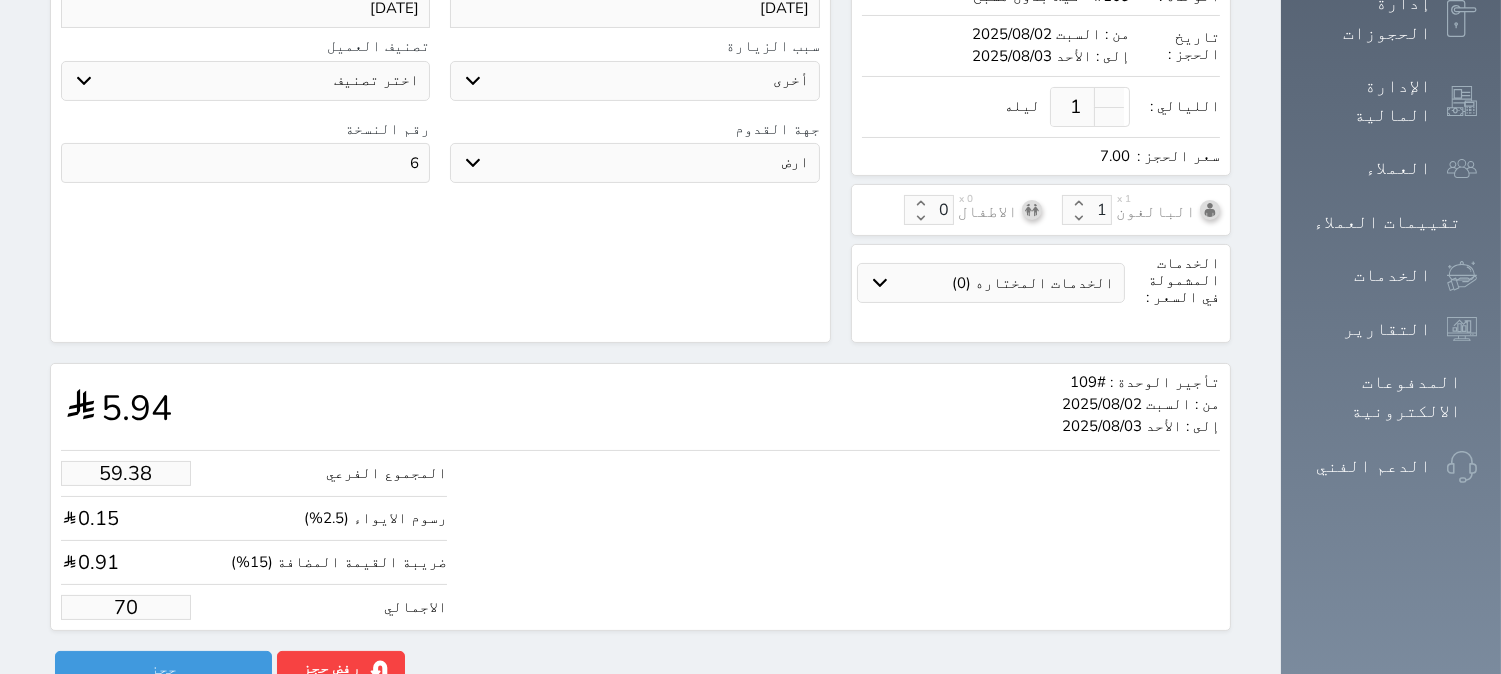 type on "593.85" 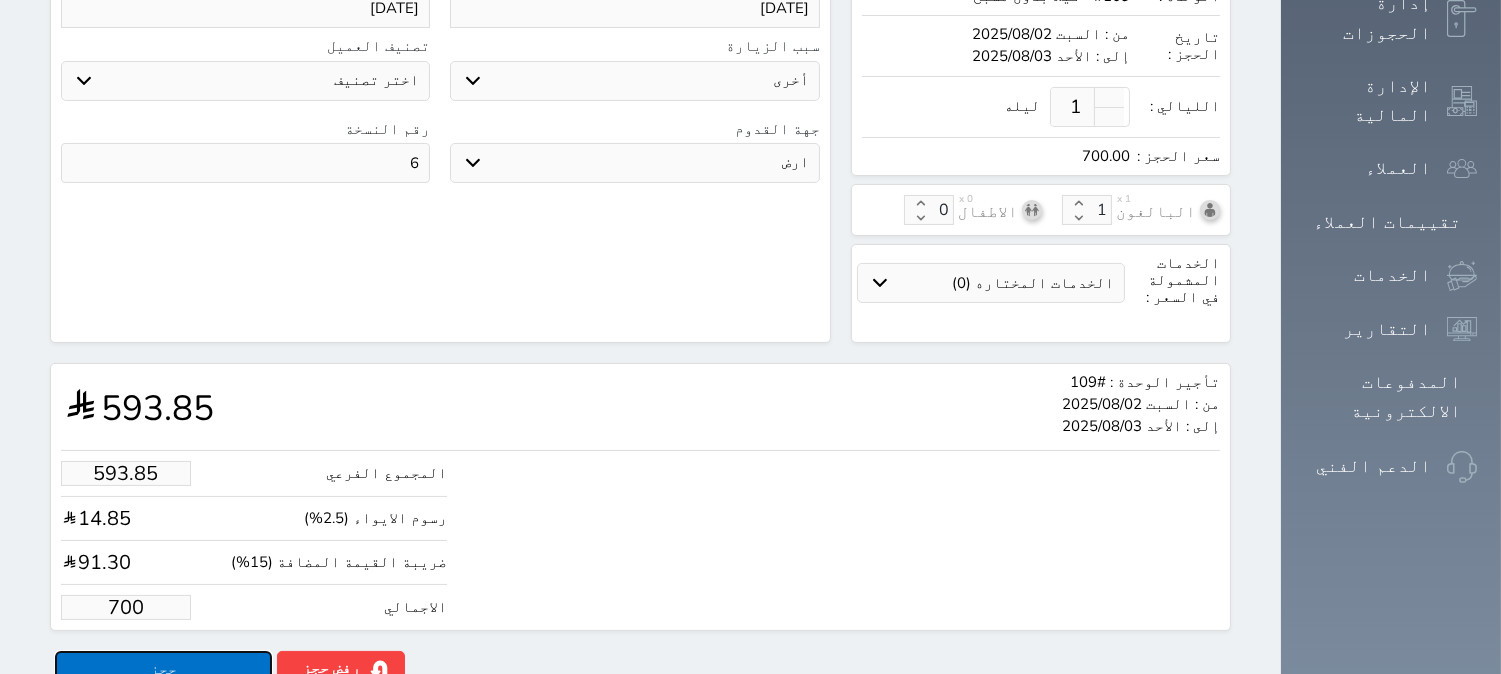 type on "700.00" 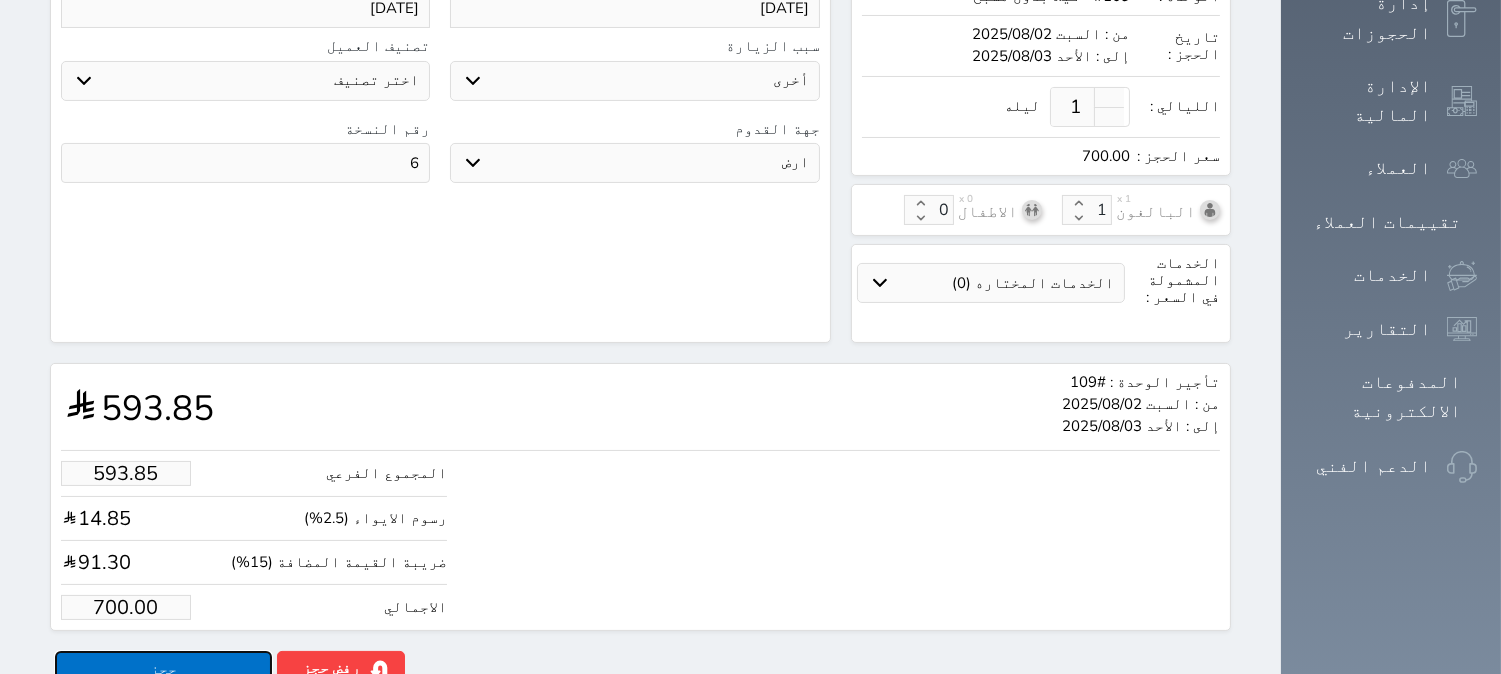 click on "حجز" at bounding box center (163, 668) 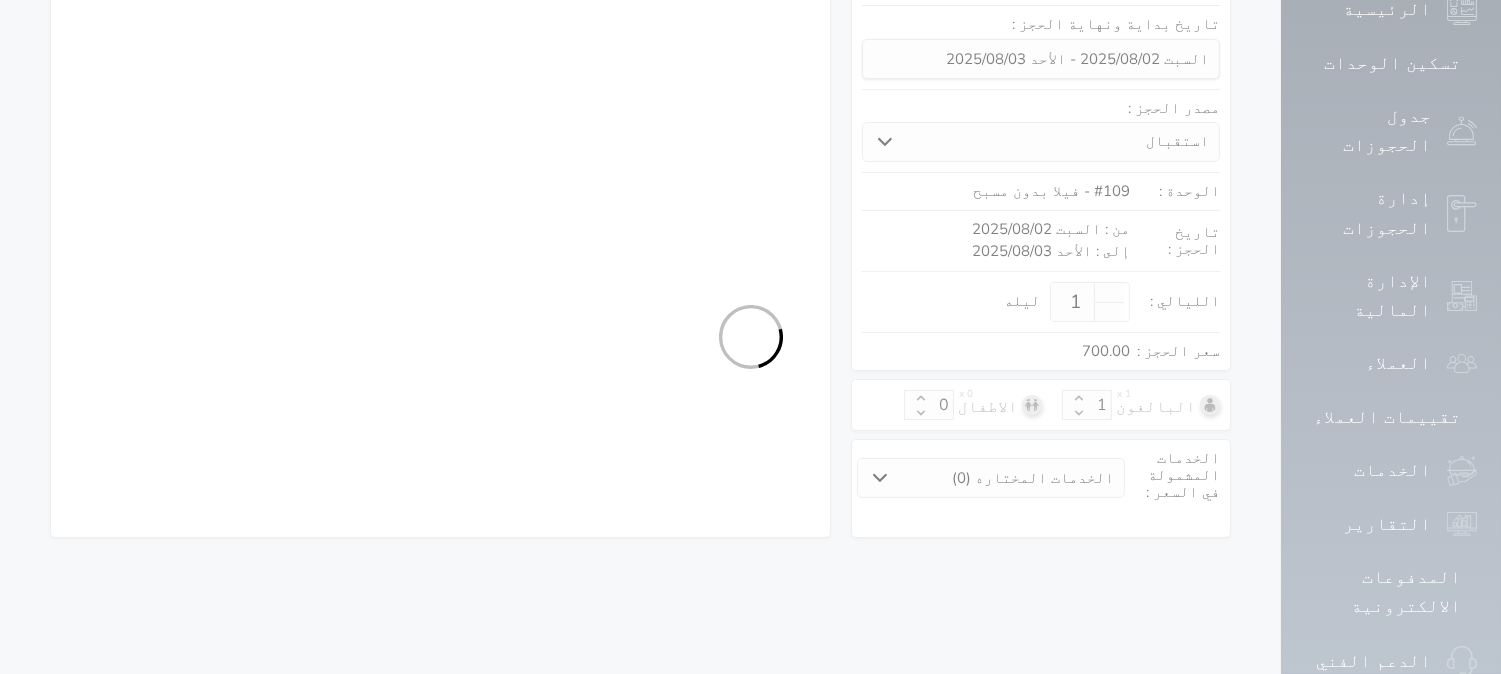 select on "1" 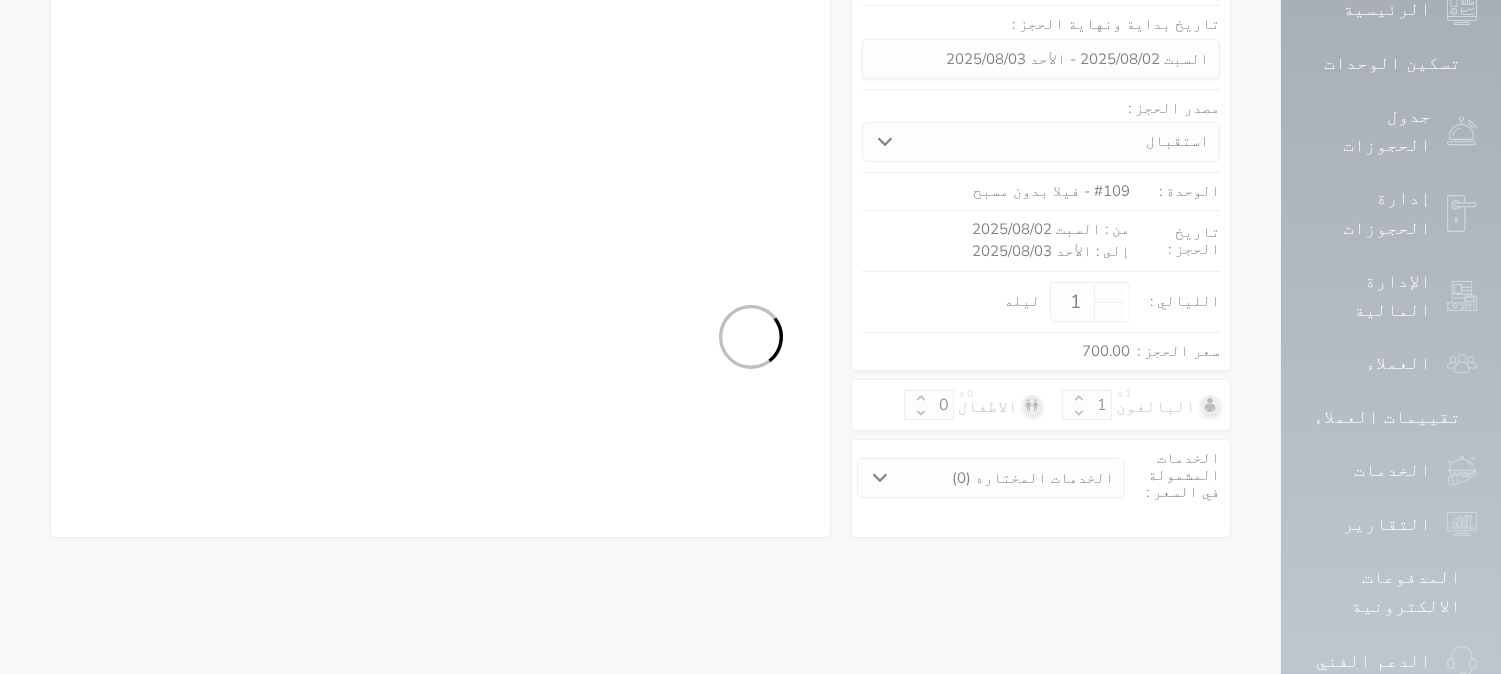 select on "113" 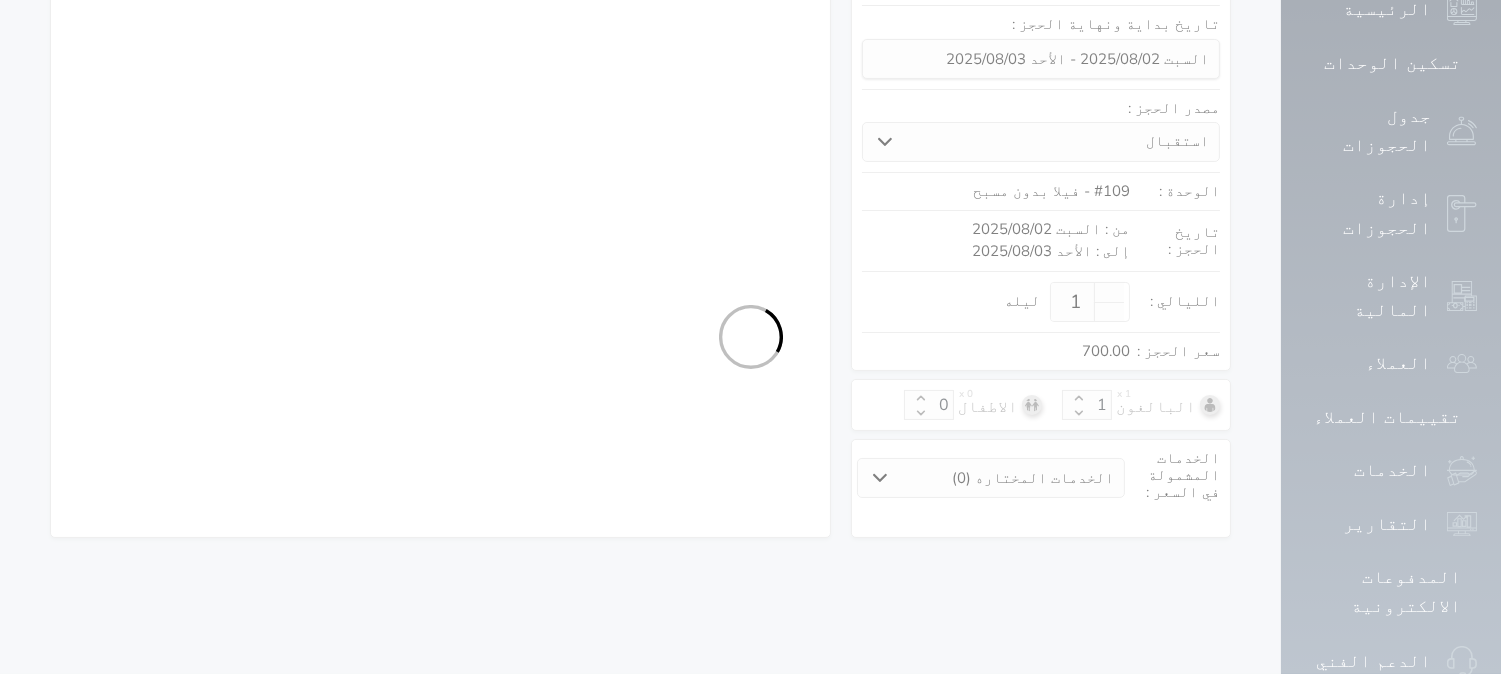 select on "1" 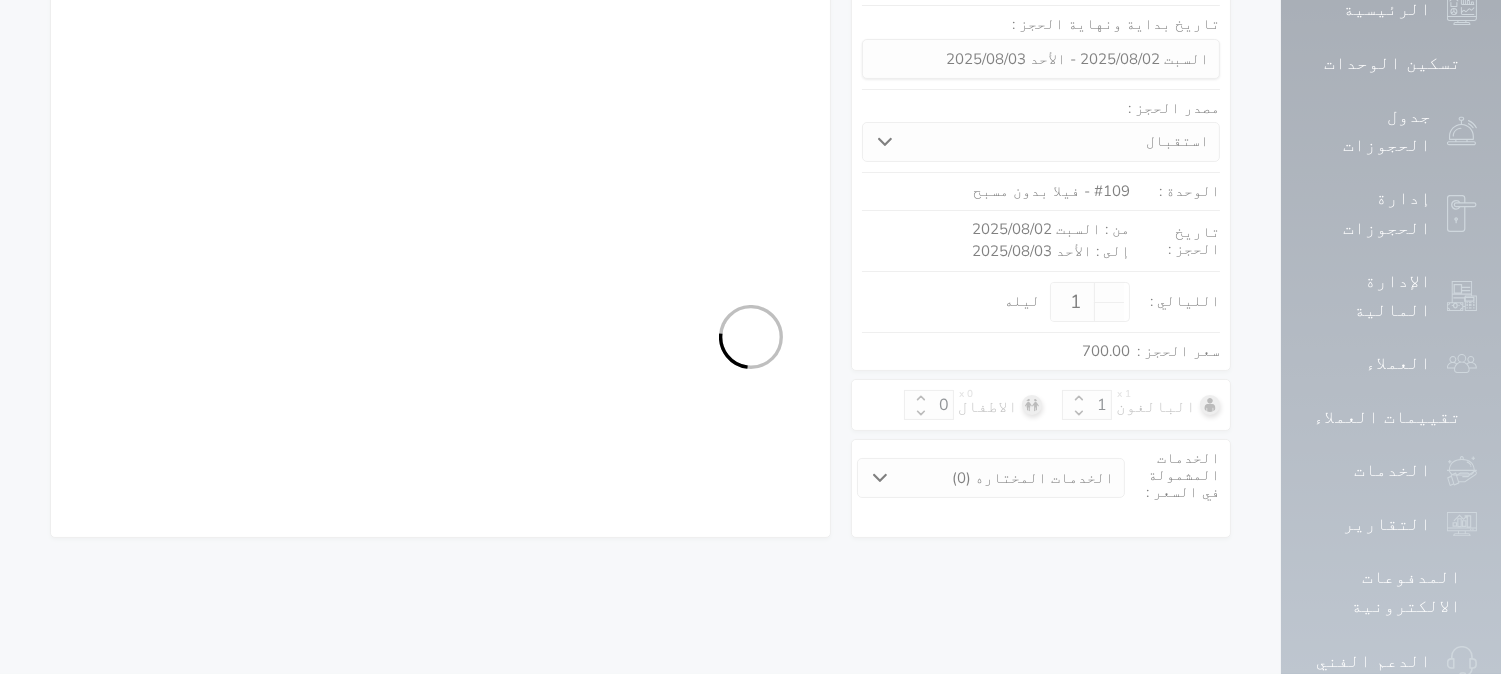 select on "7" 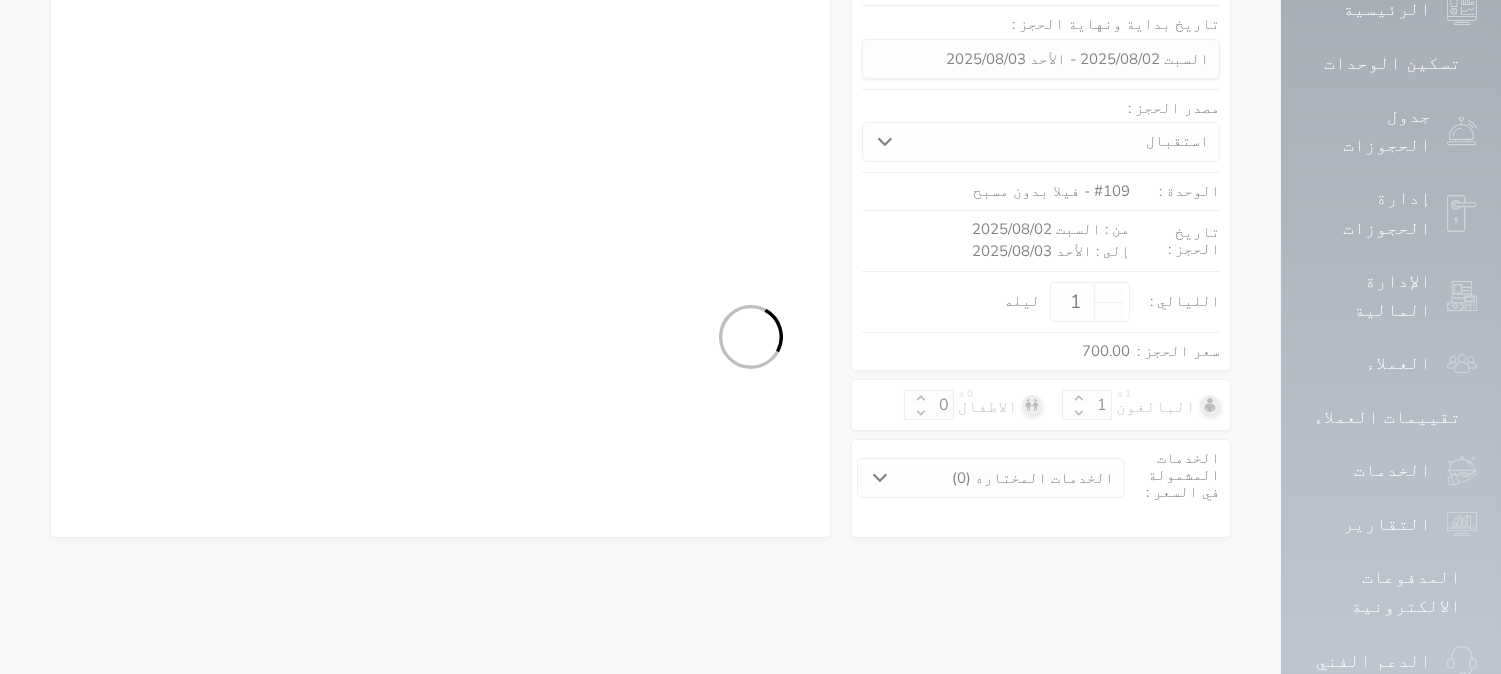 select on "9" 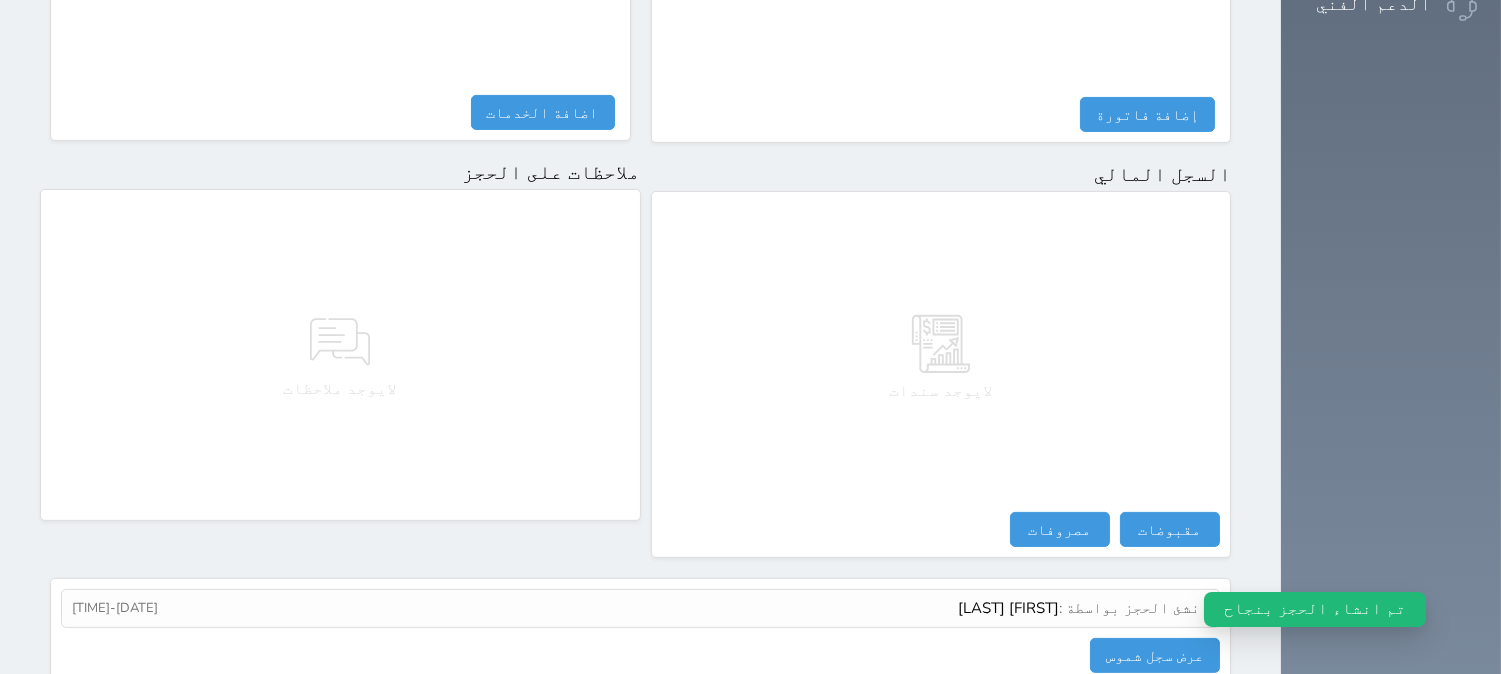 scroll, scrollTop: 1028, scrollLeft: 0, axis: vertical 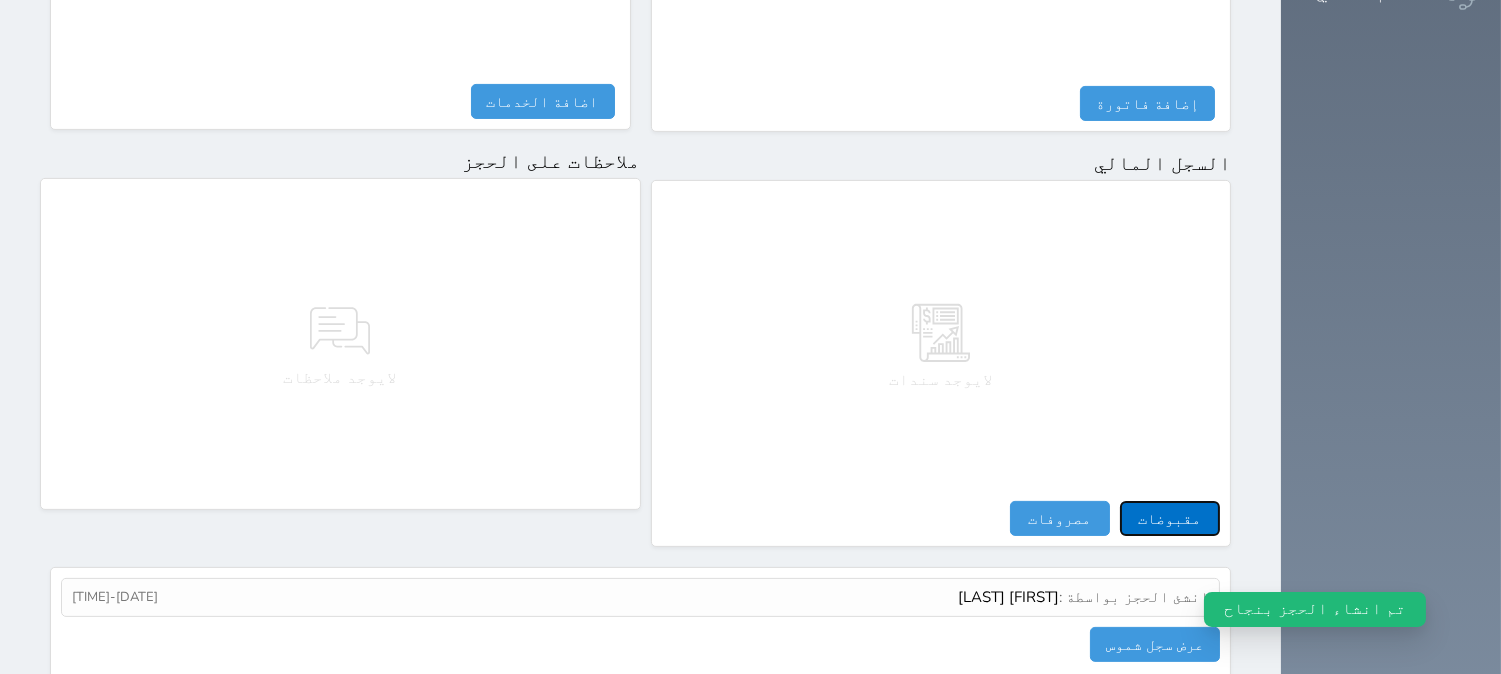 click on "مقبوضات" at bounding box center [1170, 518] 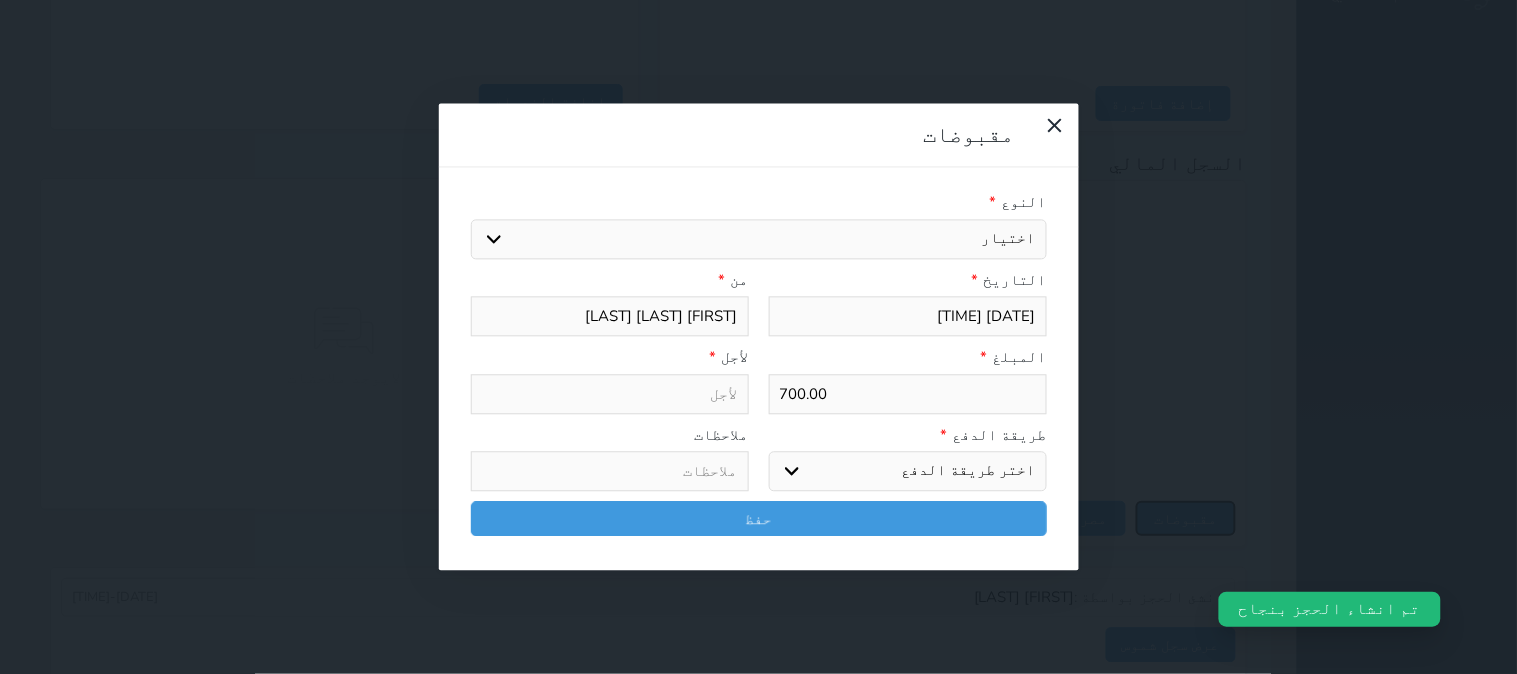 select 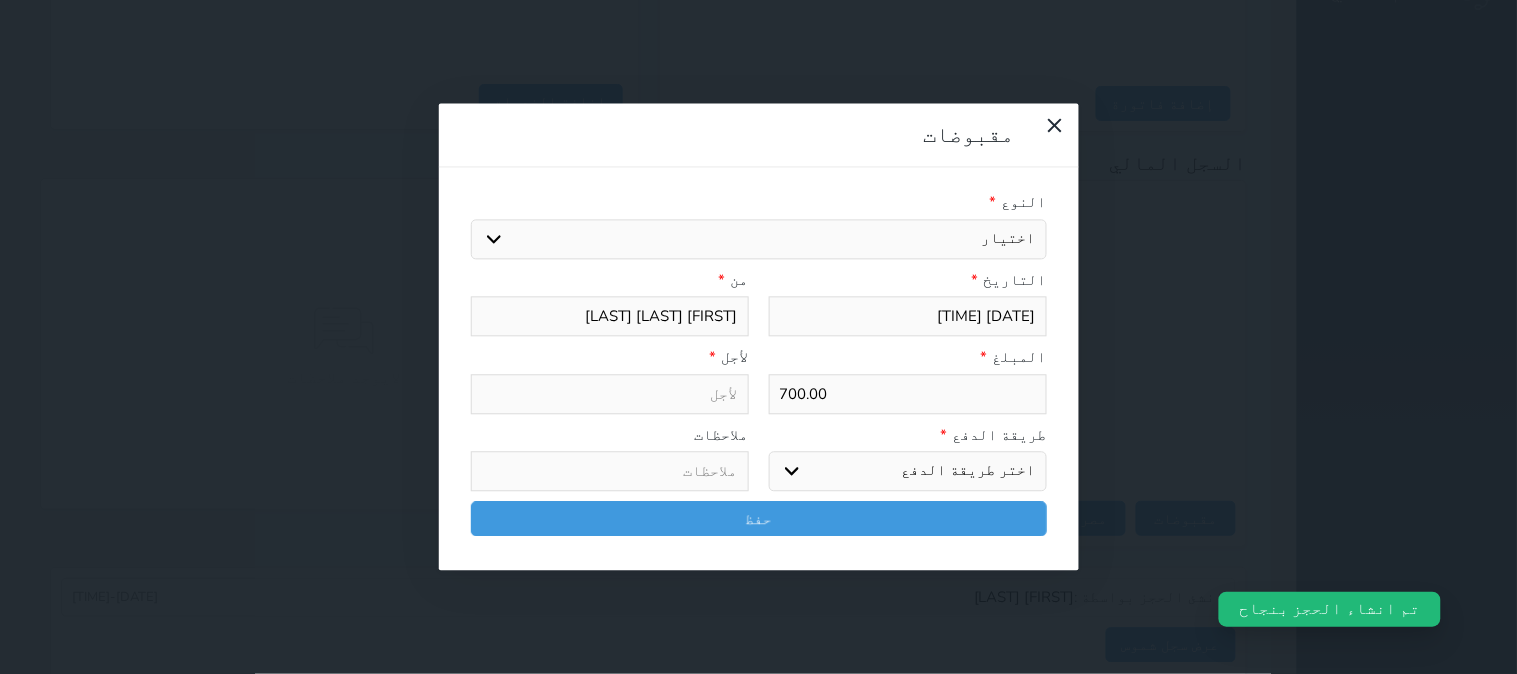 click on "اختيار   مقبوضات عامة قيمة إيجار فواتير تامين عربون لا ينطبق آخر مغسلة واي فاي - الإنترنت مواقف السيارات طعام الأغذية والمشروبات مشروبات المشروبات الباردة المشروبات الساخنة الإفطار غداء عشاء مخبز و كعك حمام سباحة الصالة الرياضية سبا و خدمات الجمال اختيار وإسقاط (خدمات النقل) ميني بار كابل - تلفزيون سرير إضافي تصفيف الشعر التسوق خدمات الجولات السياحية المنظمة خدمات الدليل السياحي" at bounding box center [759, 239] 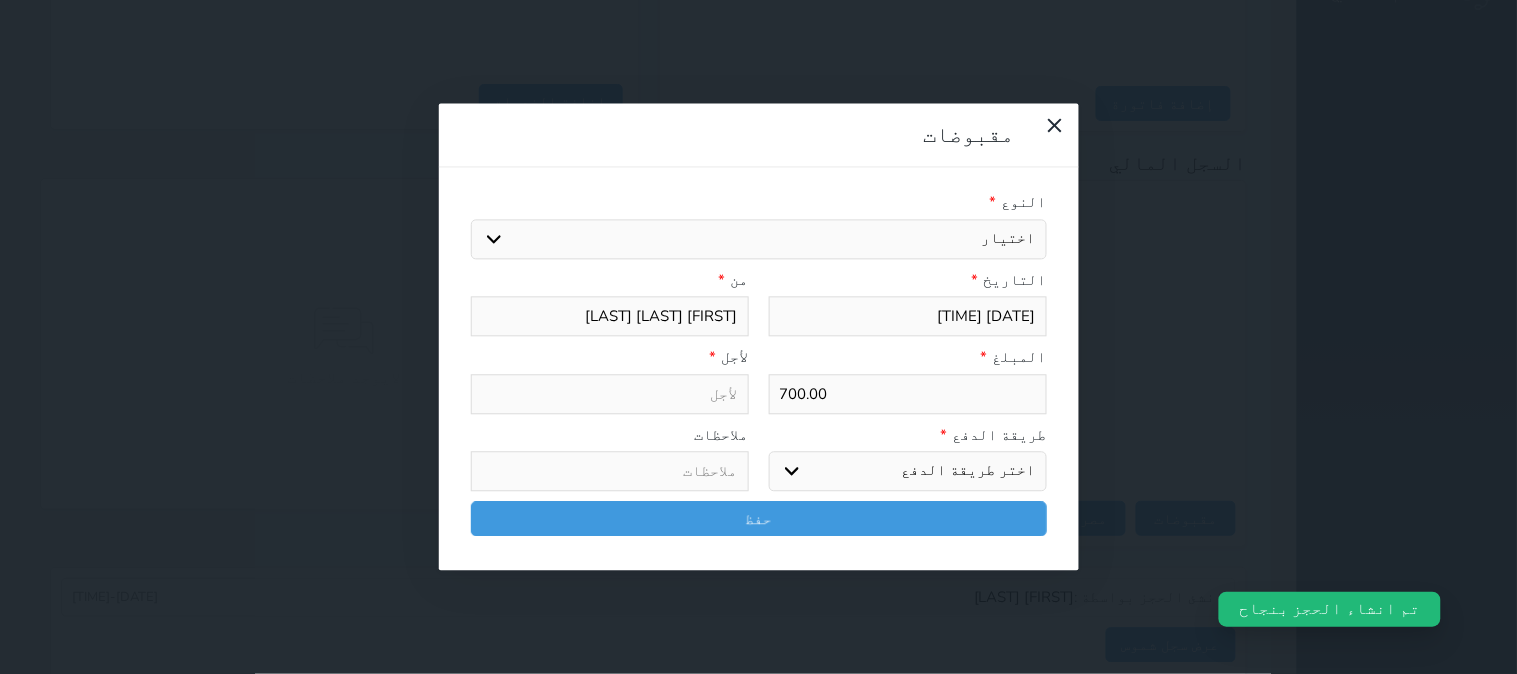 select on "26613" 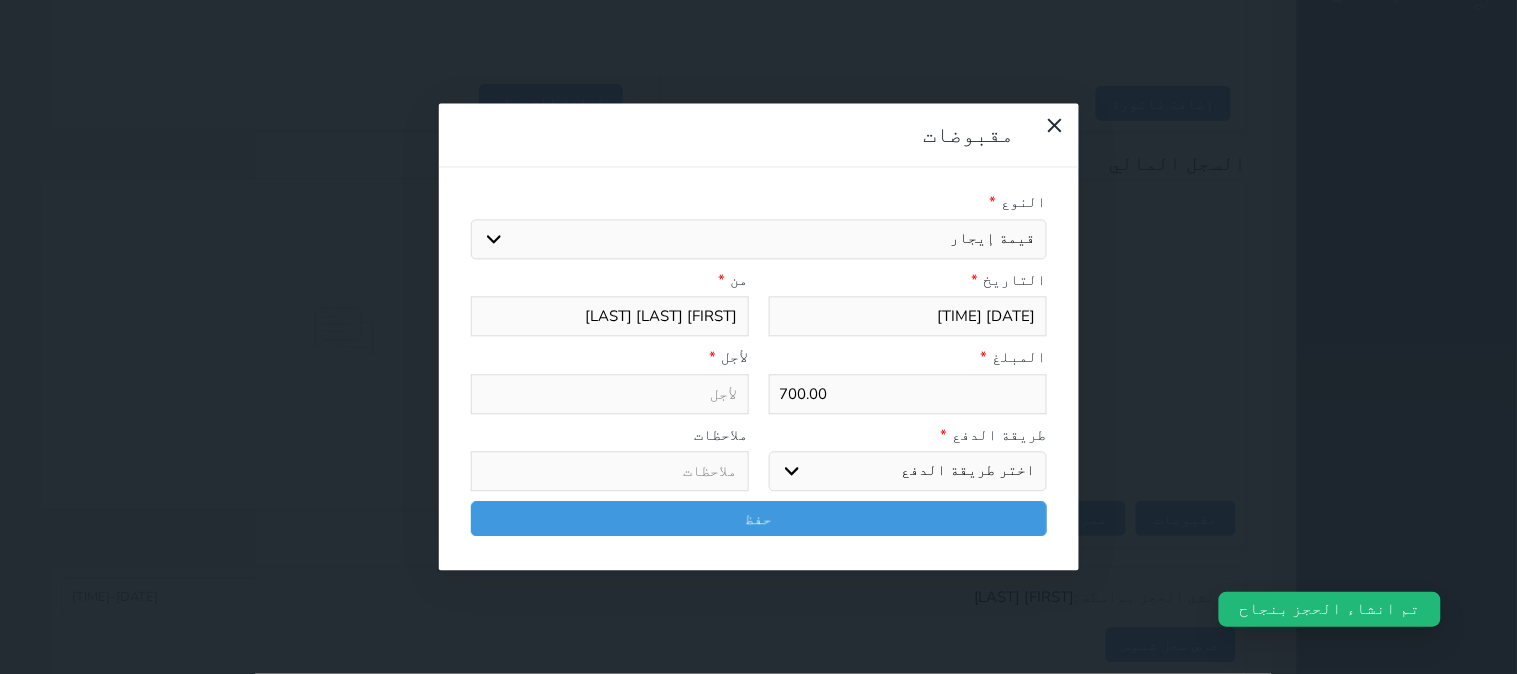 click on "اختيار   مقبوضات عامة قيمة إيجار فواتير تامين عربون لا ينطبق آخر مغسلة واي فاي - الإنترنت مواقف السيارات طعام الأغذية والمشروبات مشروبات المشروبات الباردة المشروبات الساخنة الإفطار غداء عشاء مخبز و كعك حمام سباحة الصالة الرياضية سبا و خدمات الجمال اختيار وإسقاط (خدمات النقل) ميني بار كابل - تلفزيون سرير إضافي تصفيف الشعر التسوق خدمات الجولات السياحية المنظمة خدمات الدليل السياحي" at bounding box center (759, 239) 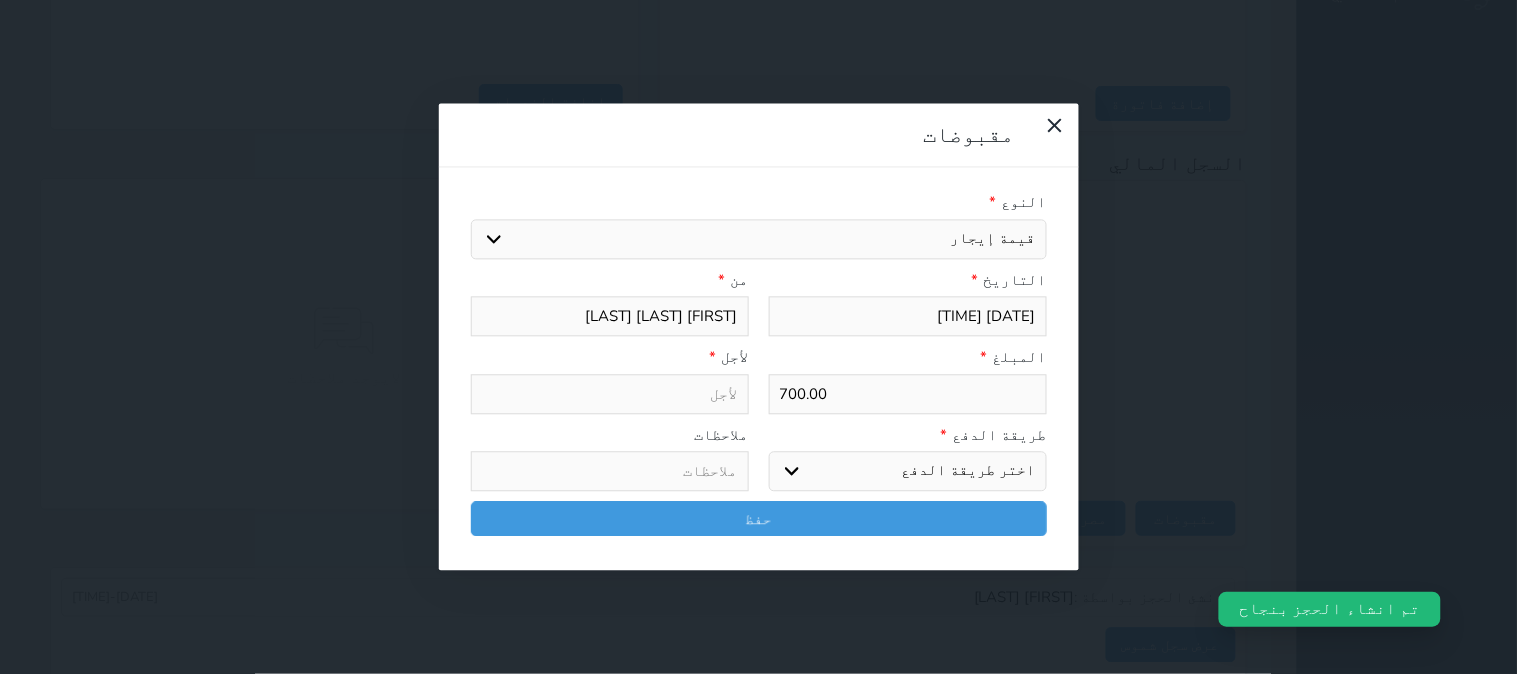 select 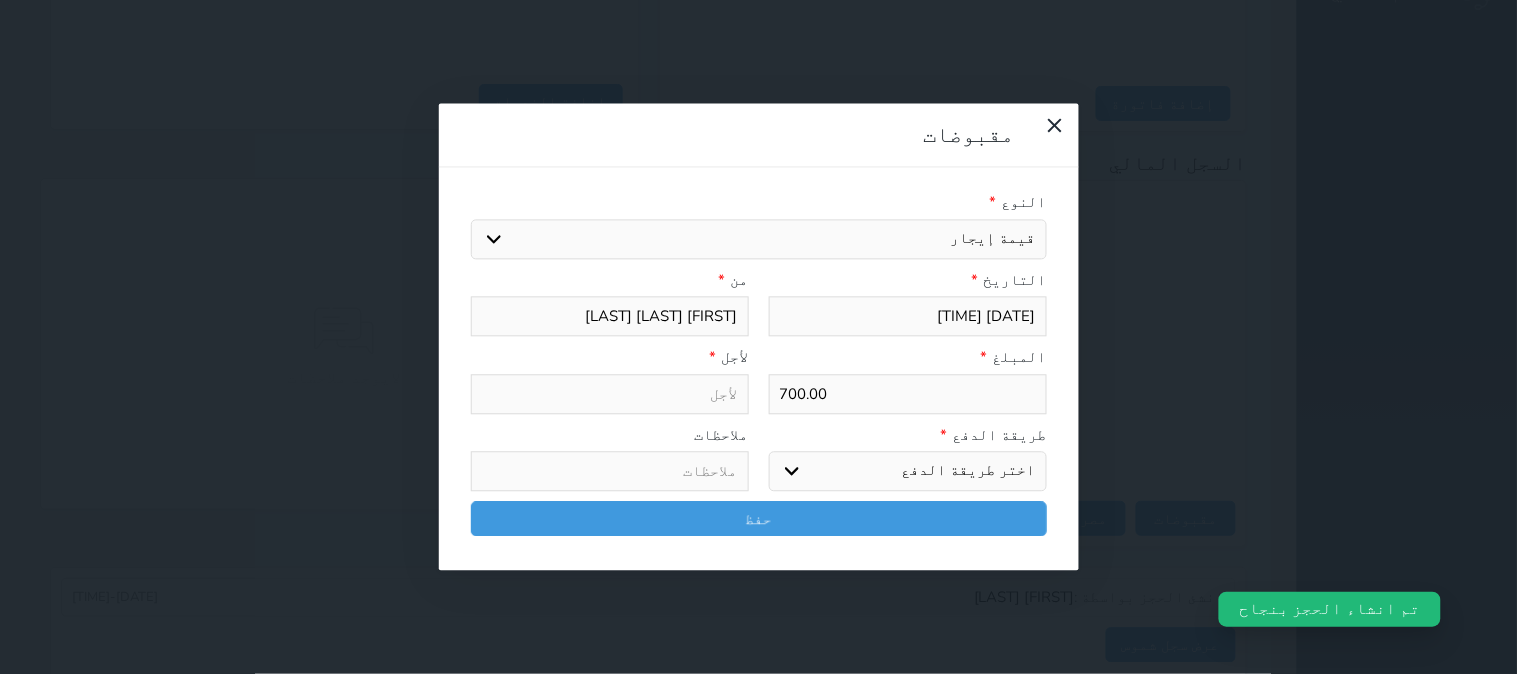 type on "قيمة إيجار - الوحدة - 109" 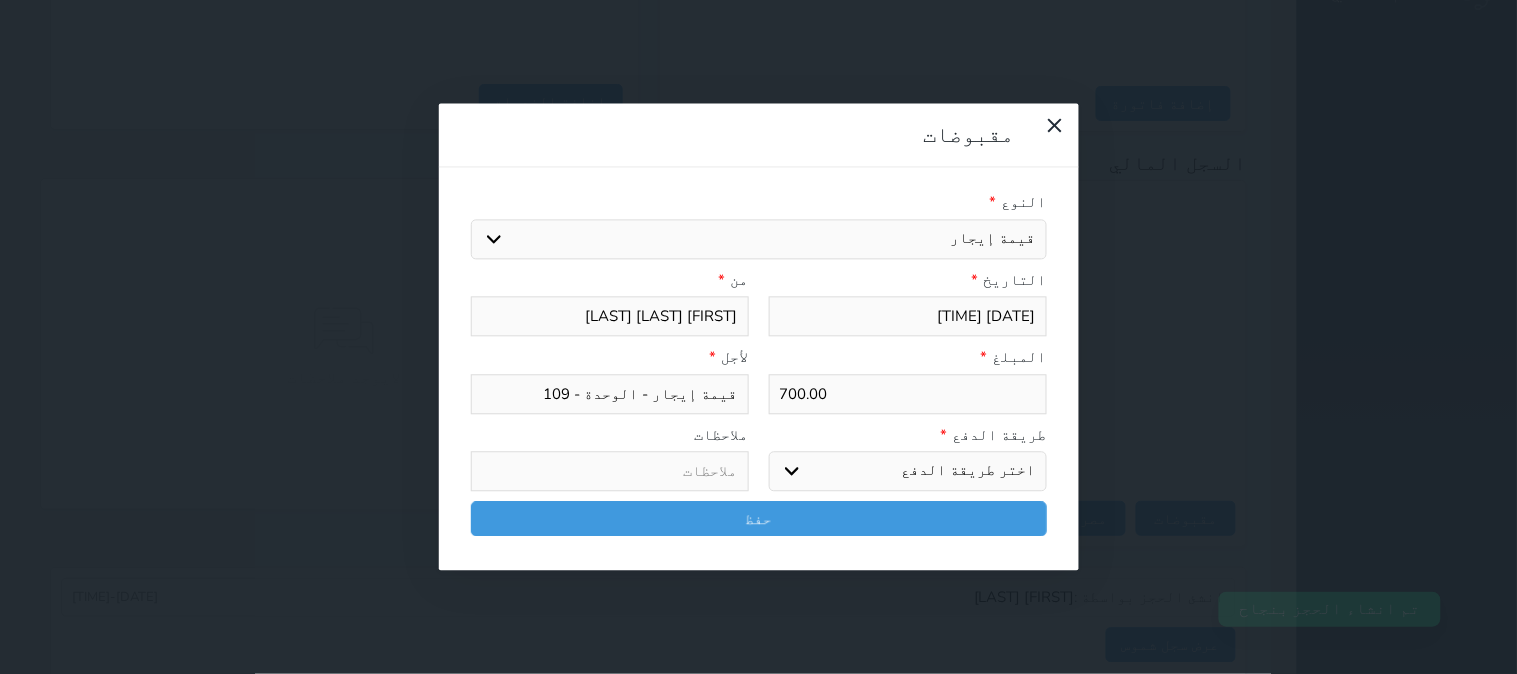 click on "اختر طريقة الدفع   دفع نقدى   تحويل بنكى   مدى   بطاقة ائتمان   آجل" at bounding box center [908, 472] 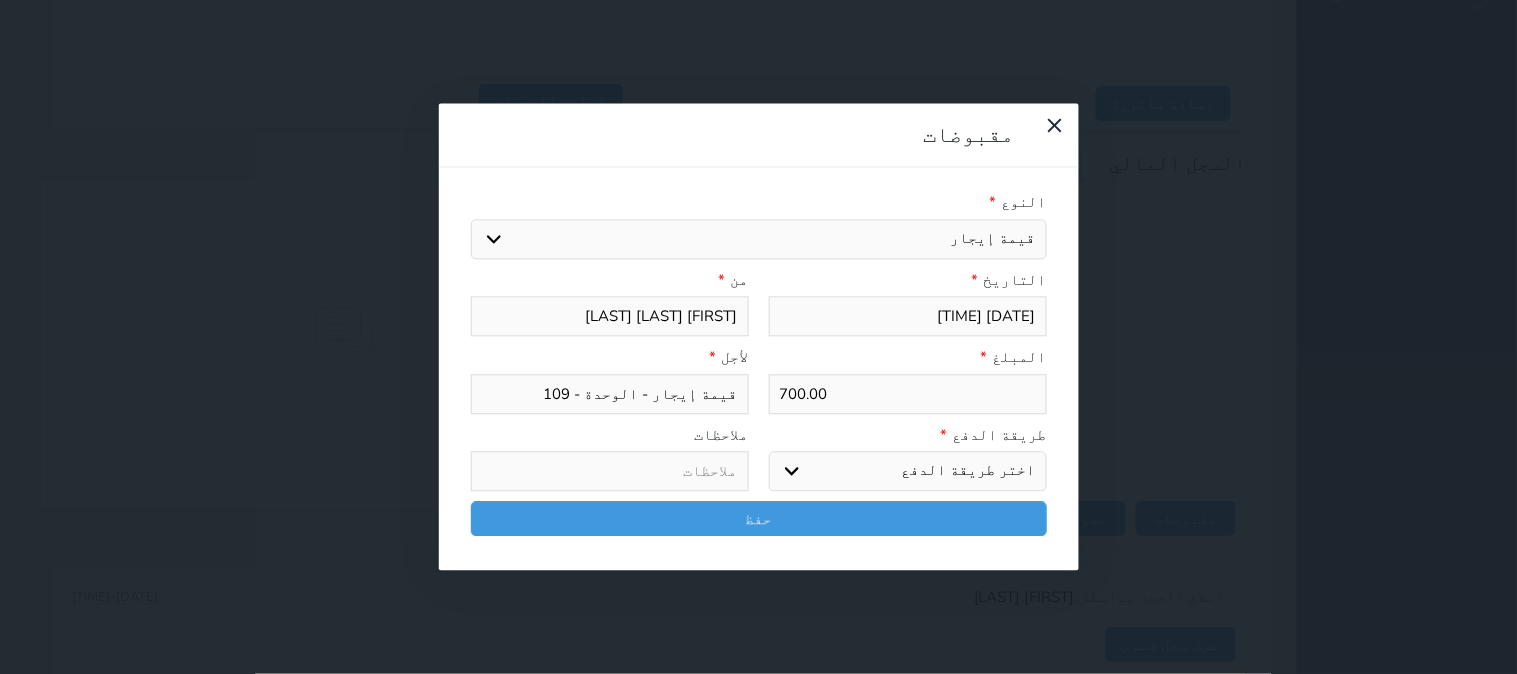 select on "mada" 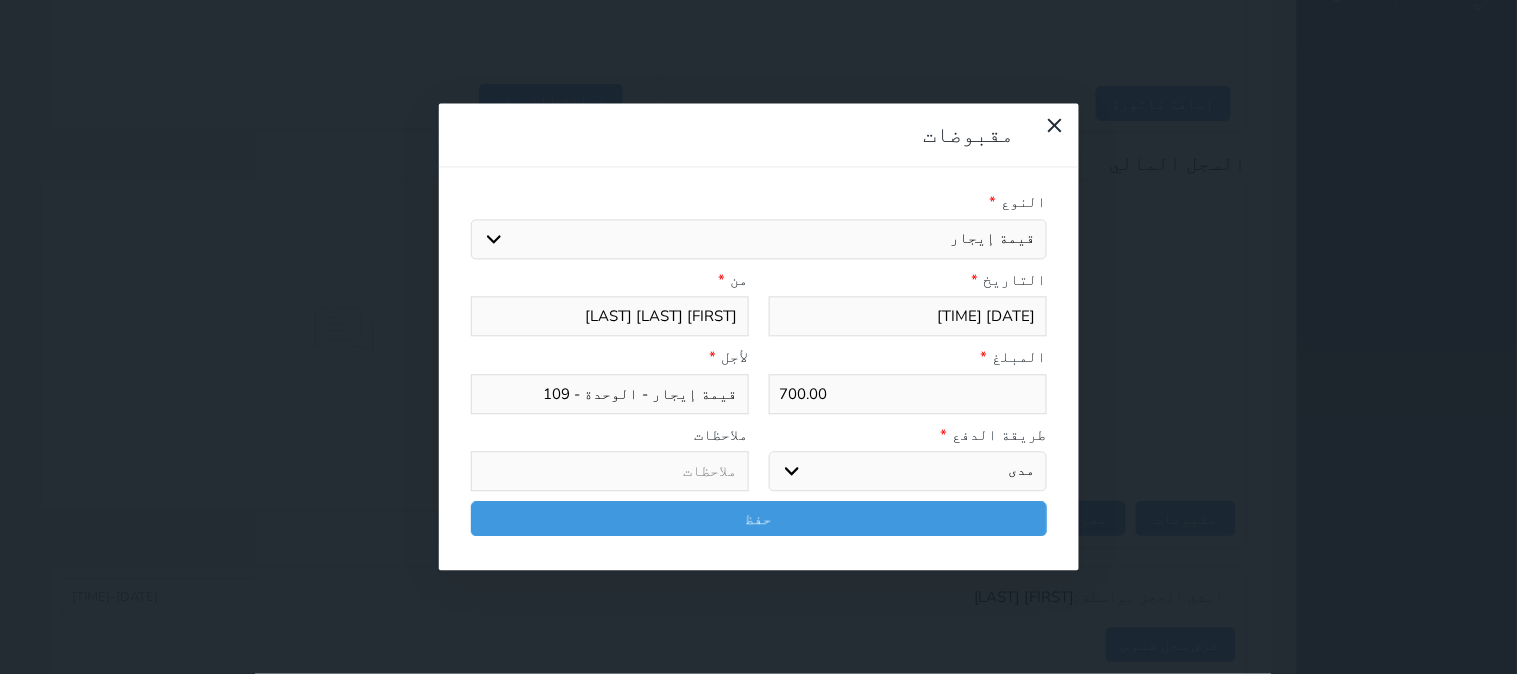 click on "اختر طريقة الدفع   دفع نقدى   تحويل بنكى   مدى   بطاقة ائتمان   آجل" at bounding box center (908, 472) 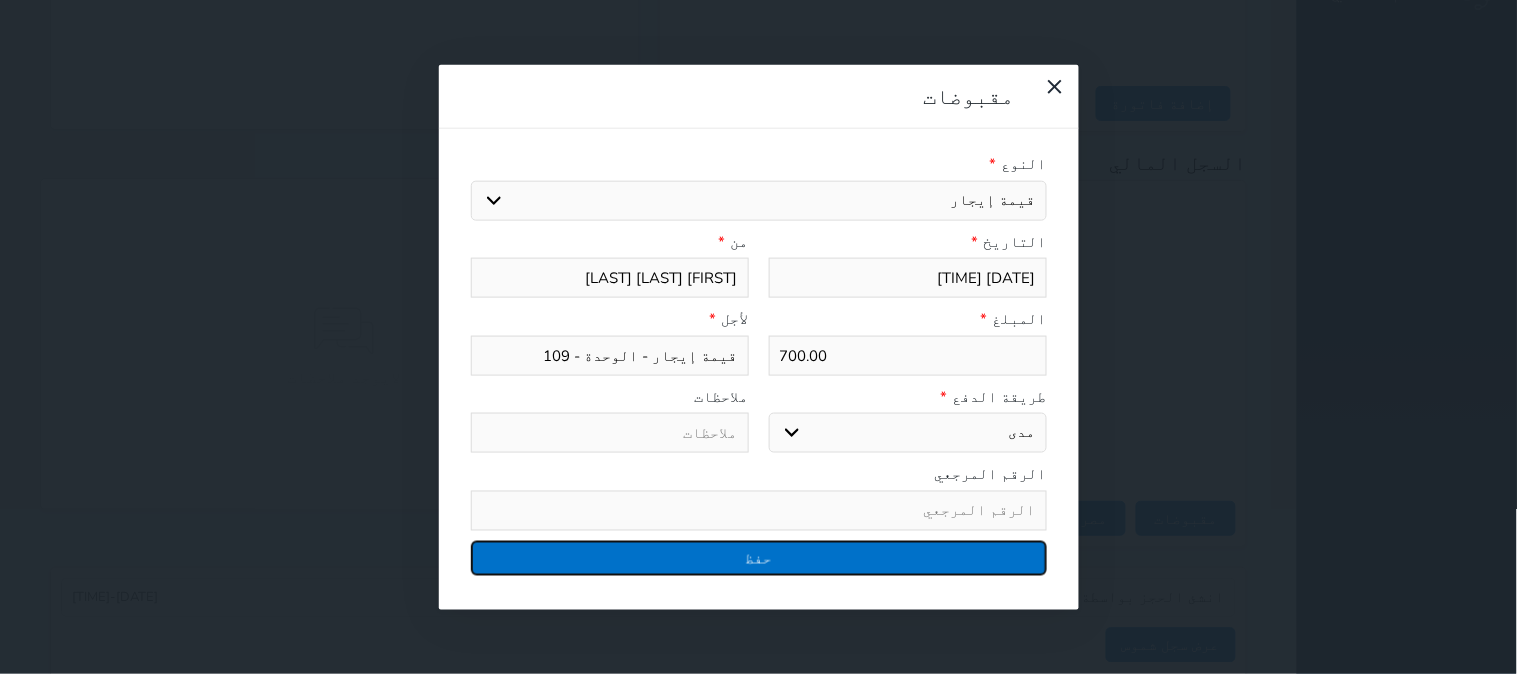 click on "حفظ" at bounding box center (759, 557) 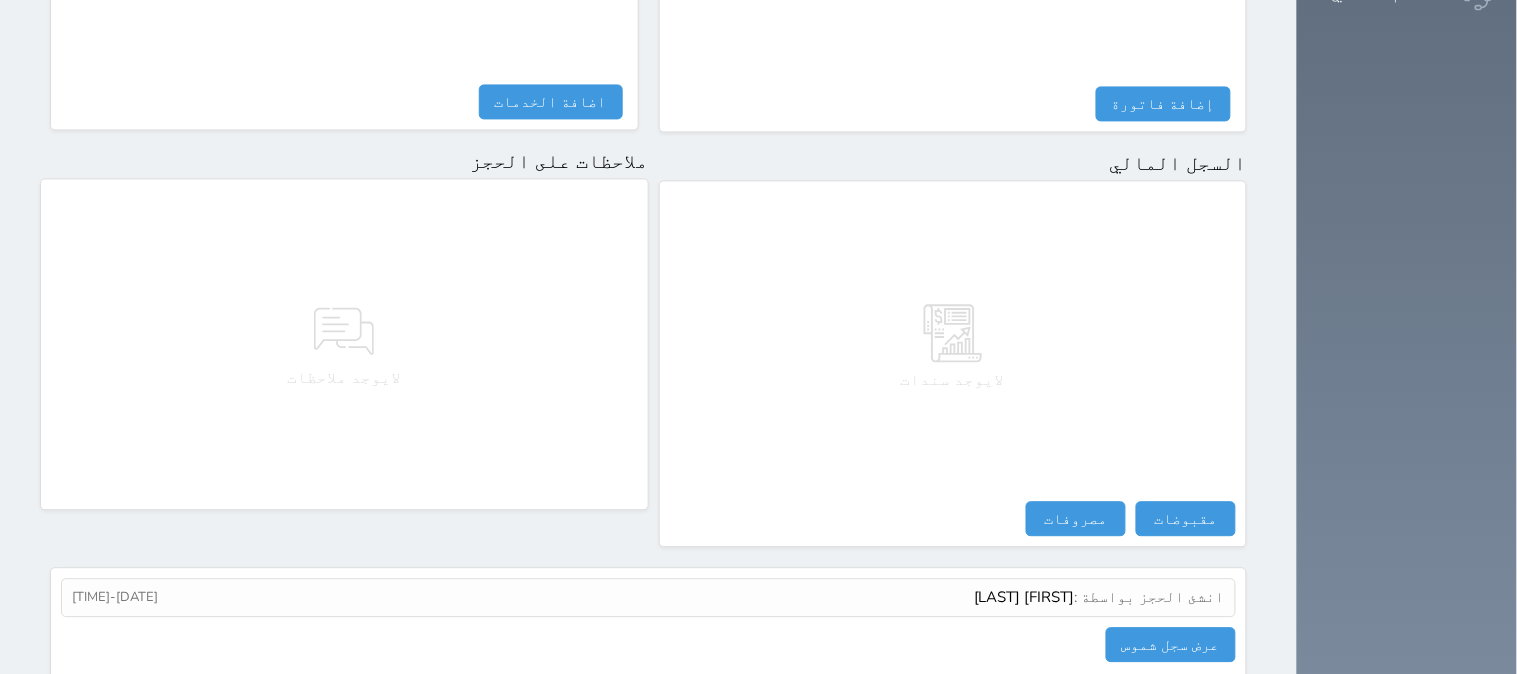 select 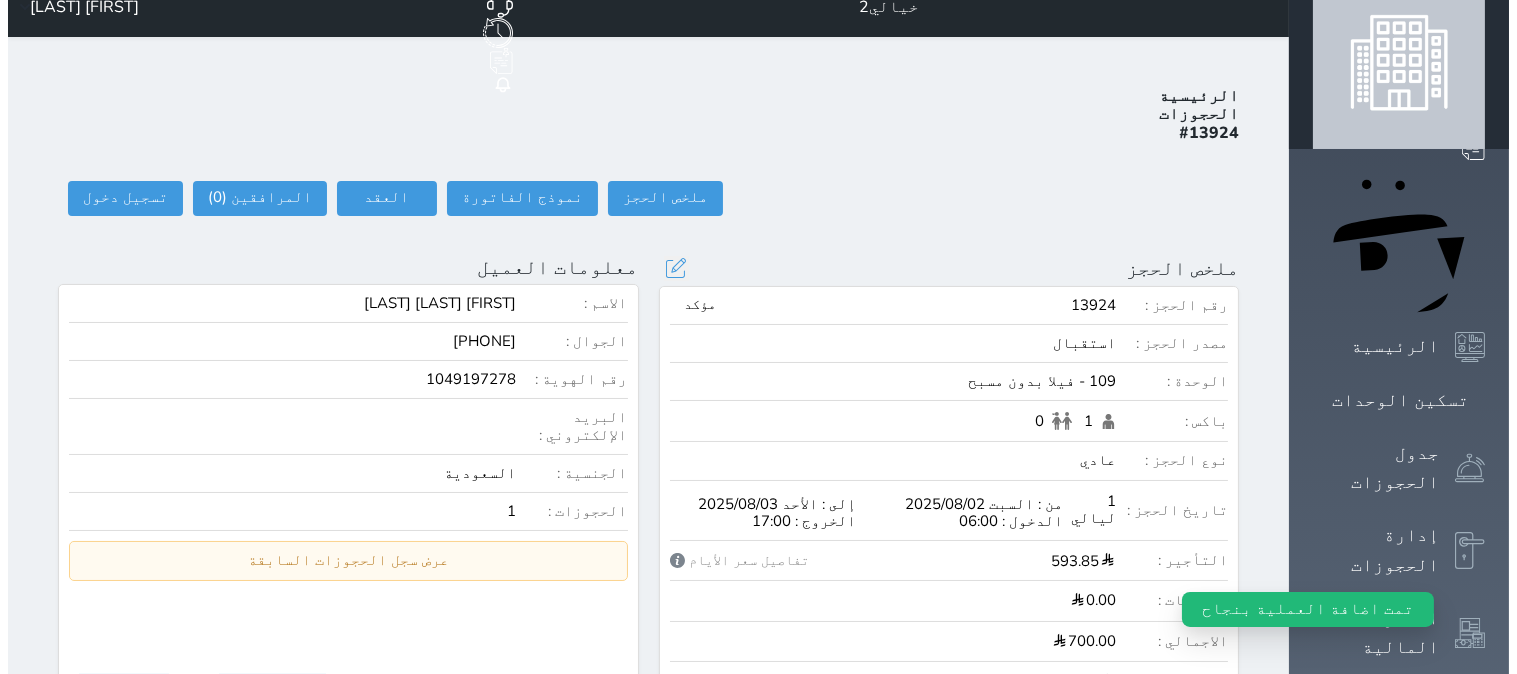scroll, scrollTop: 0, scrollLeft: 0, axis: both 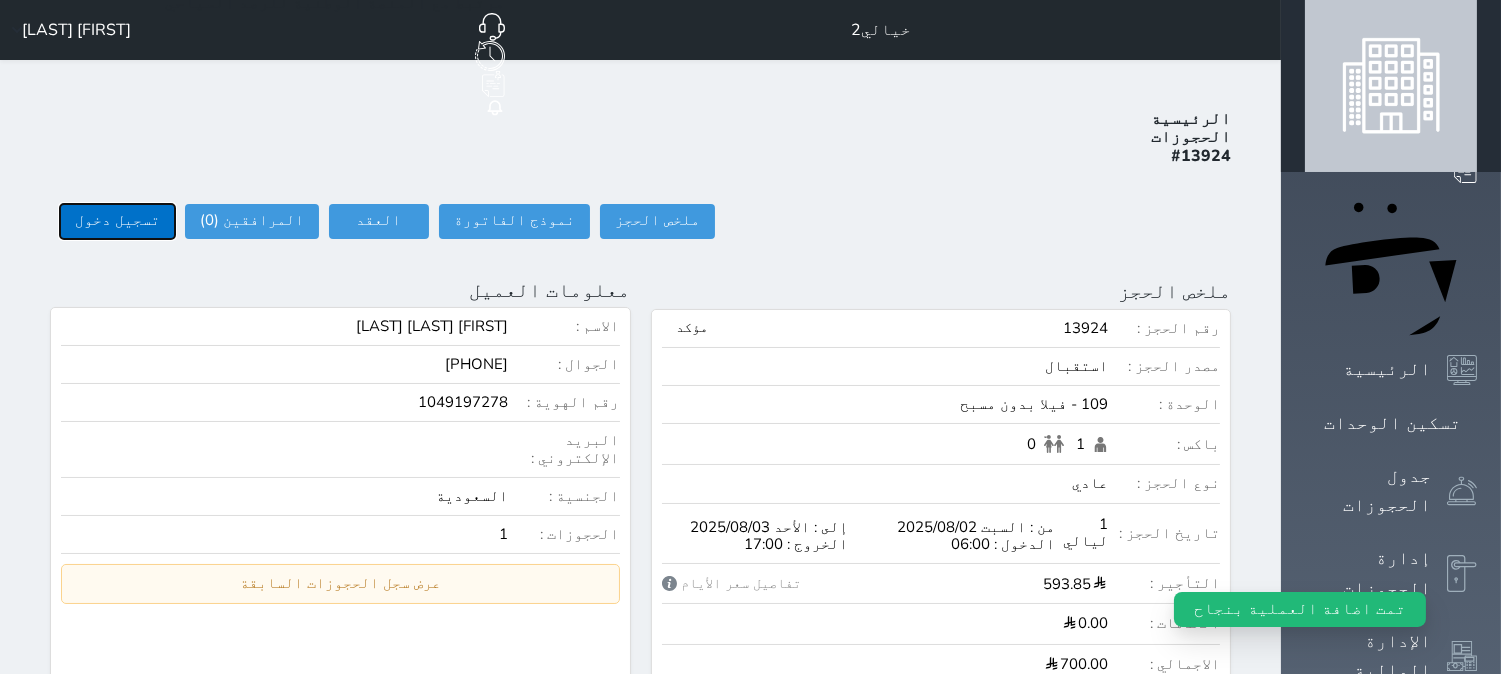 click on "تسجيل دخول" at bounding box center (117, 221) 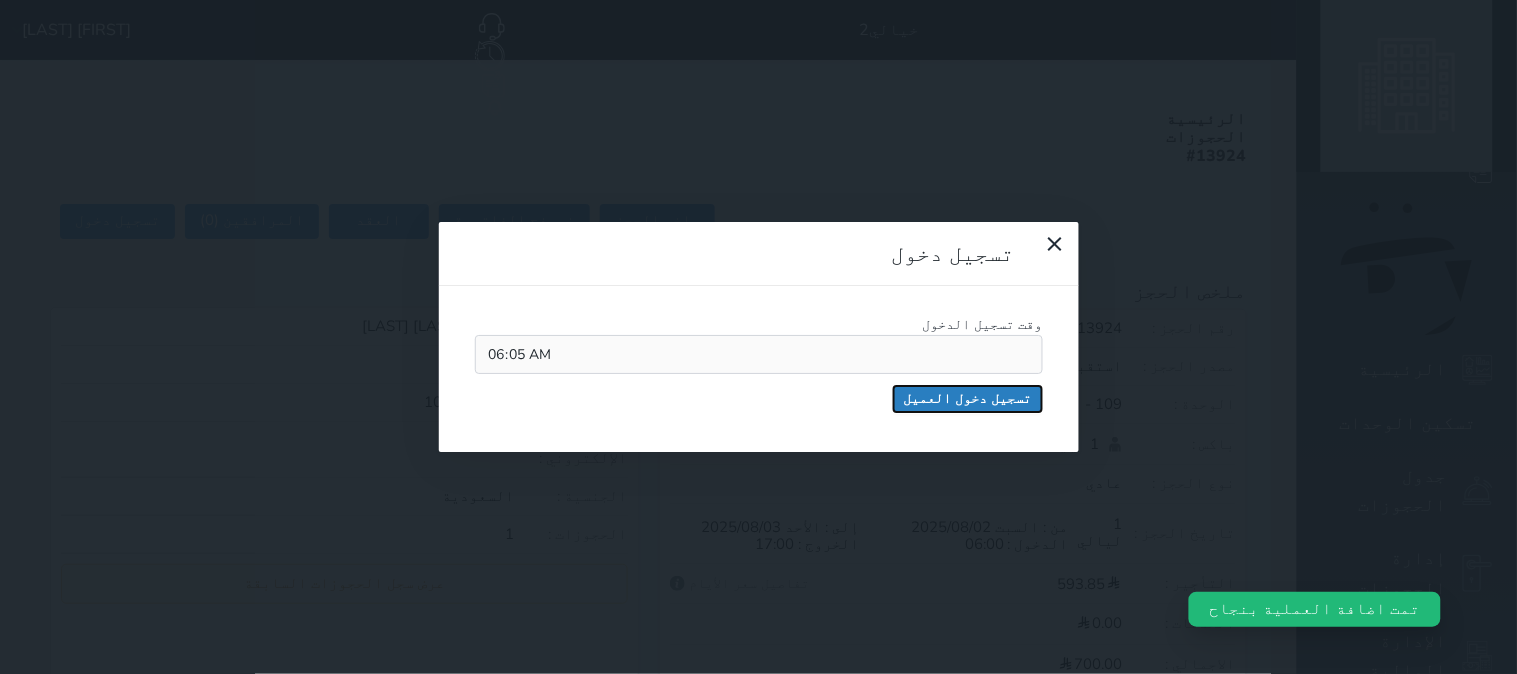 click on "تسجيل دخول العميل" at bounding box center [968, 399] 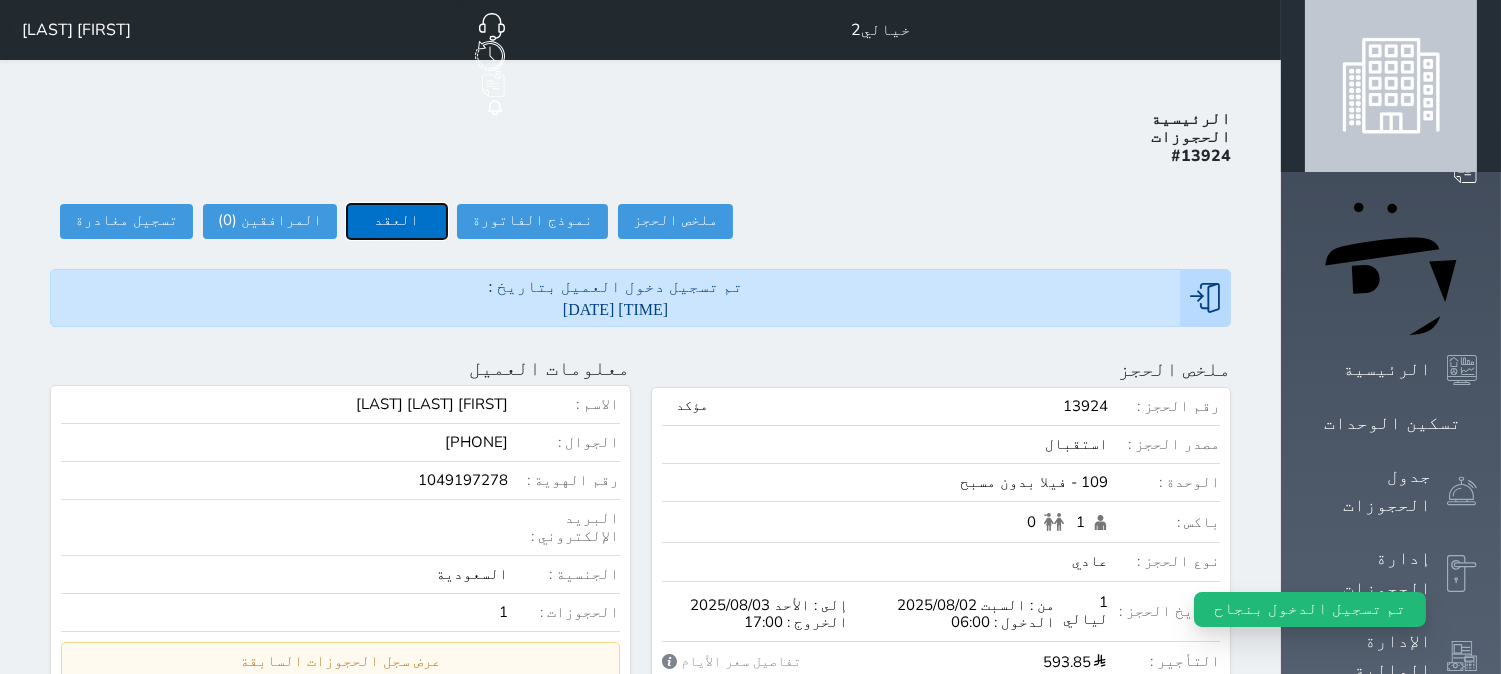 click on "العقد" at bounding box center (397, 221) 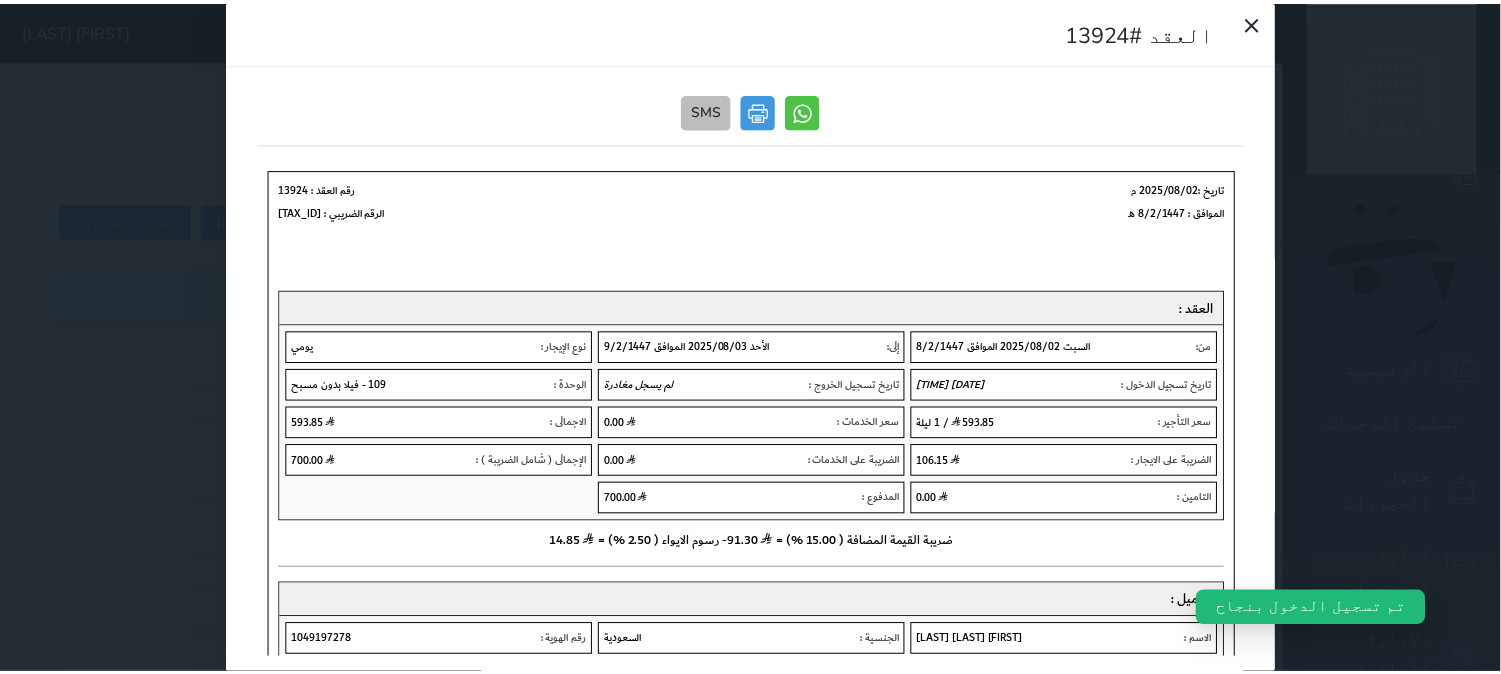 scroll, scrollTop: 0, scrollLeft: 0, axis: both 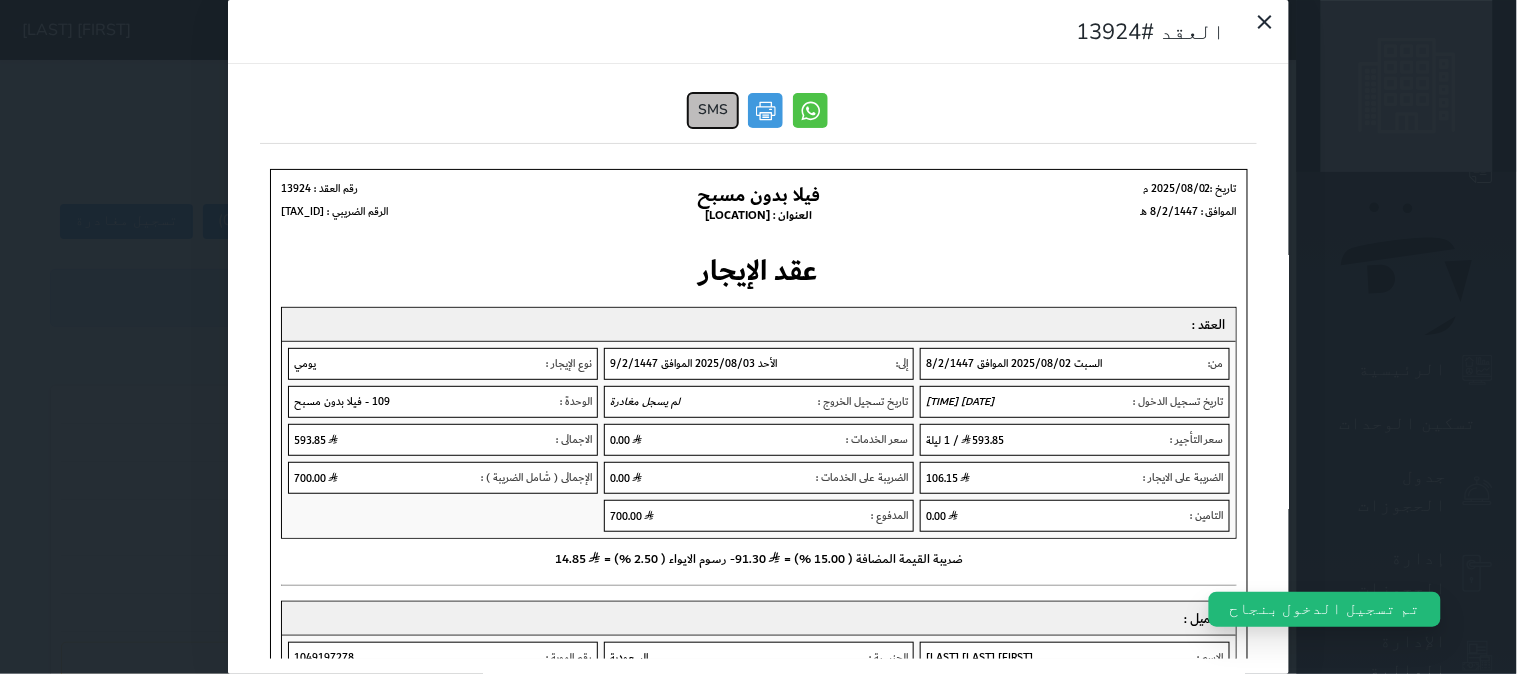 click on "SMS" at bounding box center [714, 110] 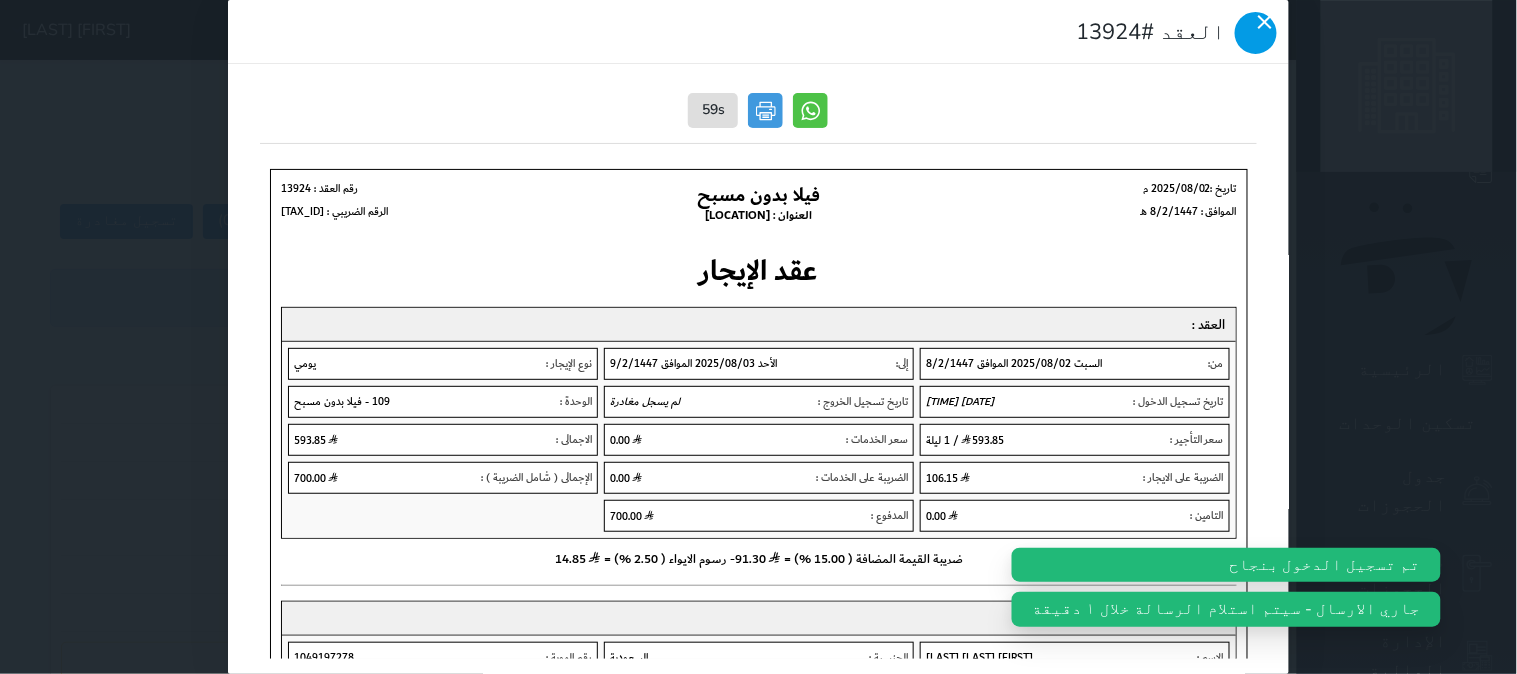 click at bounding box center [1256, 33] 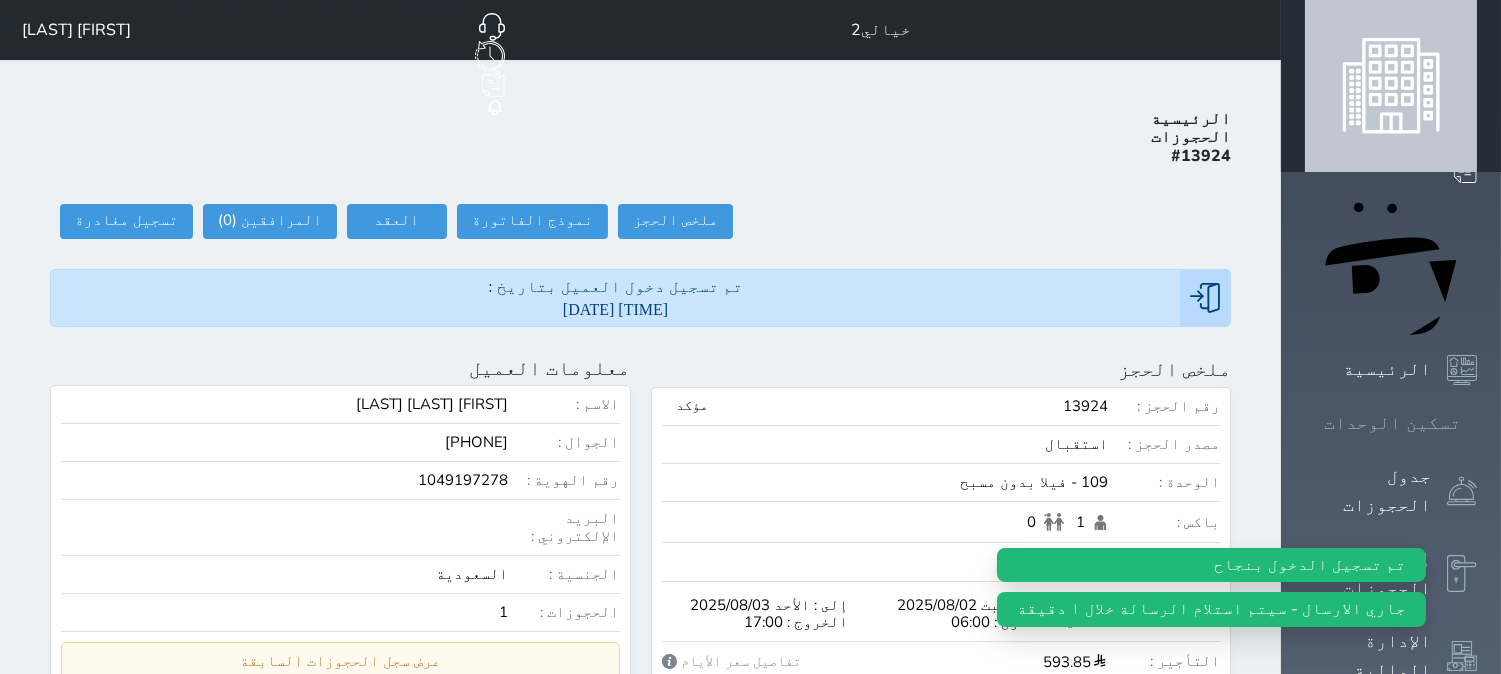click 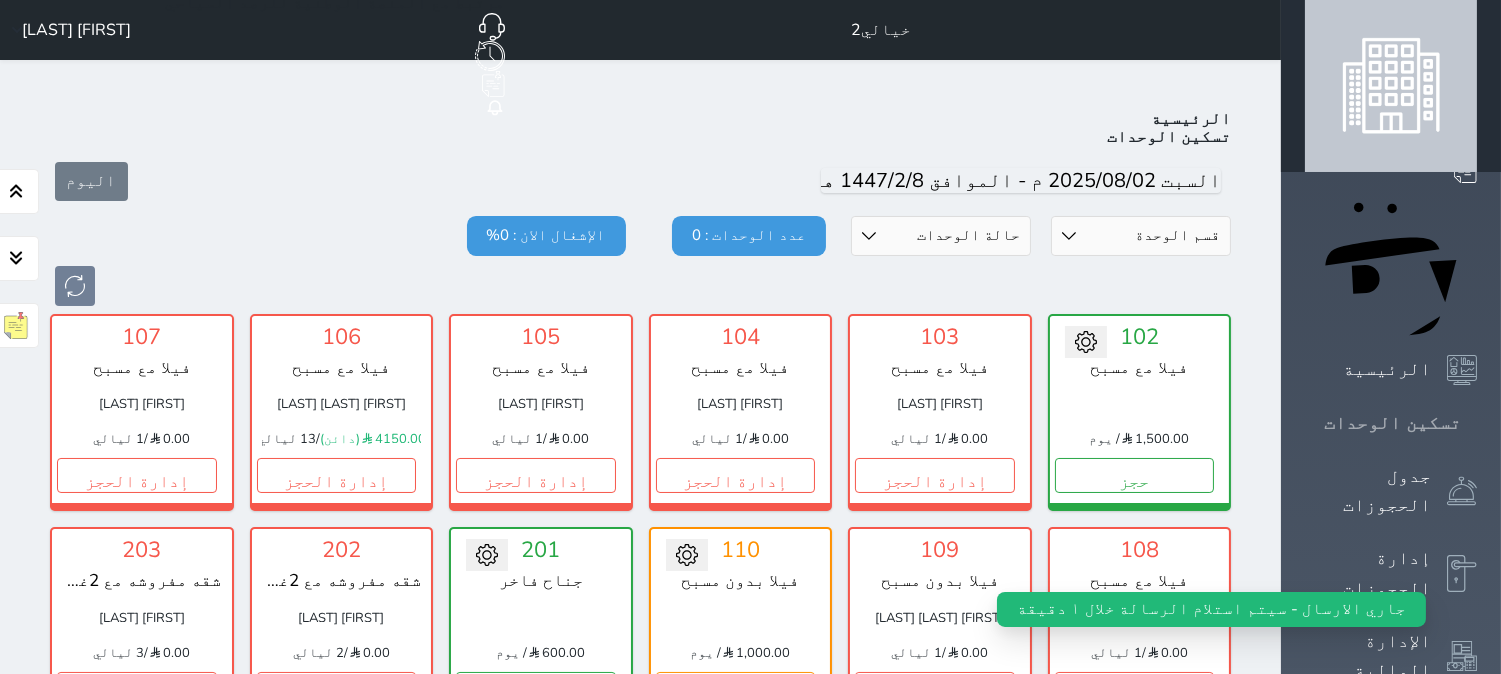 scroll, scrollTop: 77, scrollLeft: 0, axis: vertical 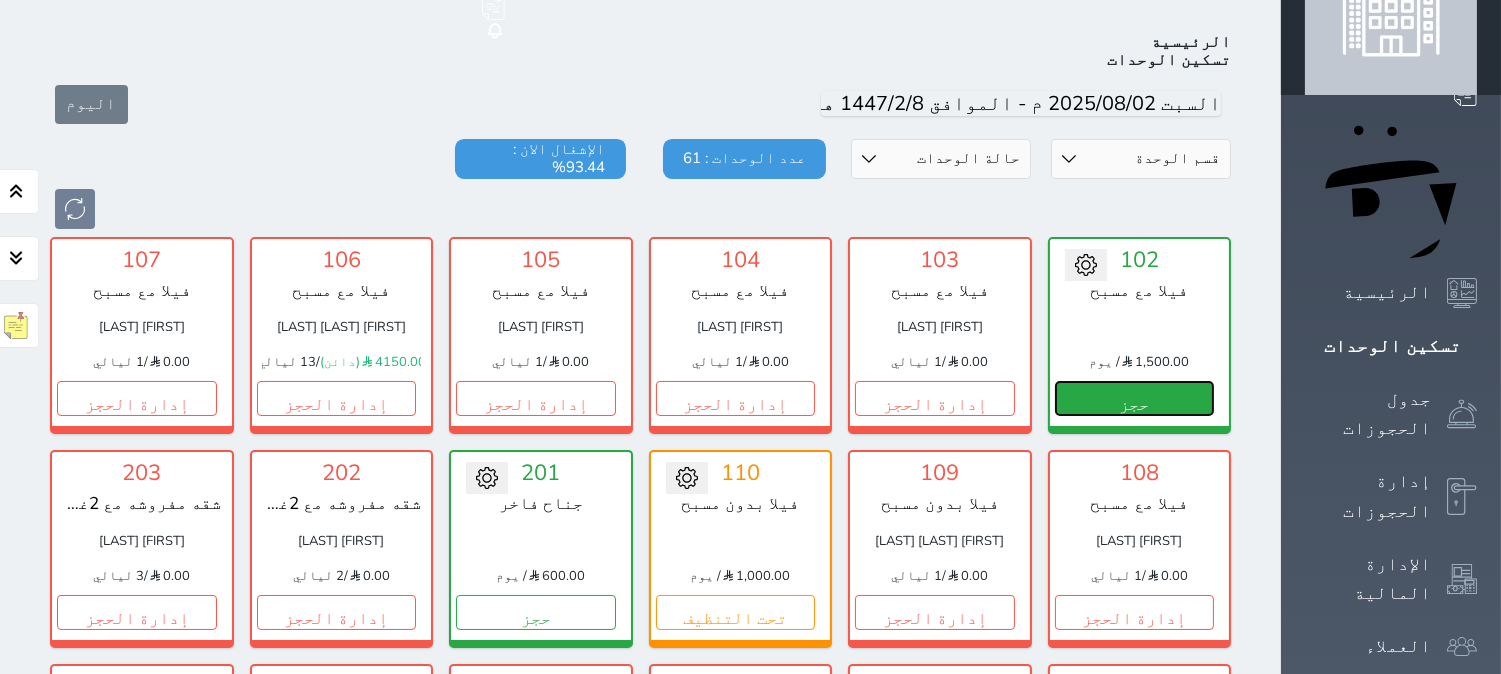 click on "حجز" at bounding box center [1135, 398] 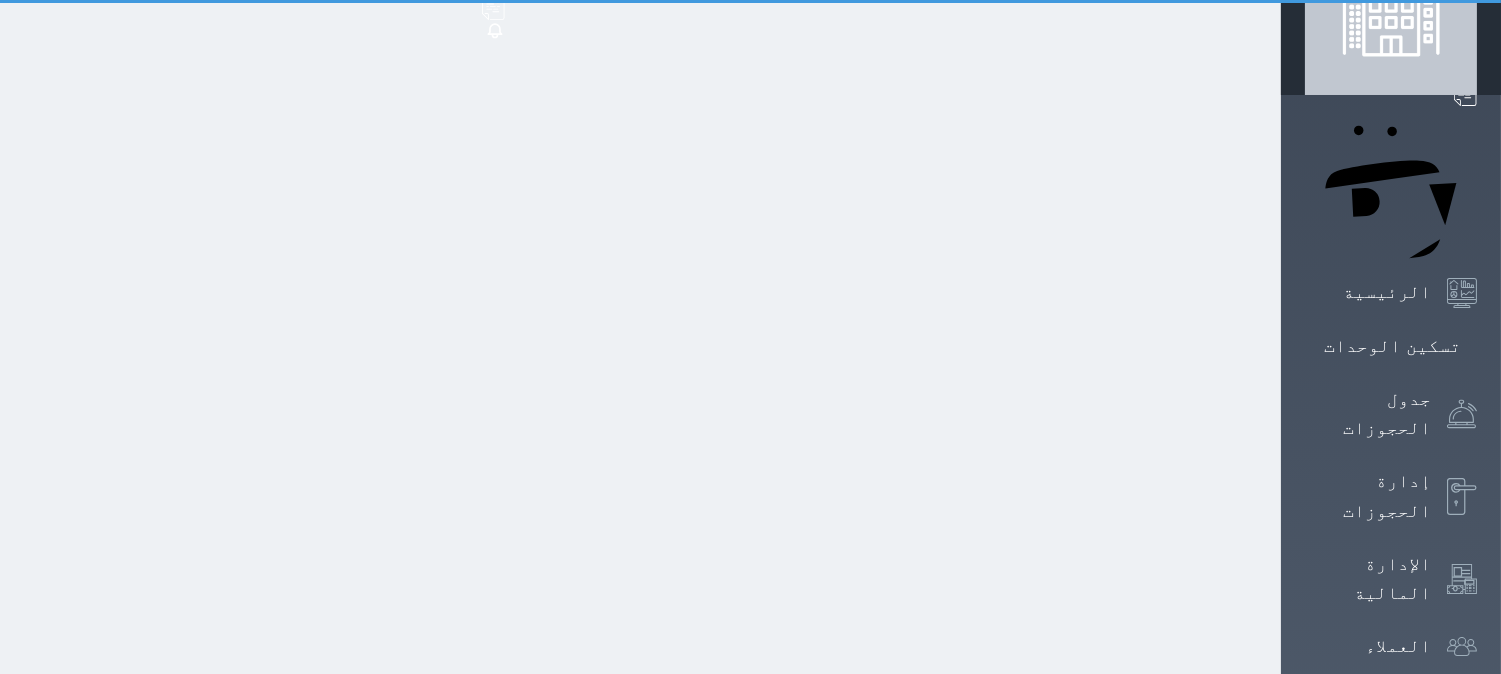 scroll, scrollTop: 6, scrollLeft: 0, axis: vertical 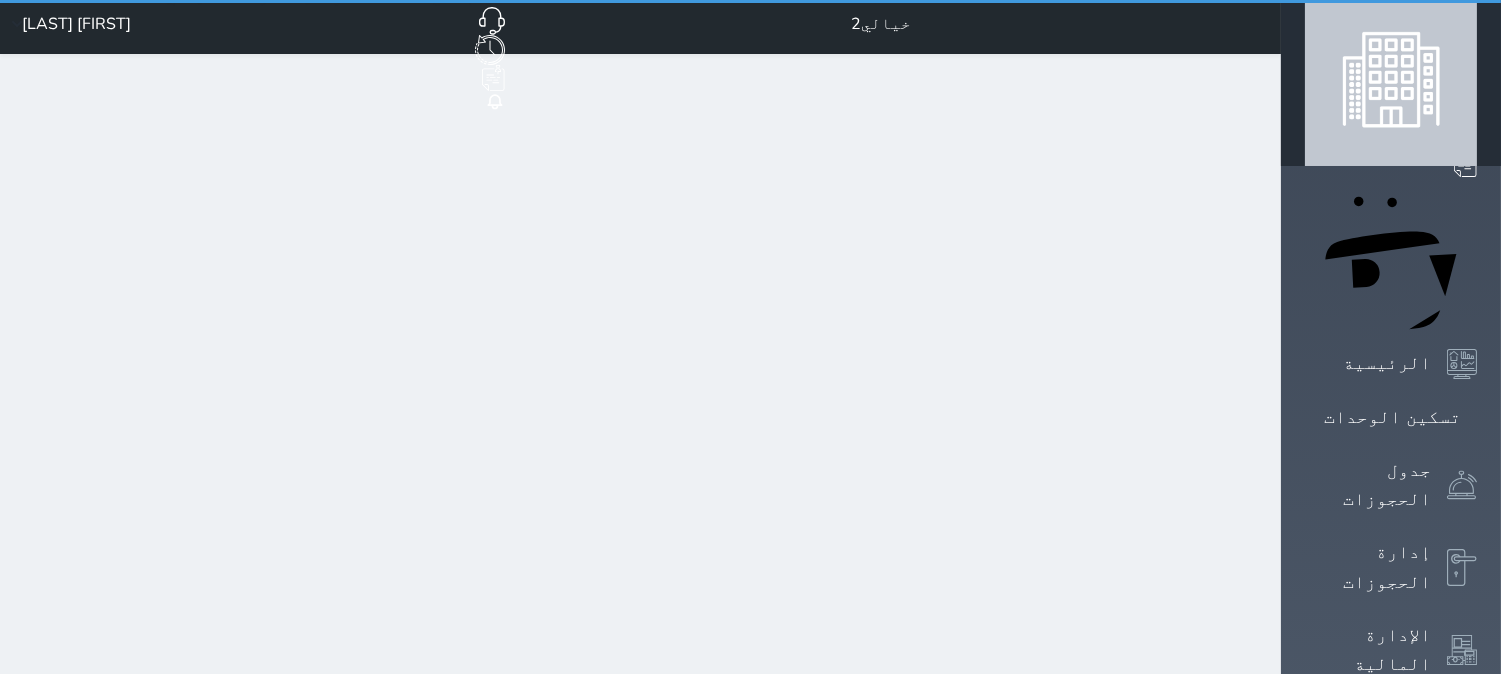 select on "1" 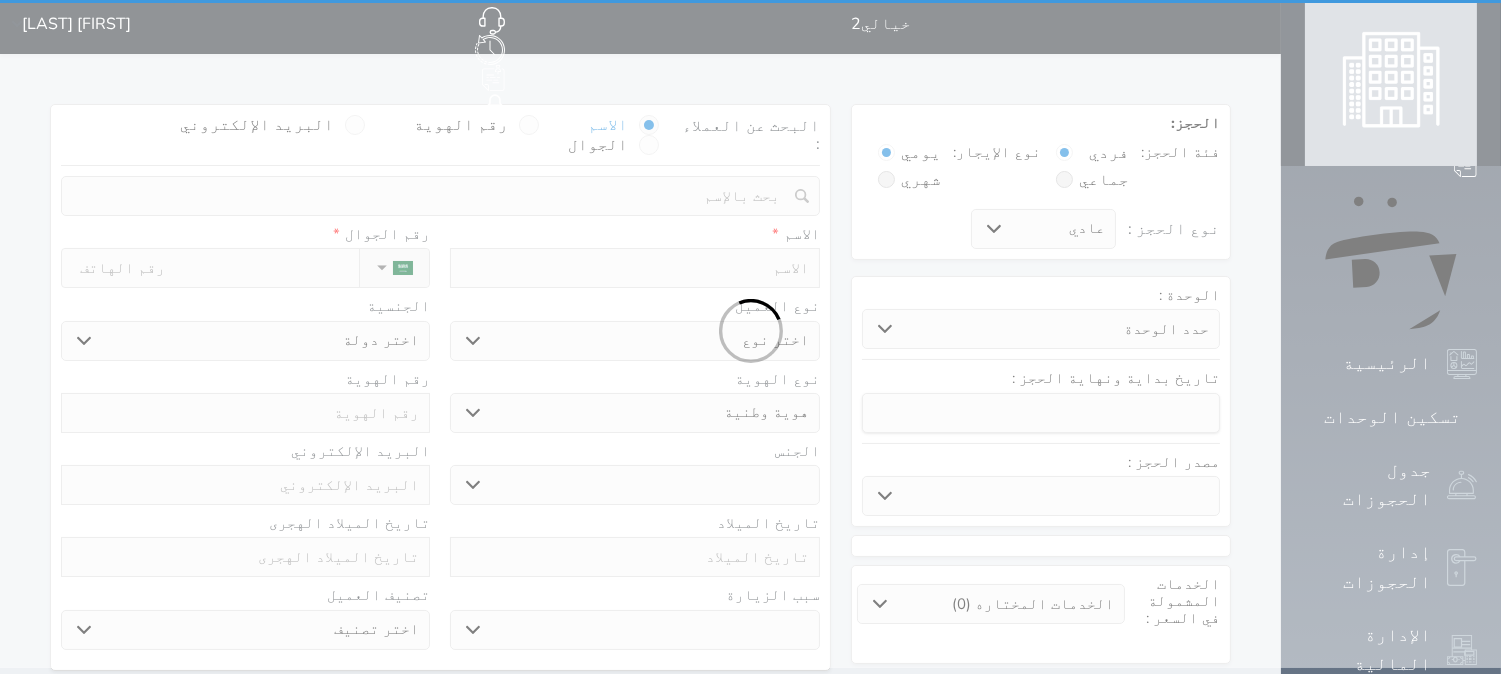 scroll, scrollTop: 0, scrollLeft: 0, axis: both 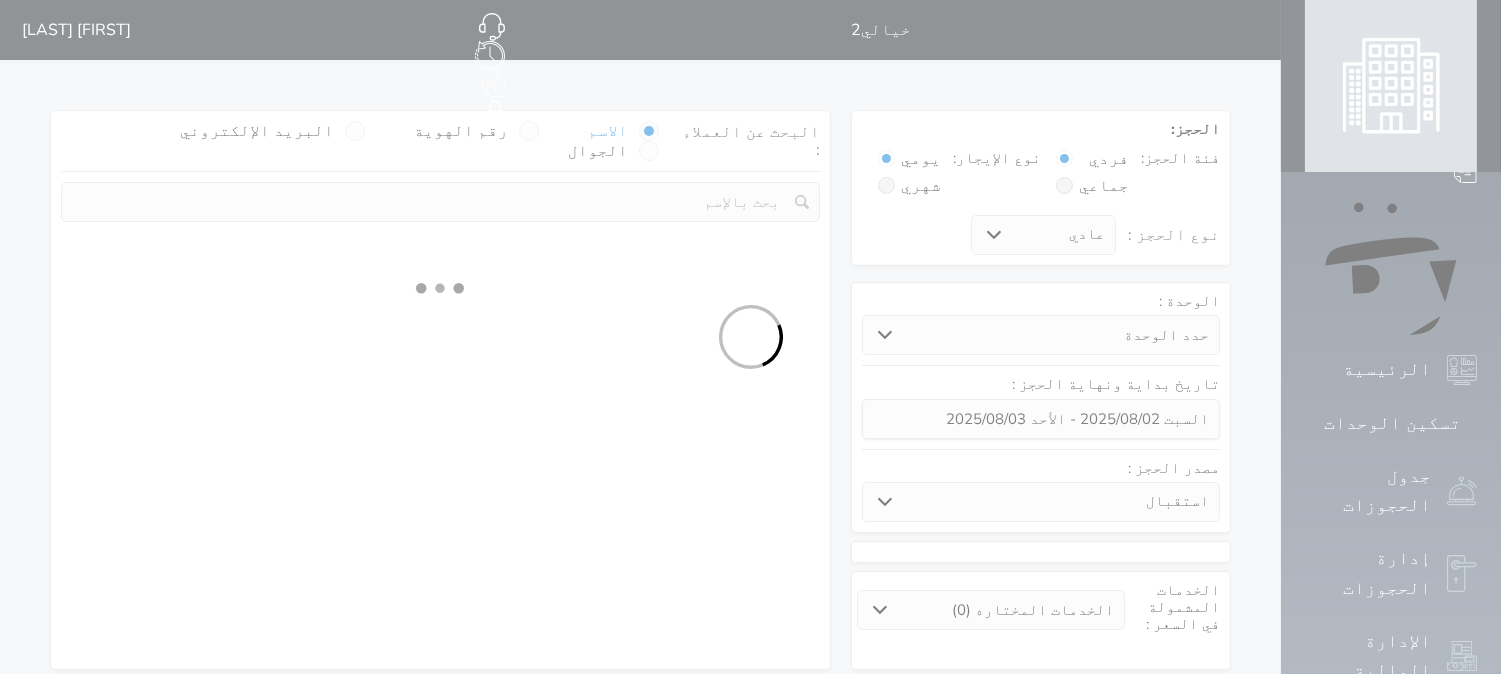 select 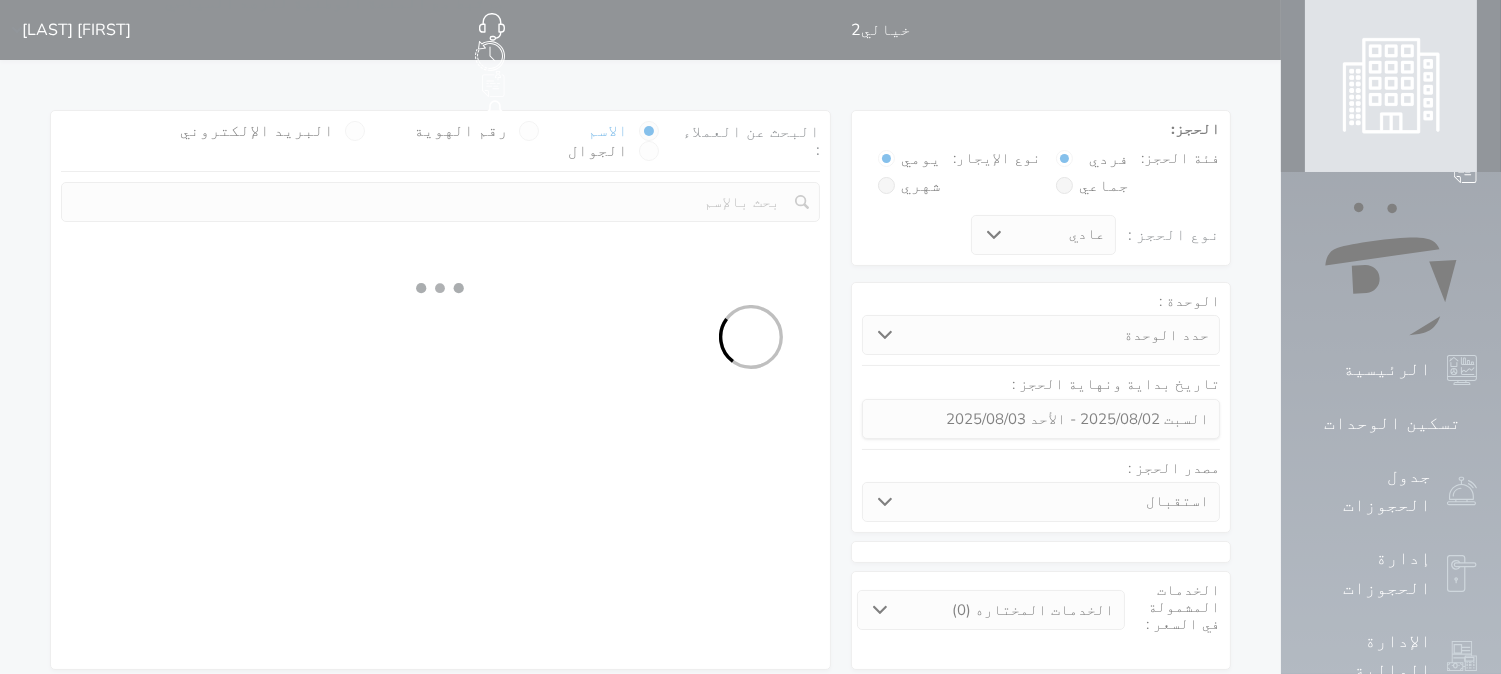 select on "1" 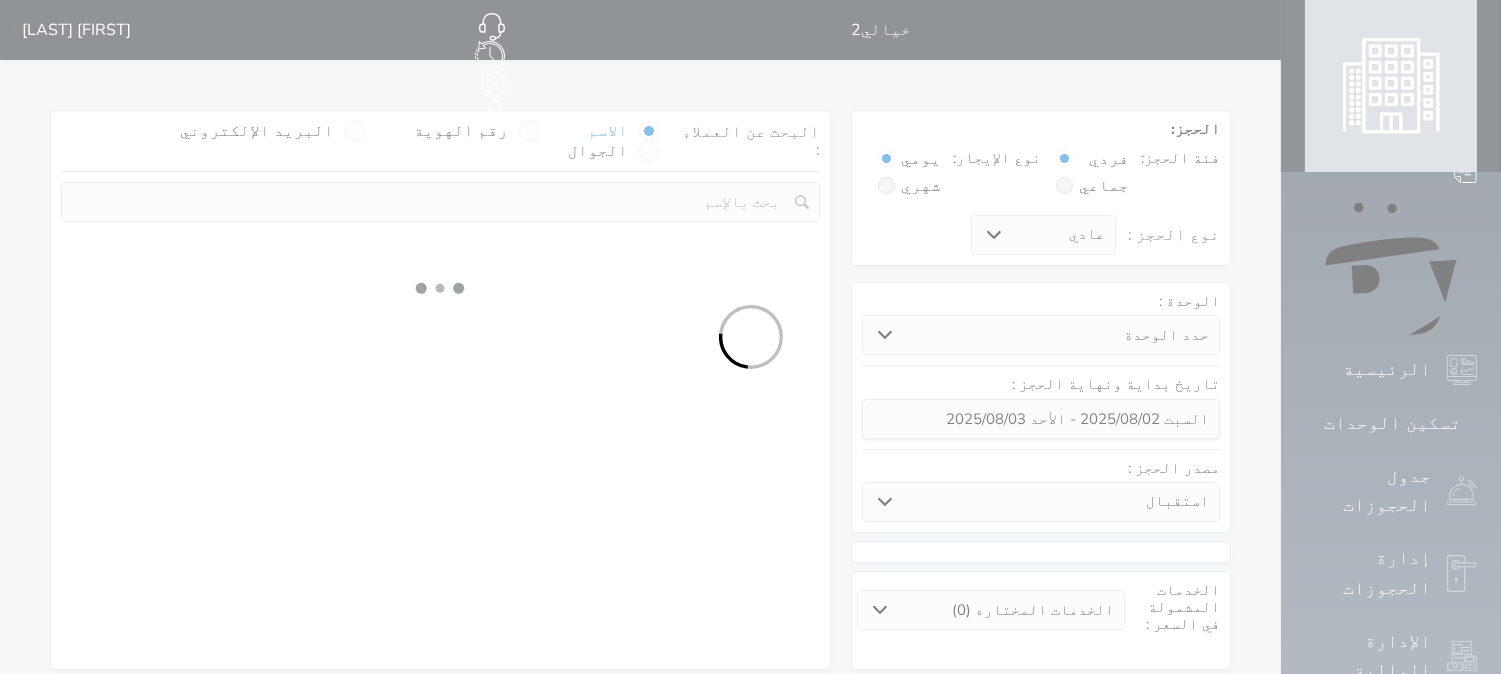 select on "113" 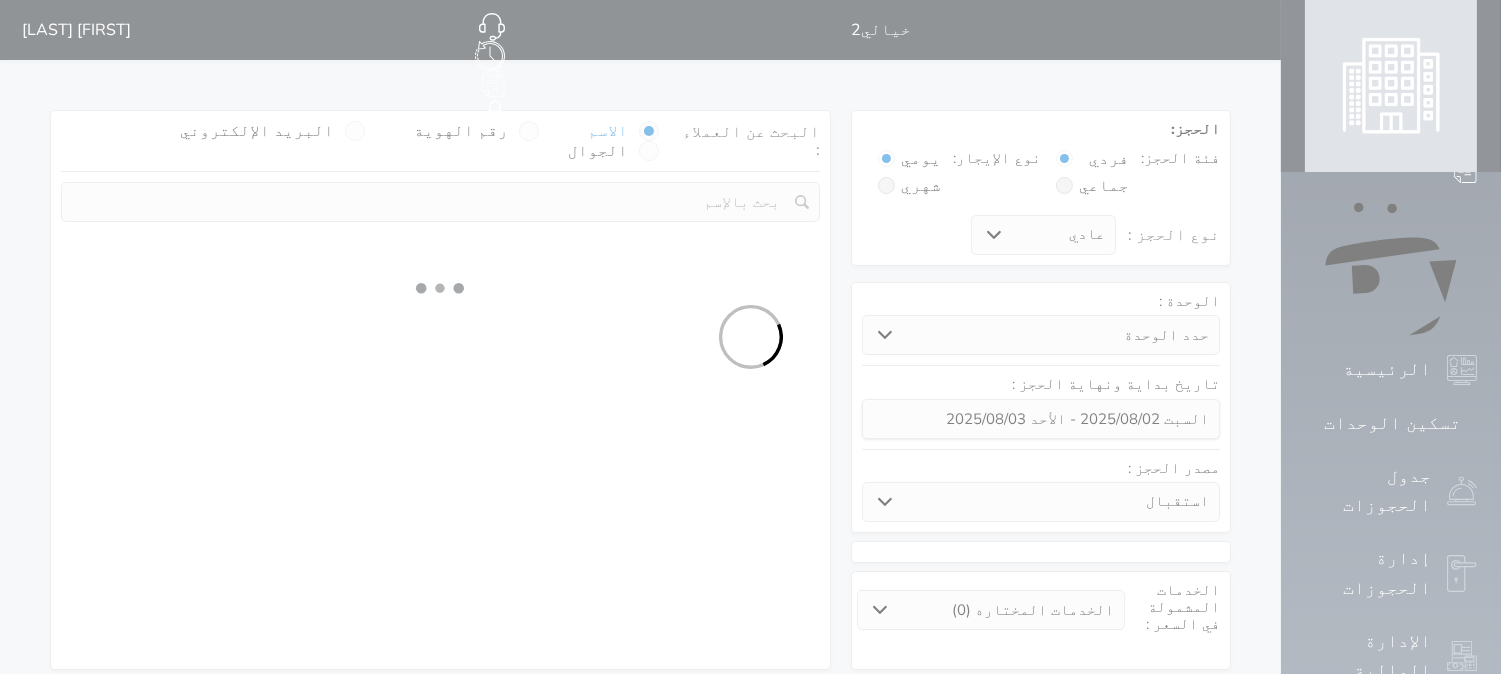 select on "1" 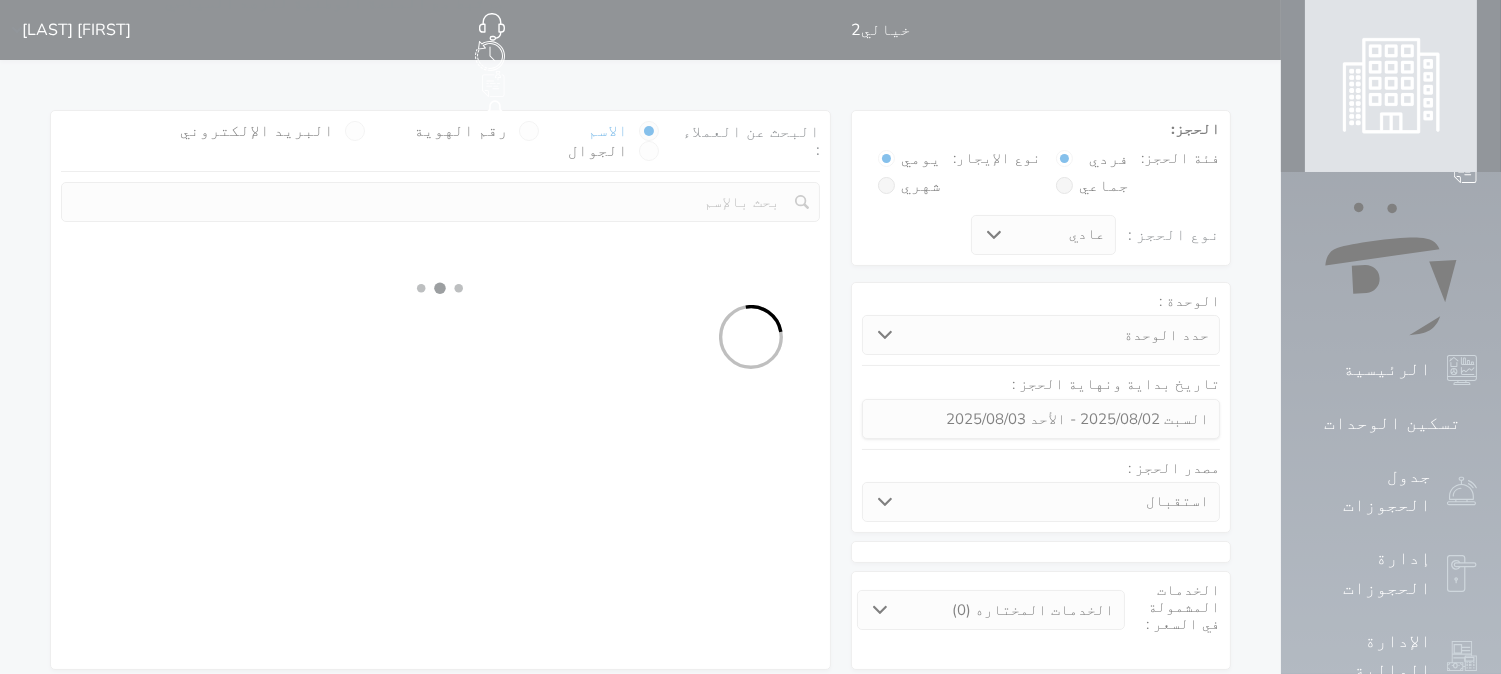 select 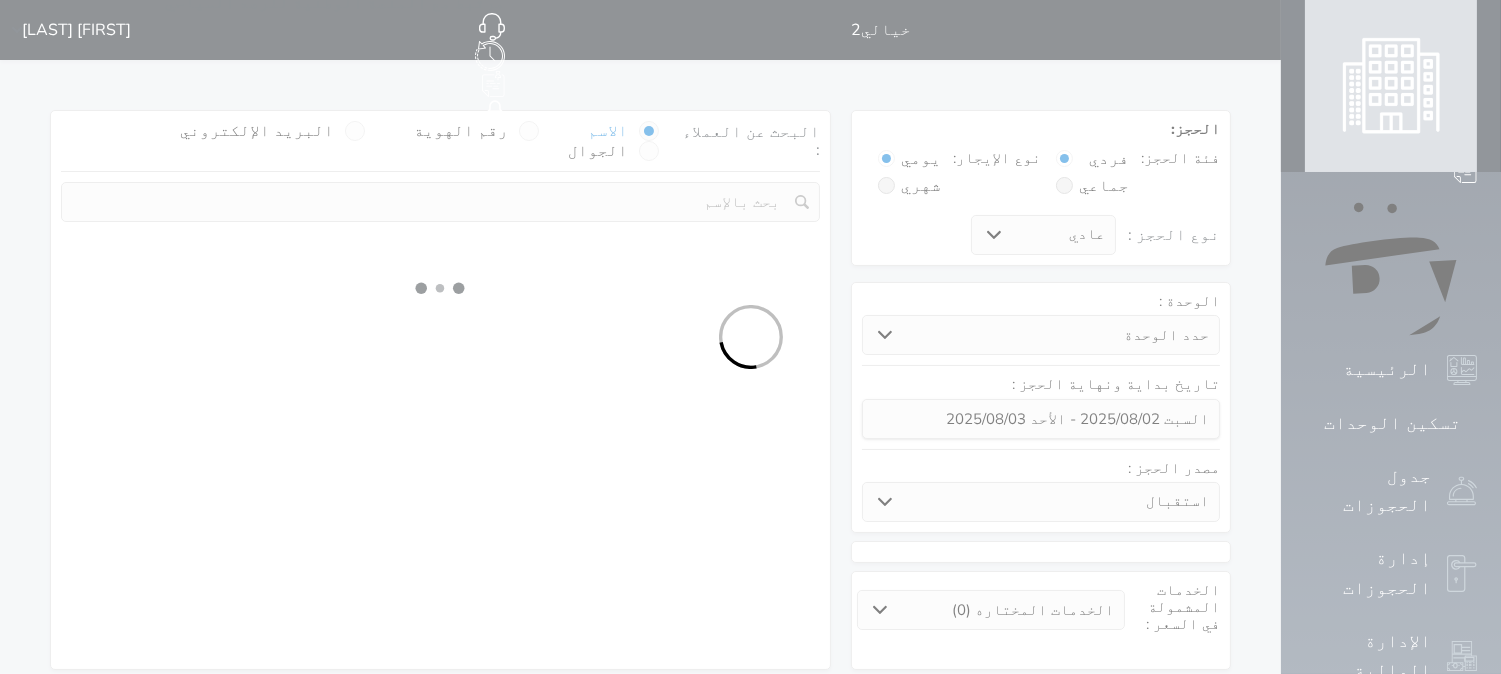 select on "7" 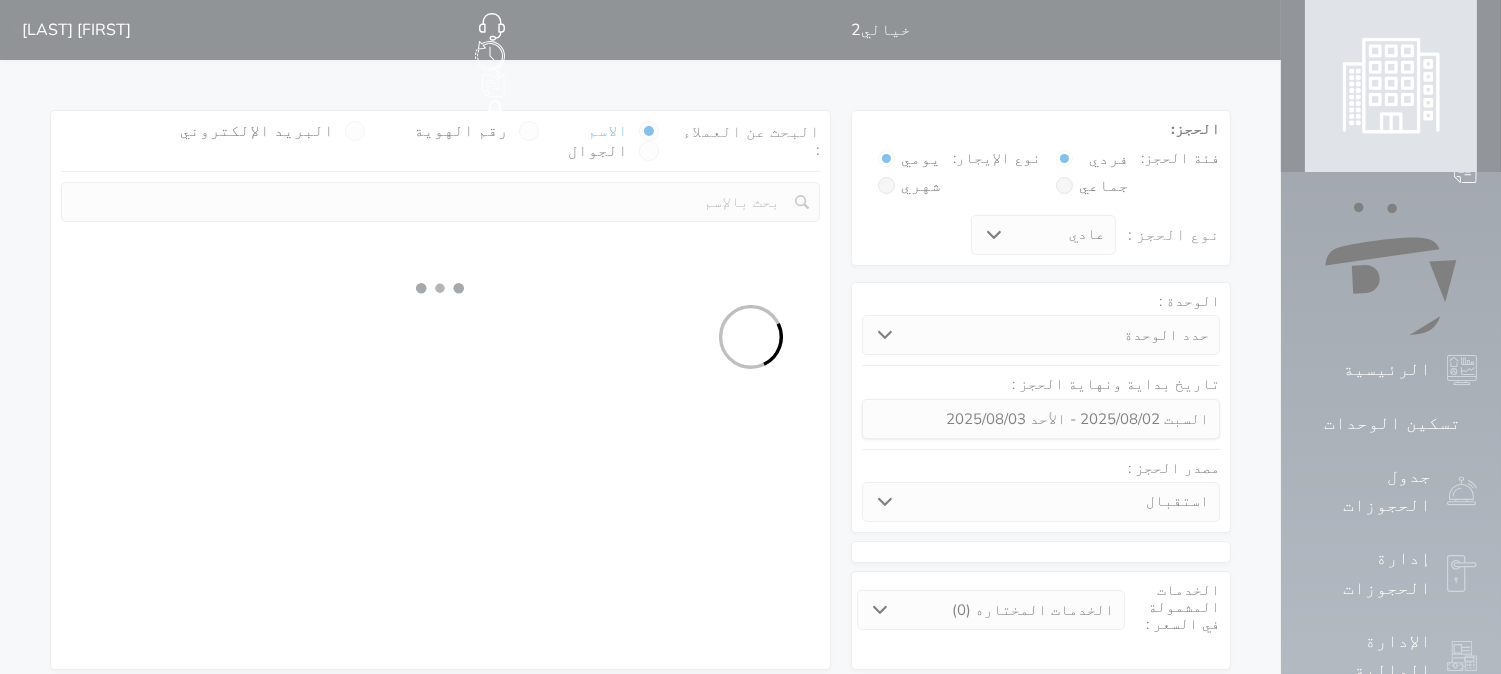 select 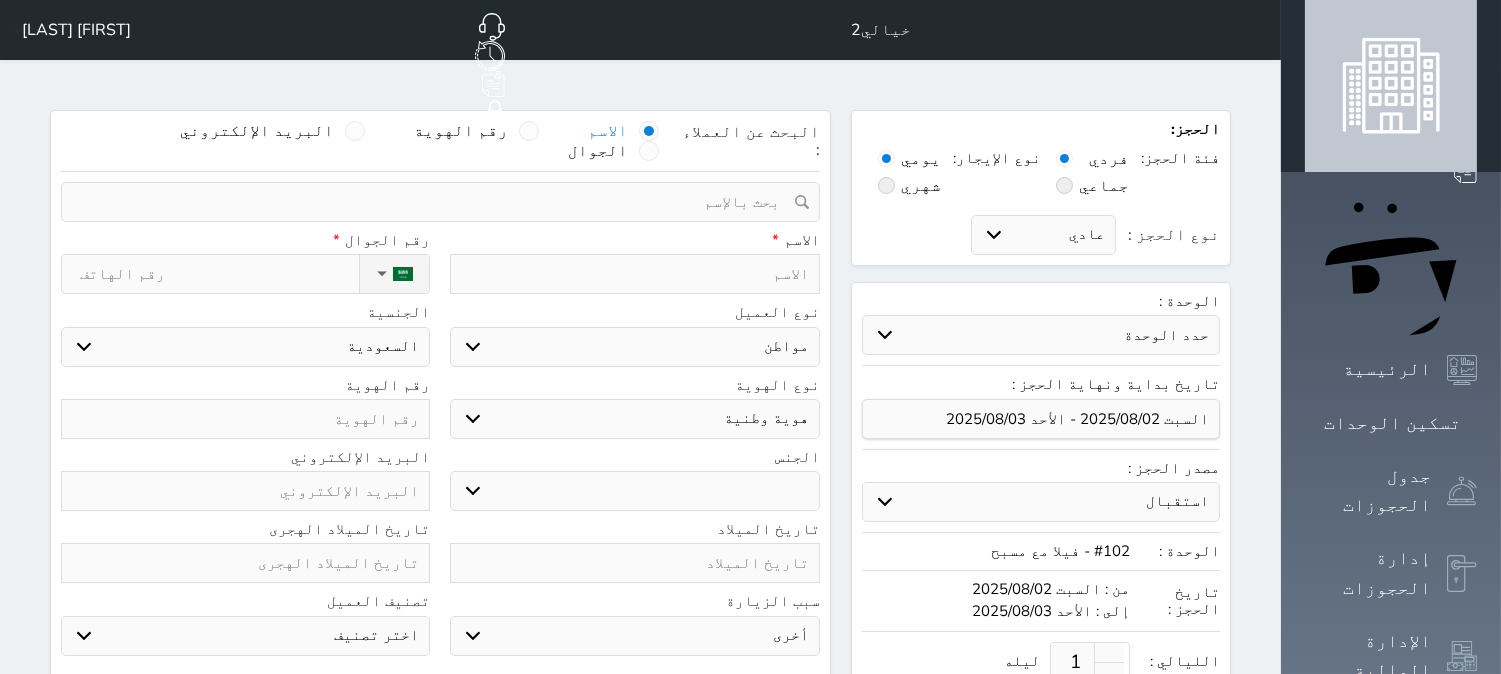 select on "9554" 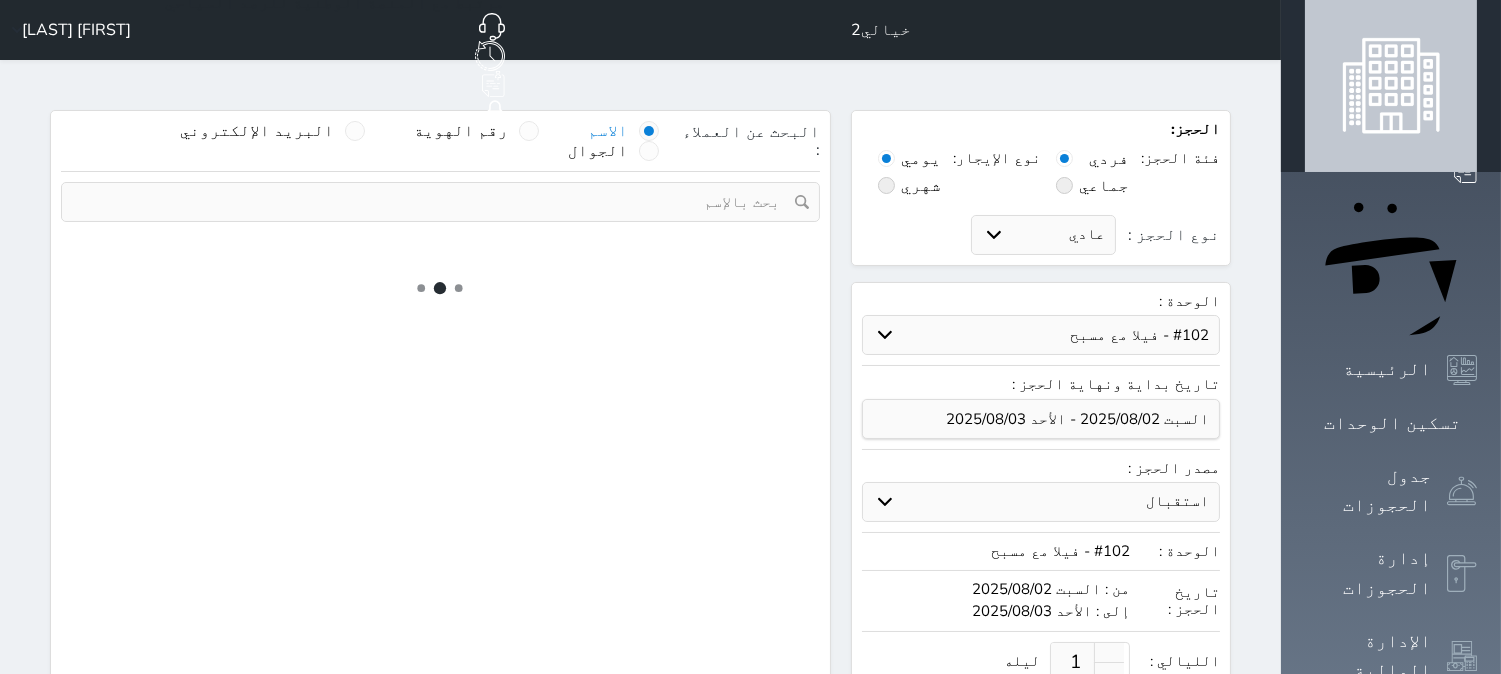 select on "1" 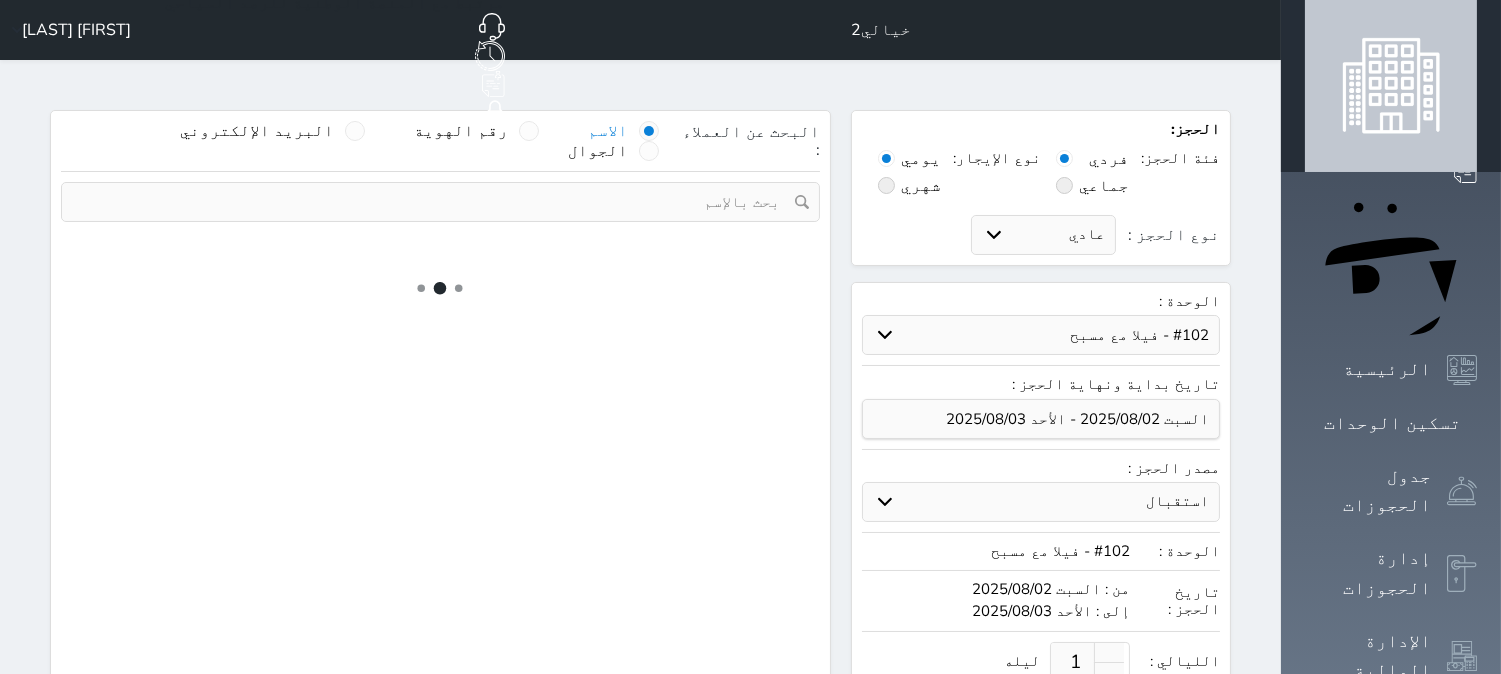select on "113" 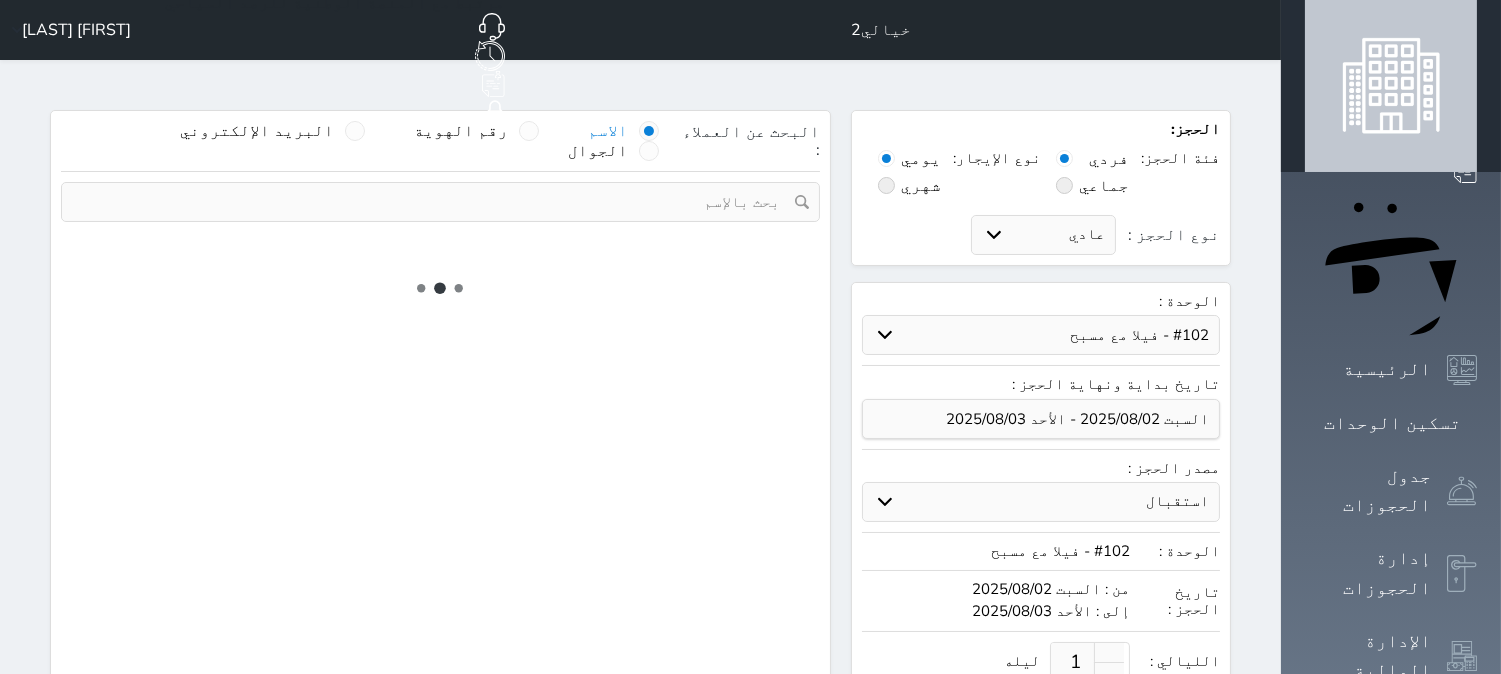 select on "1" 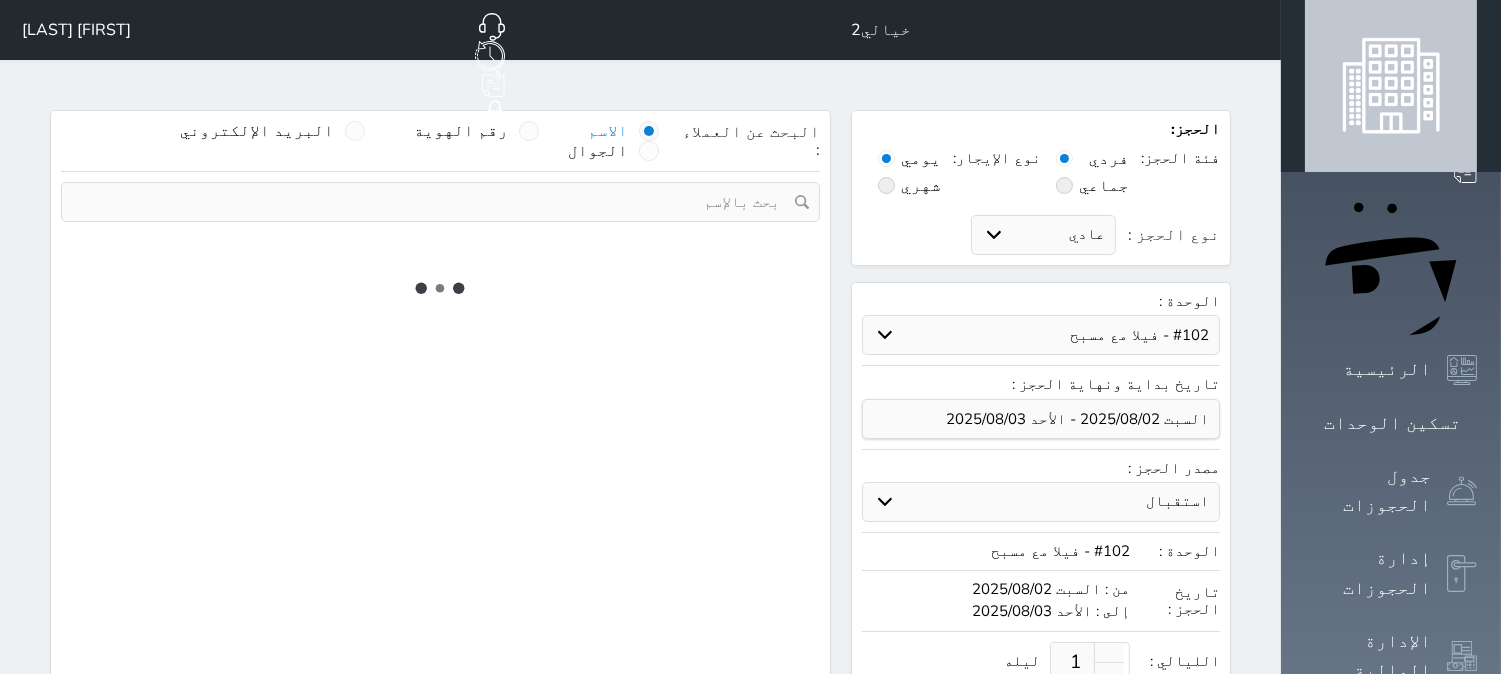 select 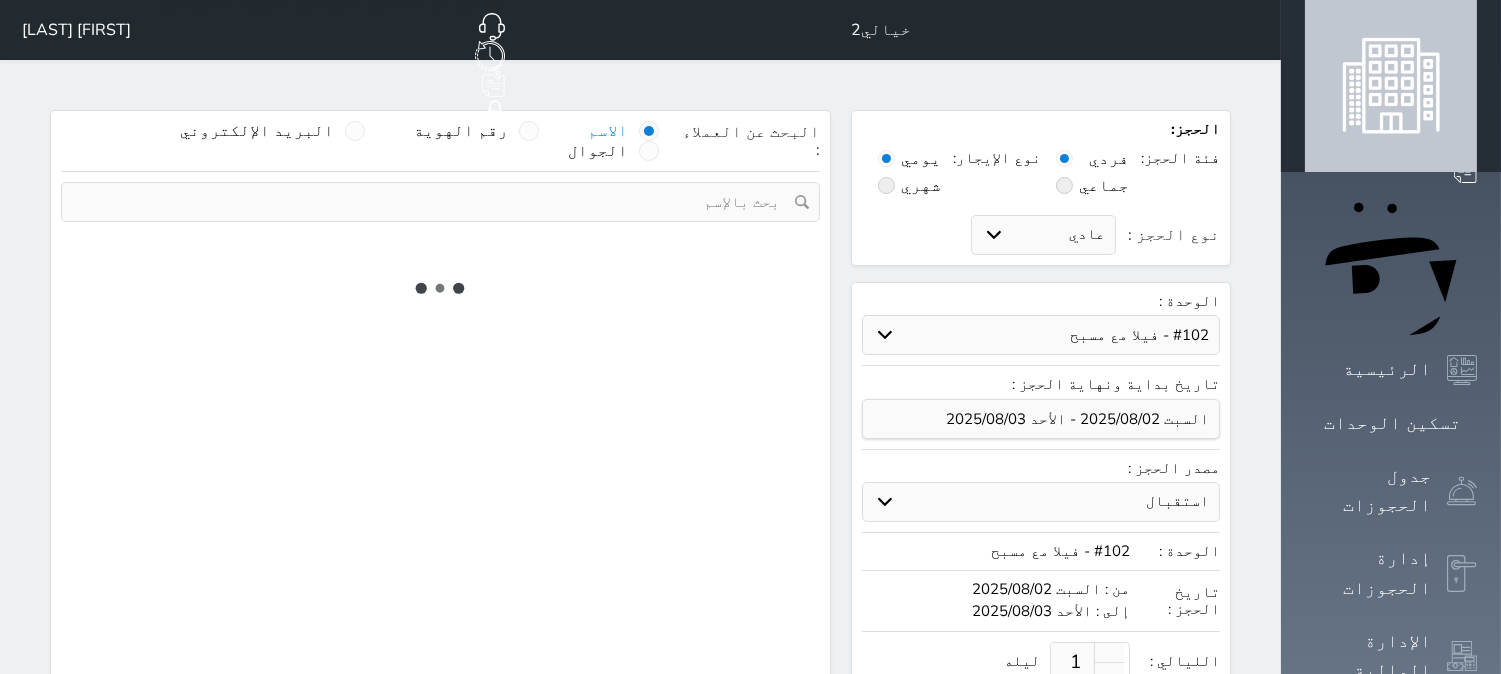 select on "7" 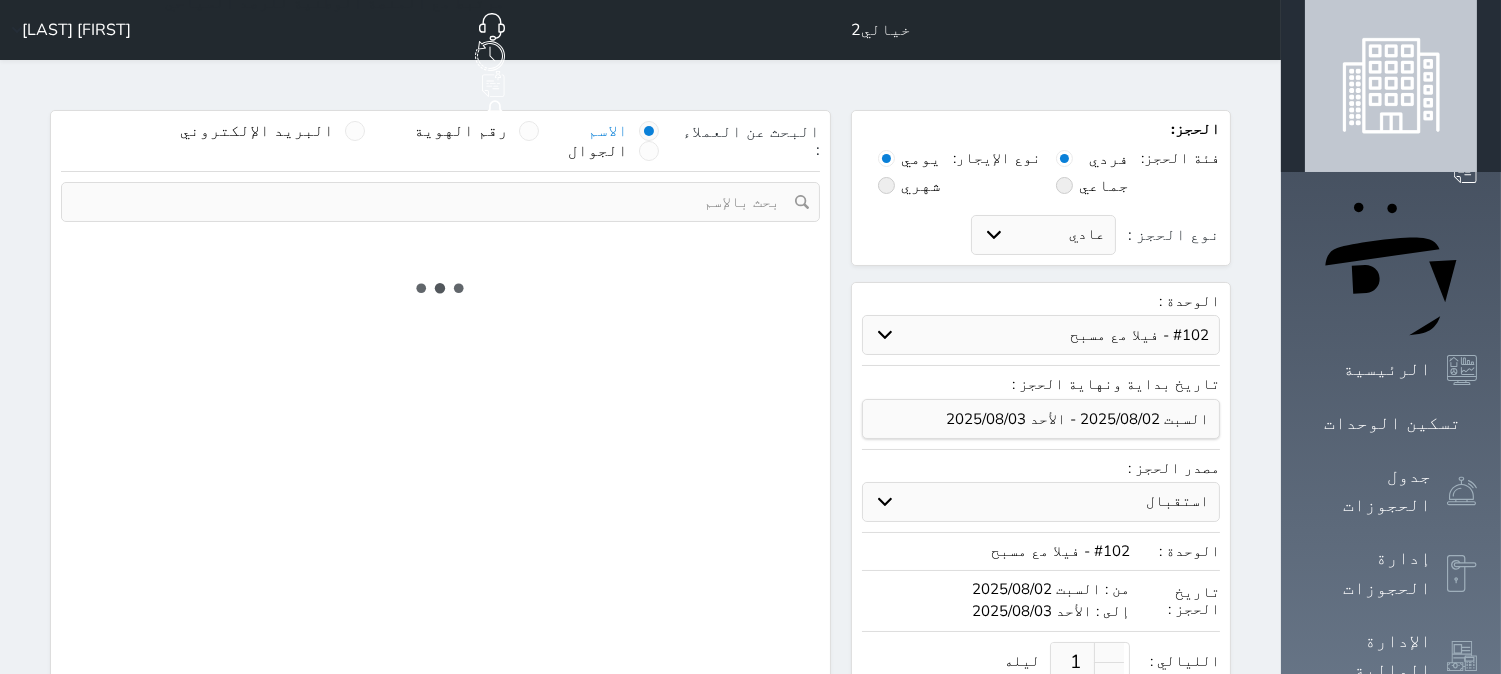 select 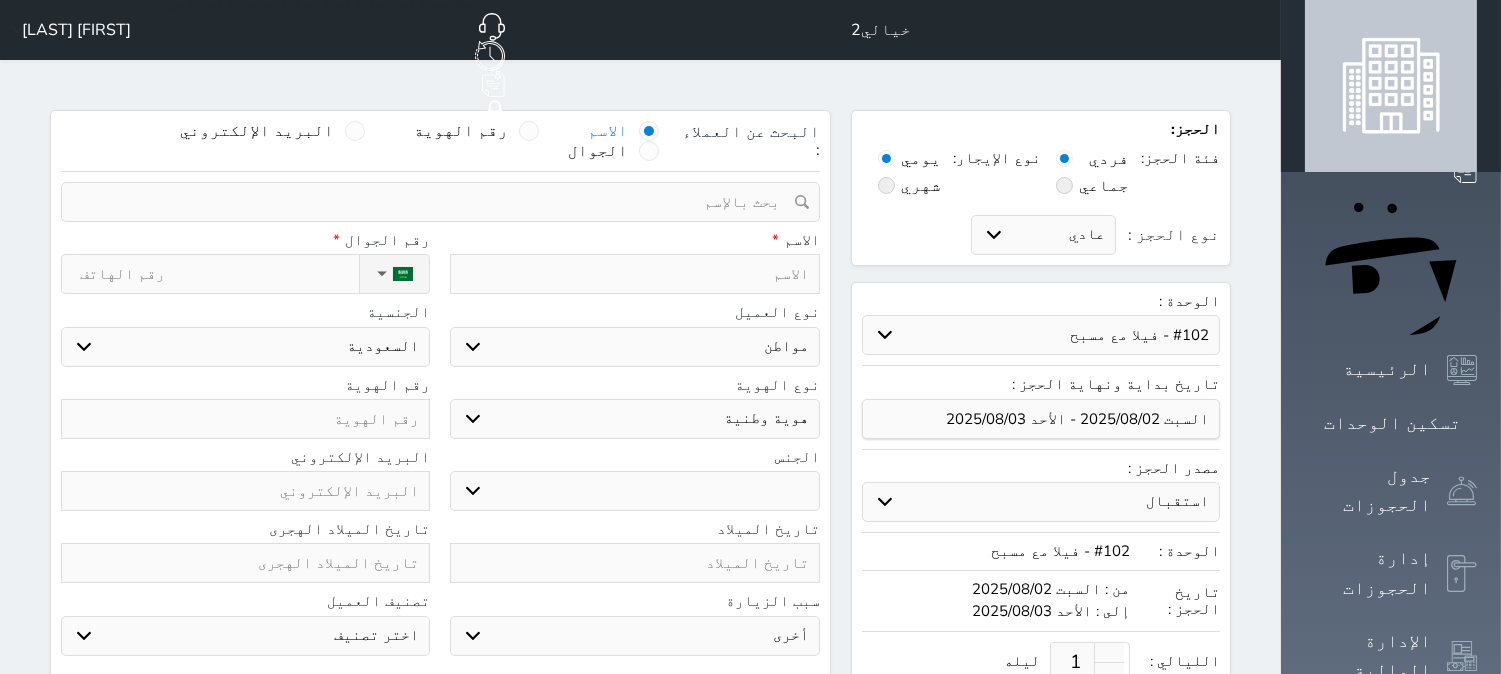 select 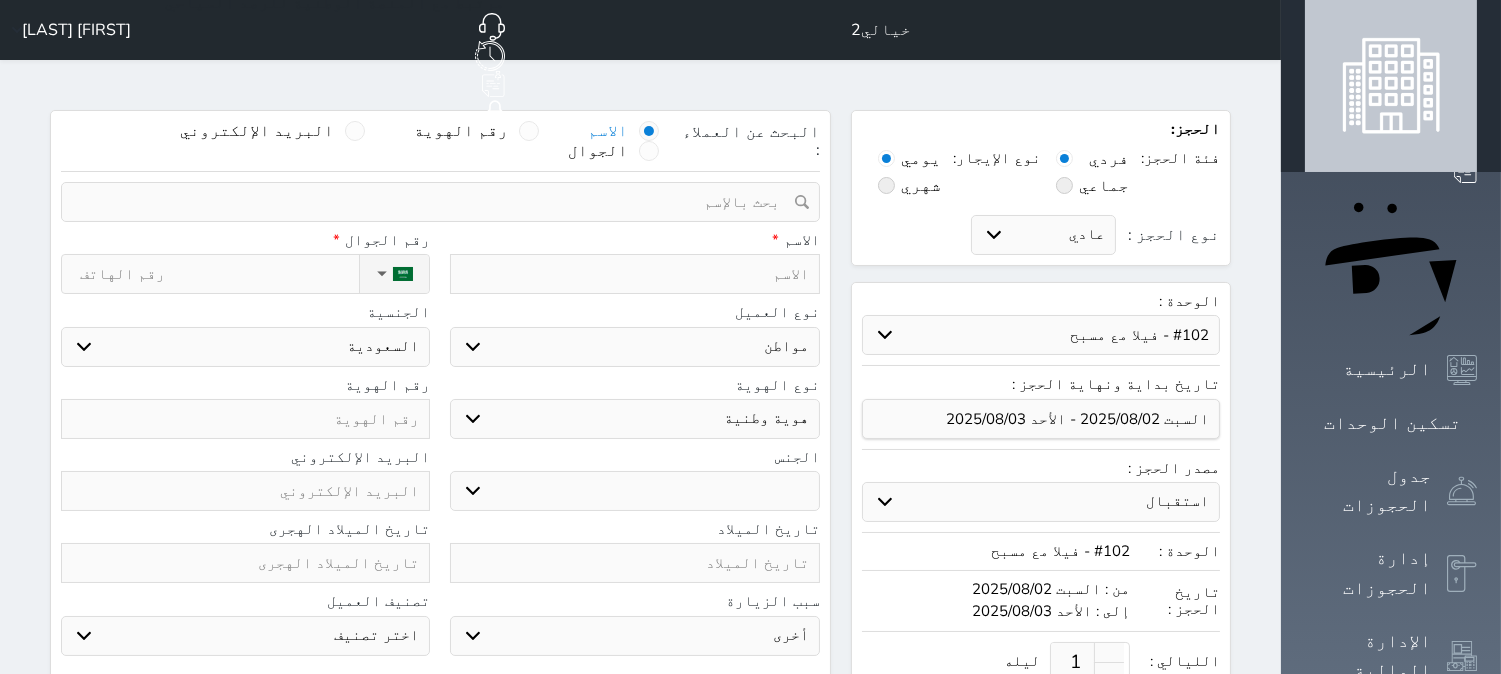 select 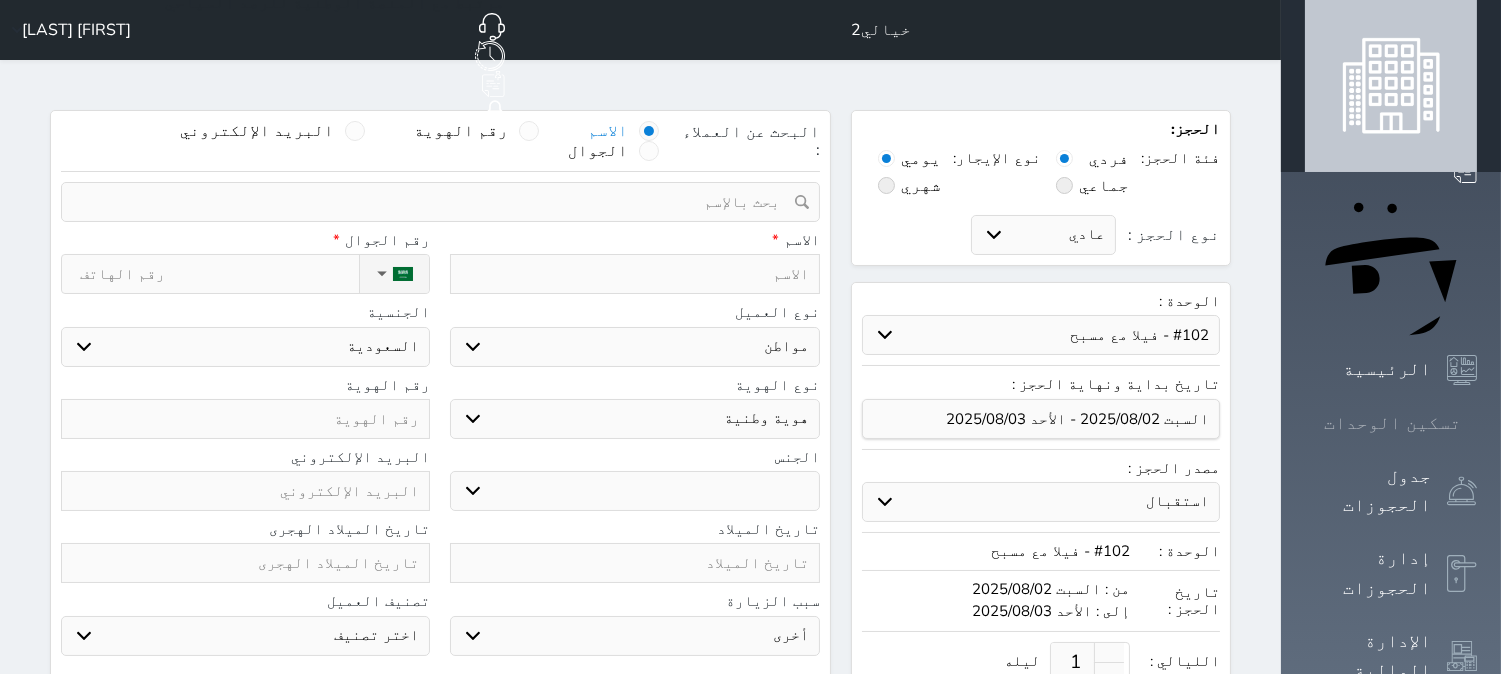 click 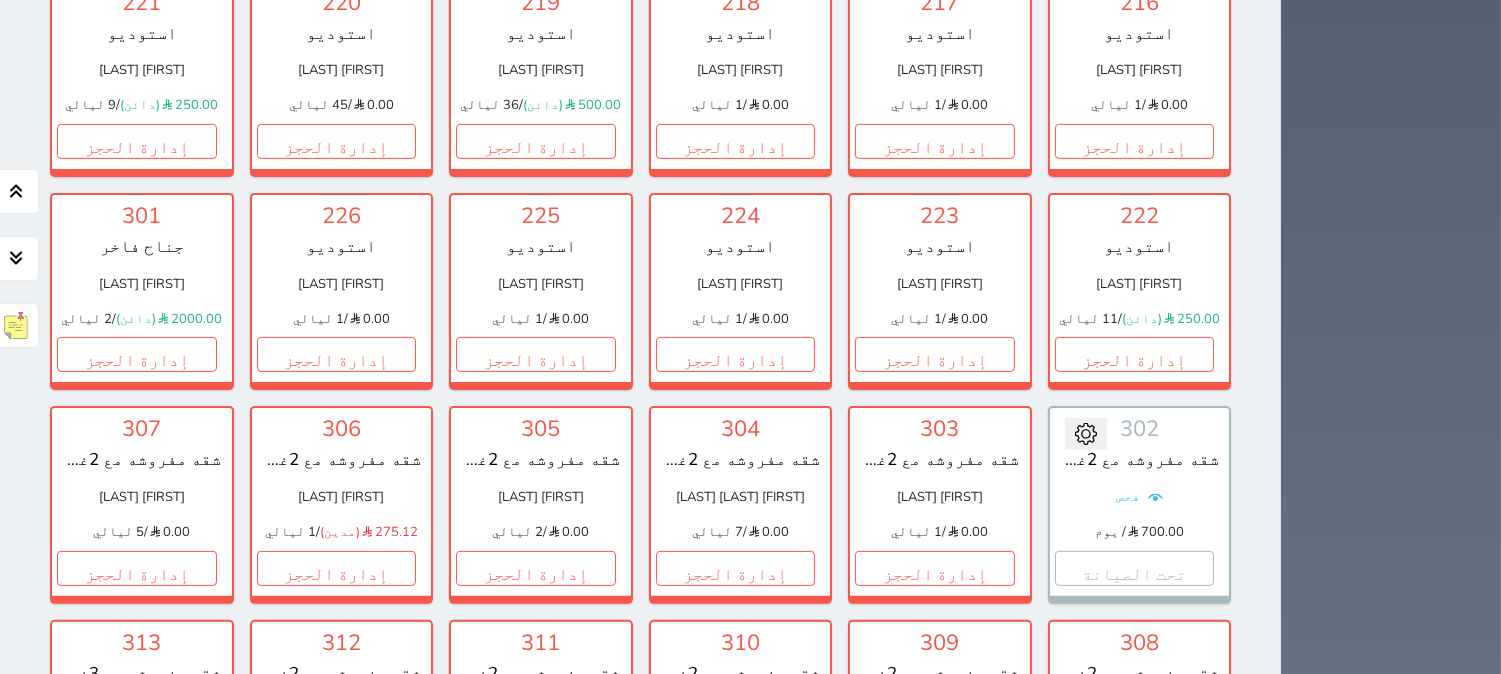 scroll, scrollTop: 966, scrollLeft: 0, axis: vertical 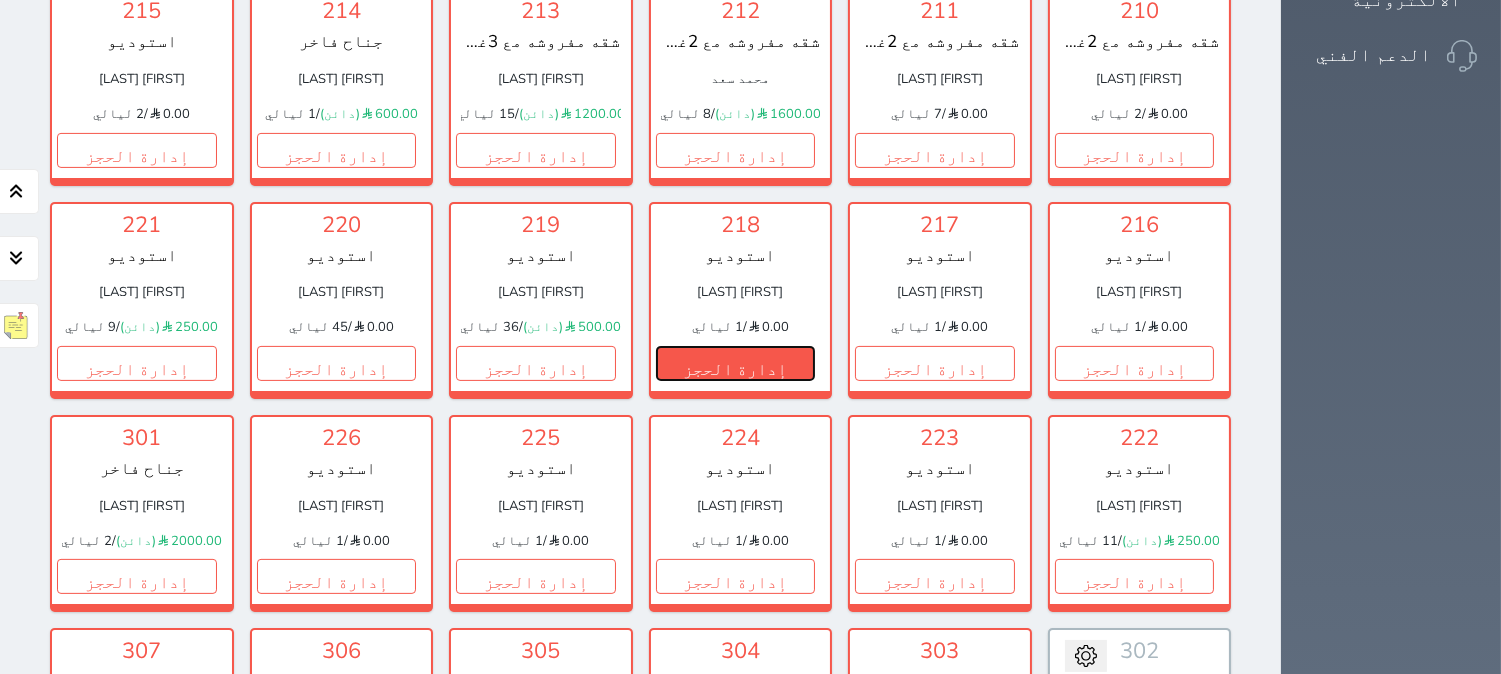 click on "إدارة الحجز" at bounding box center (736, 363) 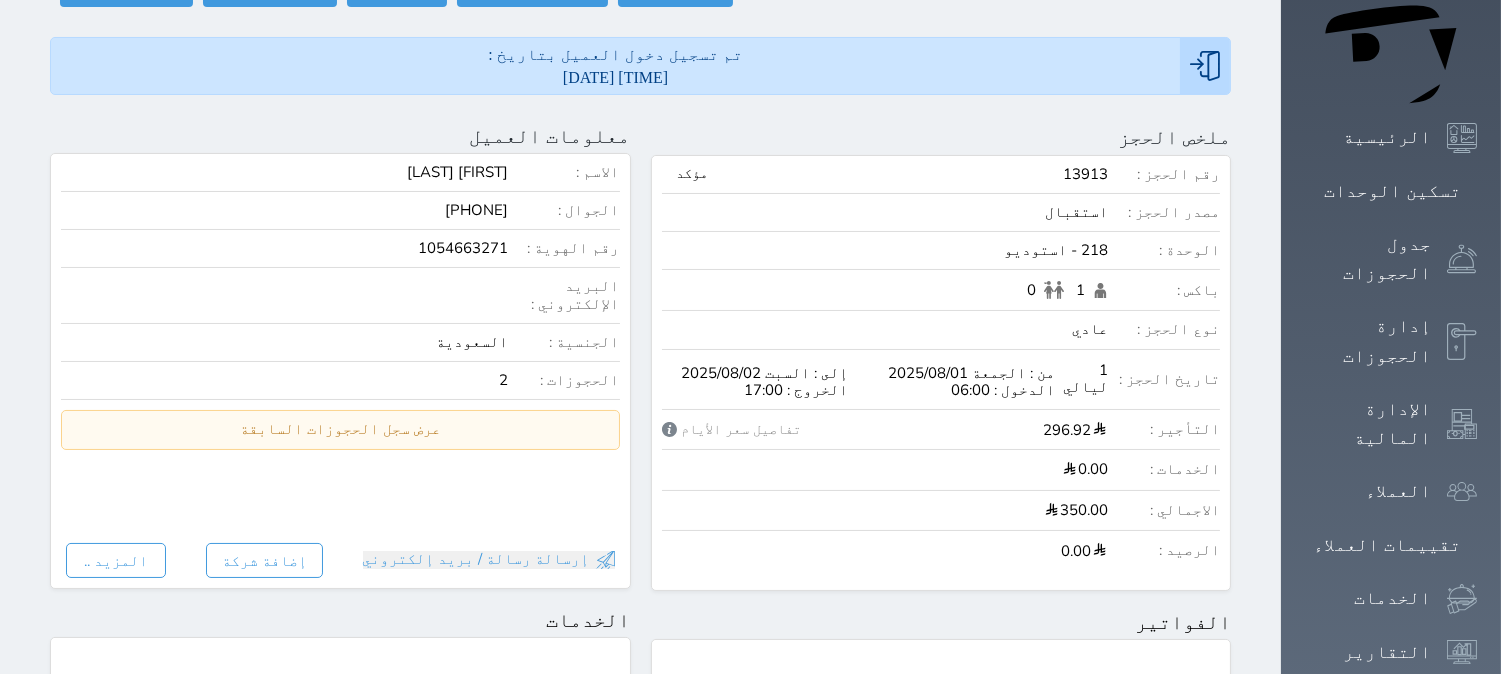 scroll, scrollTop: 0, scrollLeft: 0, axis: both 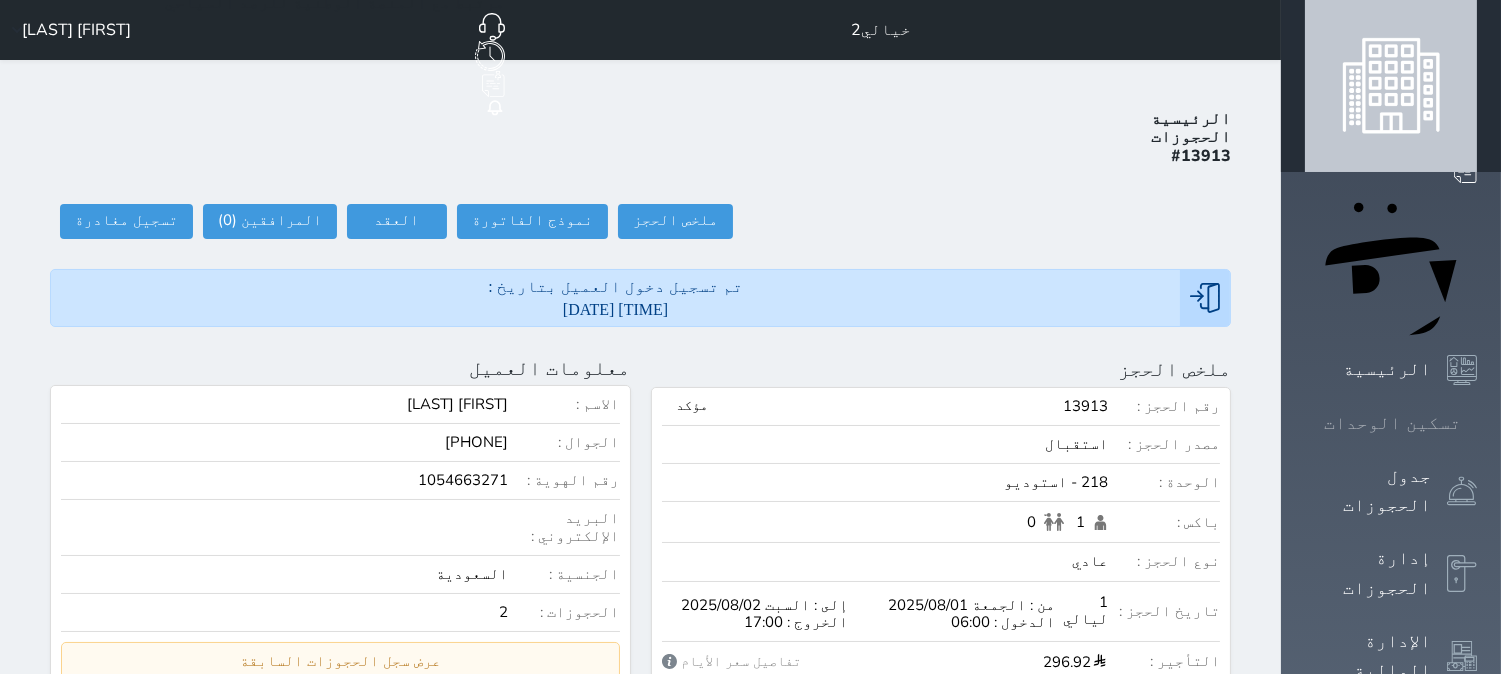 click 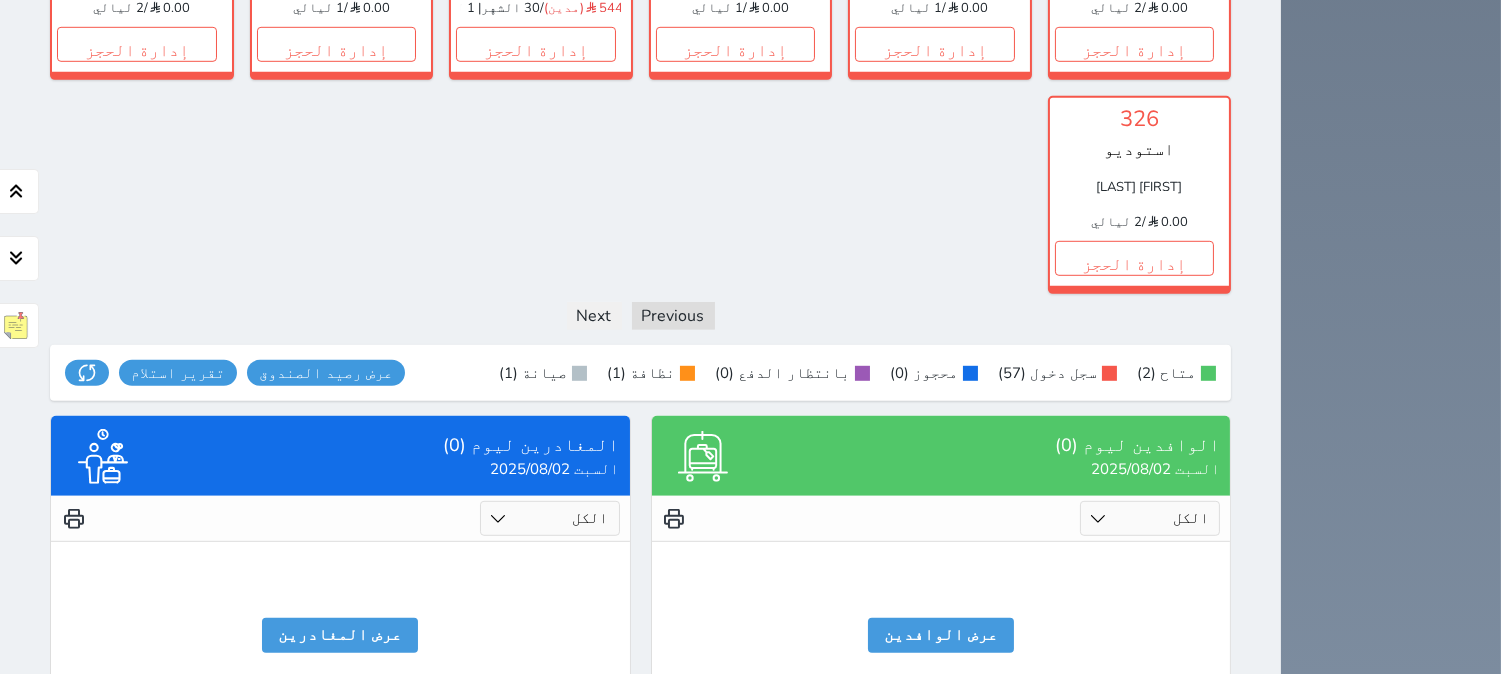 scroll, scrollTop: 2376, scrollLeft: 0, axis: vertical 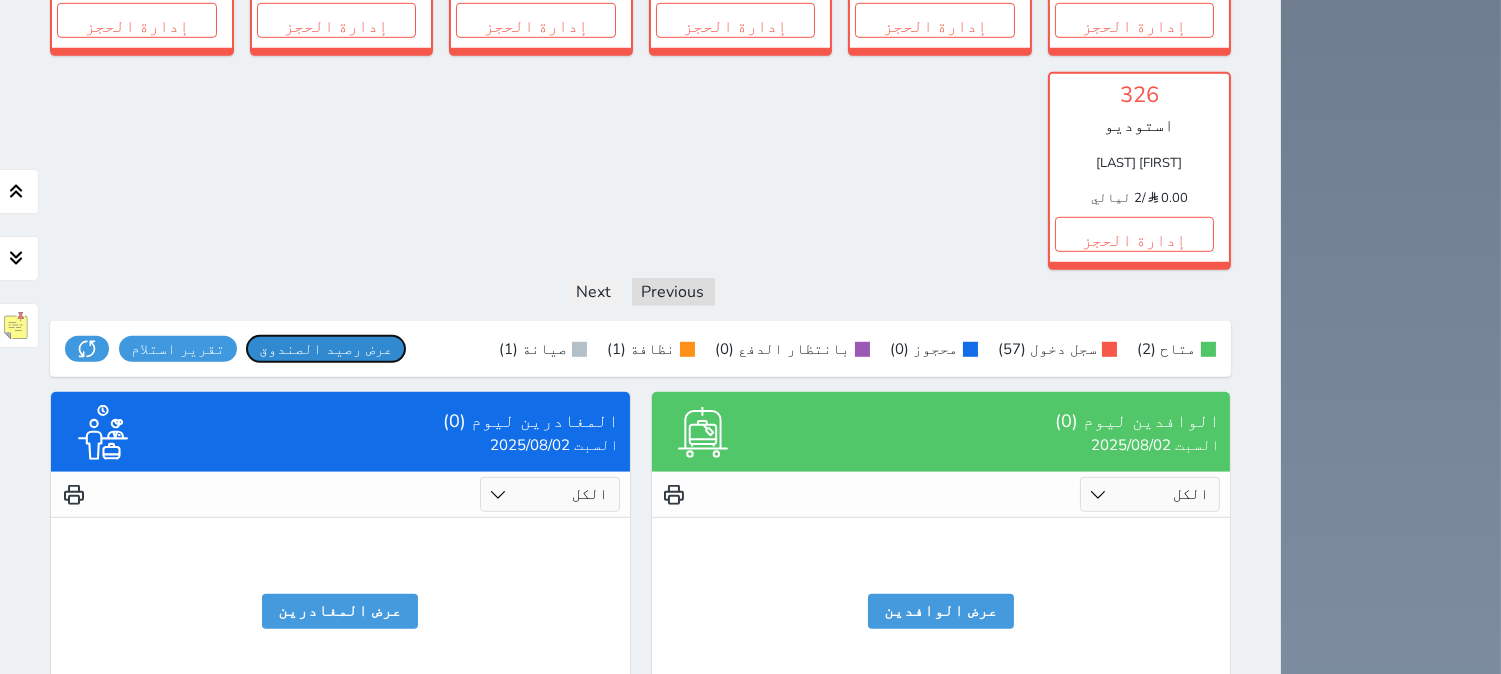 click on "عرض رصيد الصندوق" at bounding box center (326, 349) 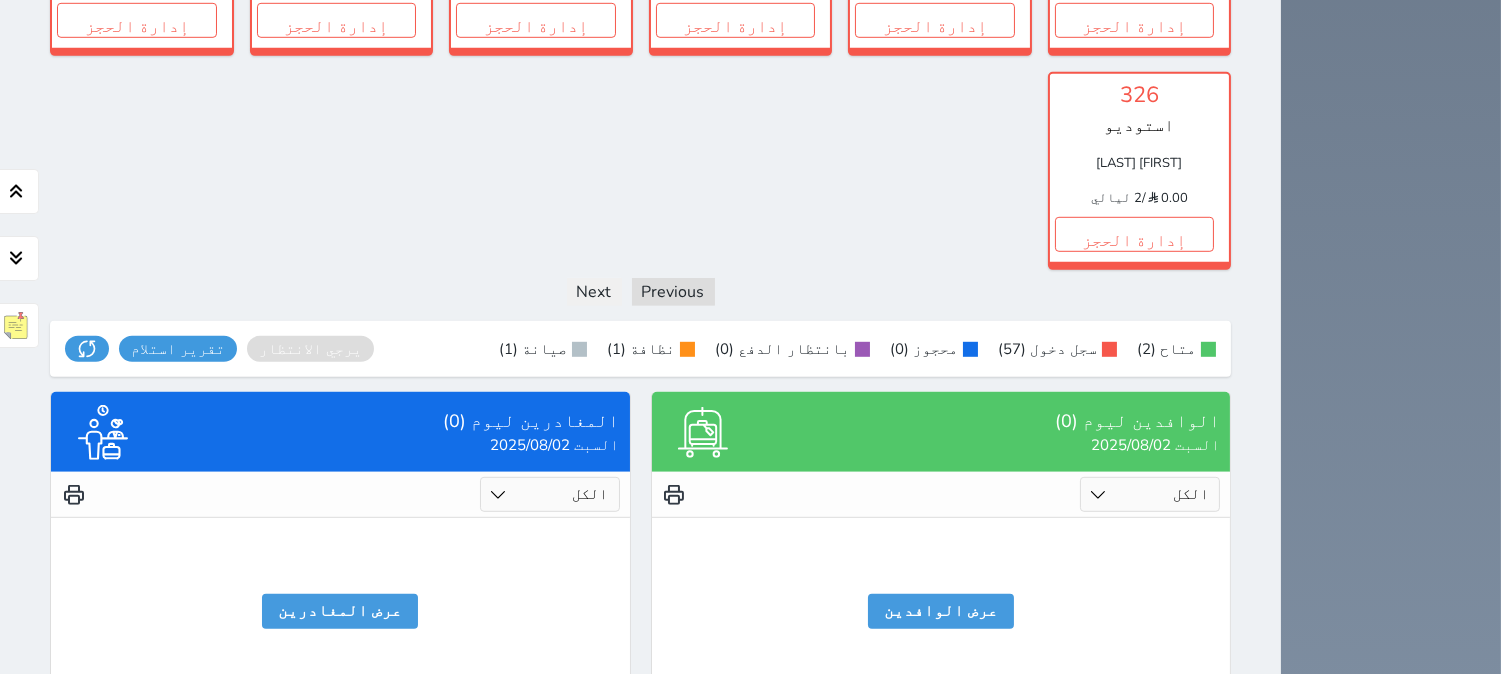click on "لايوجد عملاء مغادرين   عرض المغادرين" at bounding box center [340, 603] 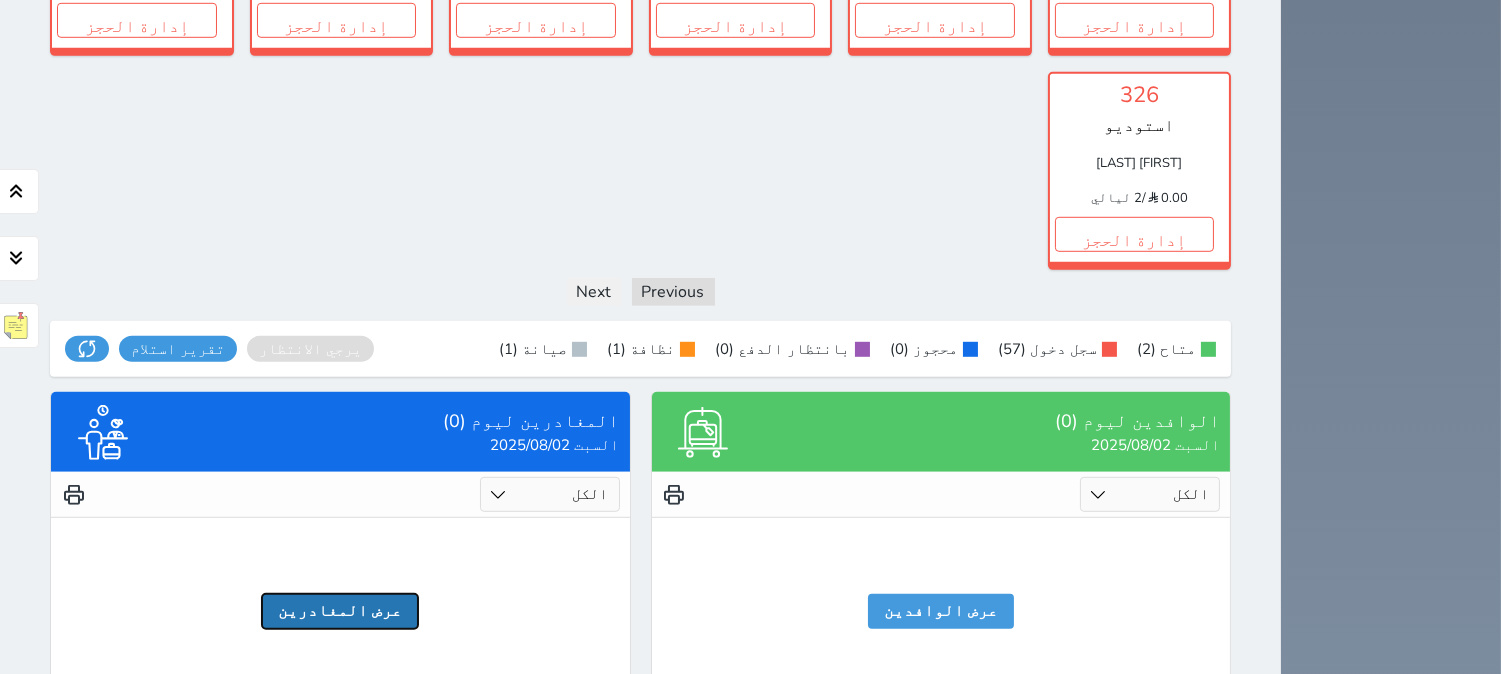 click on "عرض المغادرين" at bounding box center [340, 611] 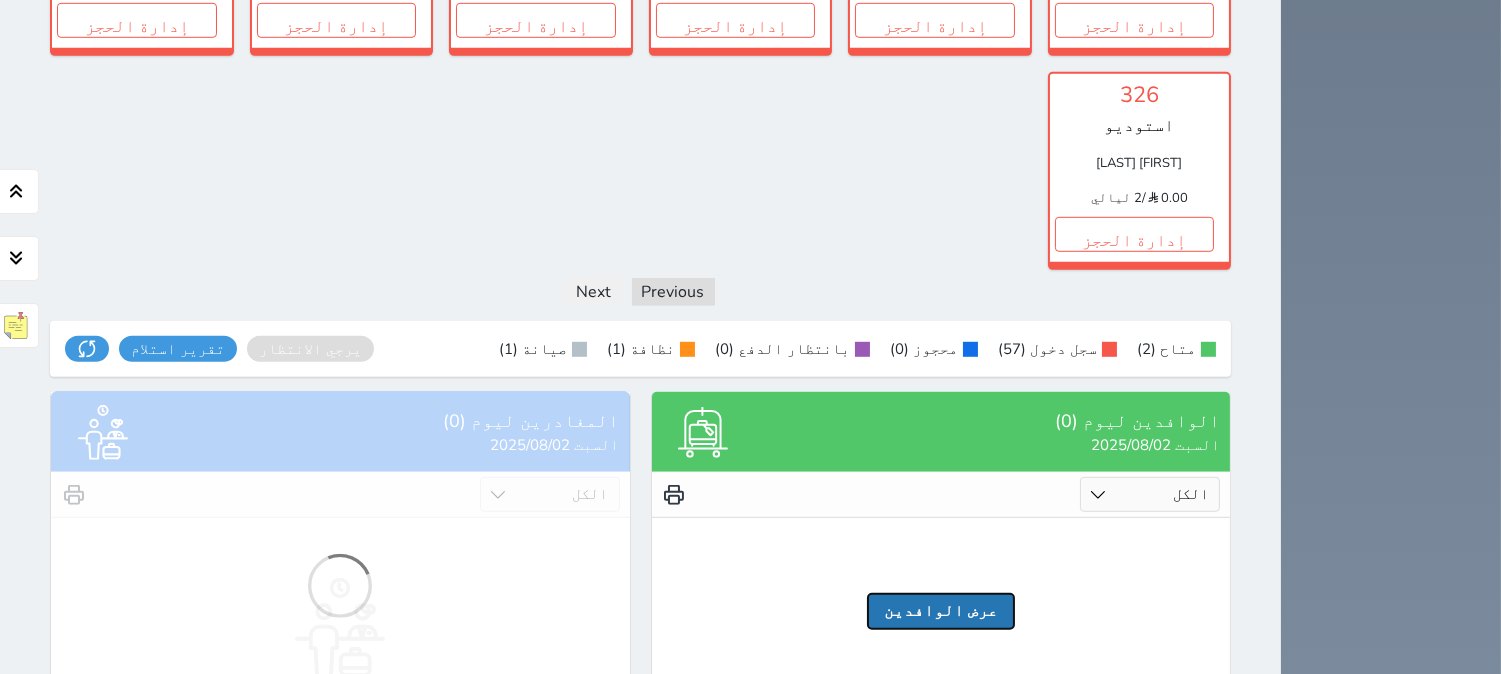 click on "عرض الوافدين" at bounding box center (941, 611) 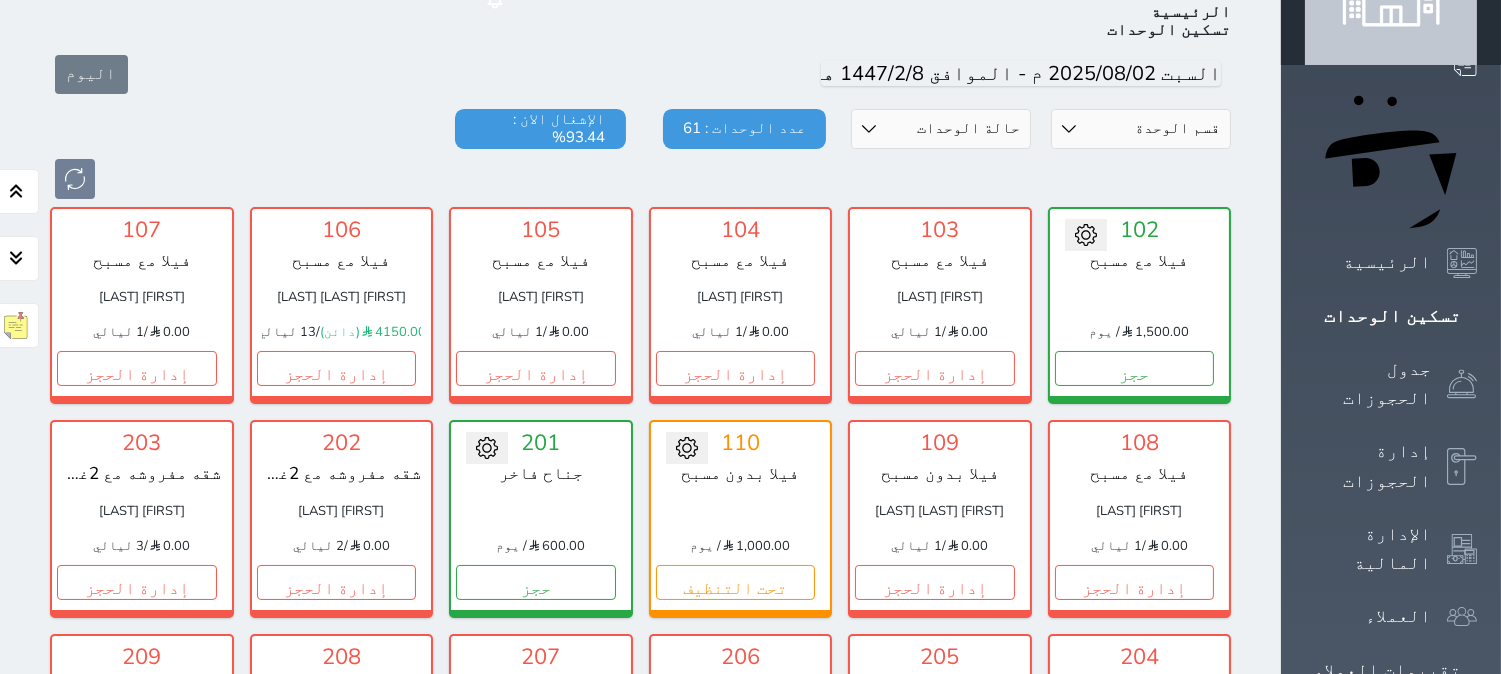 scroll, scrollTop: 0, scrollLeft: 0, axis: both 